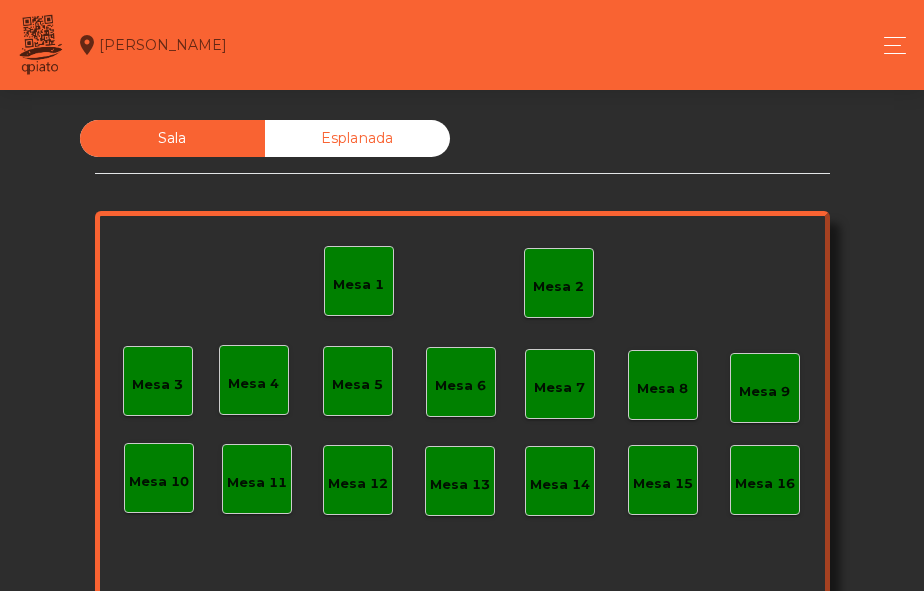 scroll, scrollTop: 0, scrollLeft: 0, axis: both 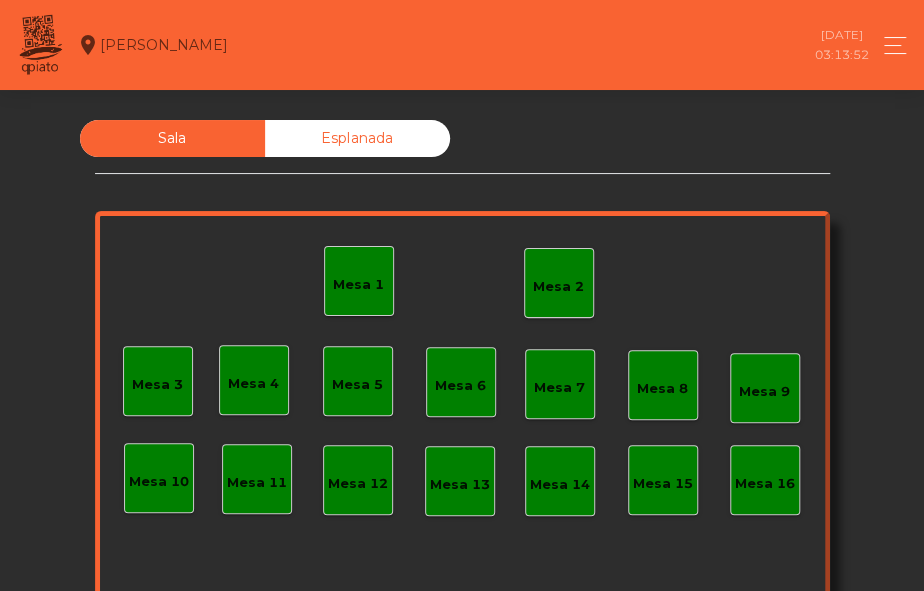 click on "Mesa 2" 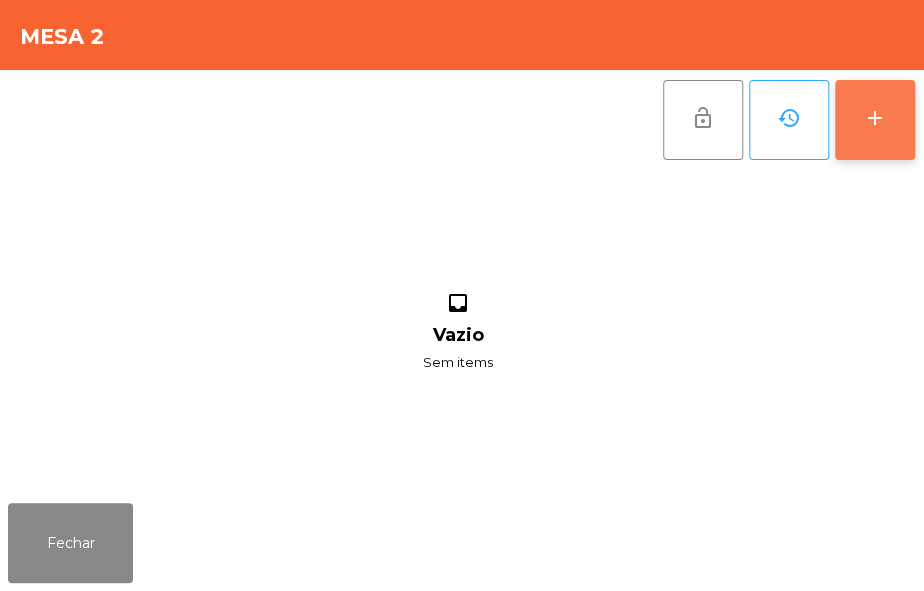 click on "add" 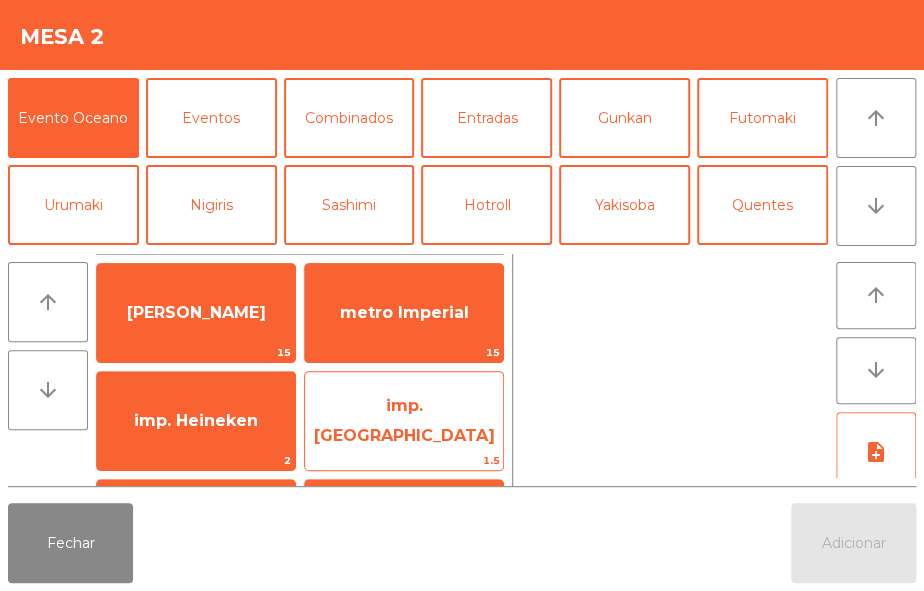 click on "imp. [GEOGRAPHIC_DATA]" 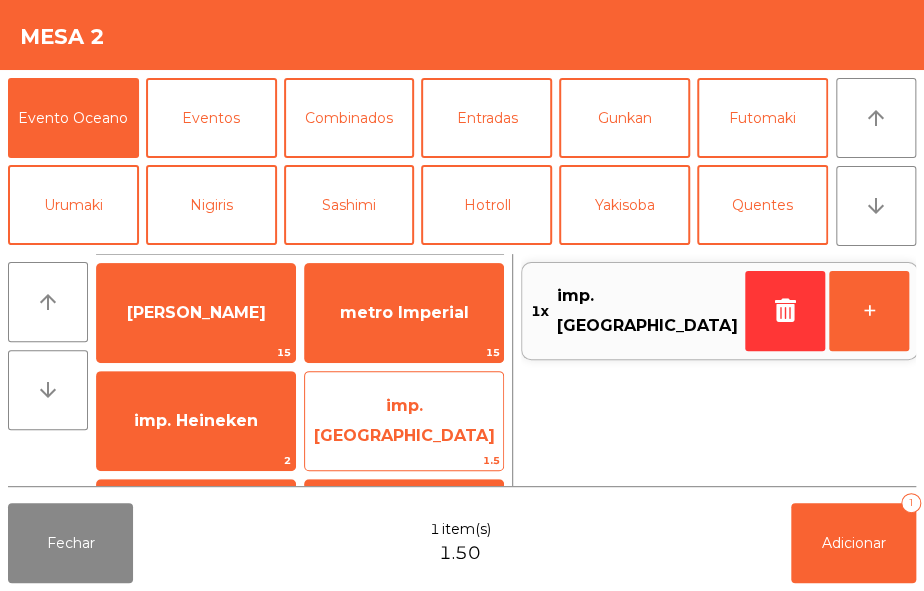 click on "imp. [GEOGRAPHIC_DATA]" 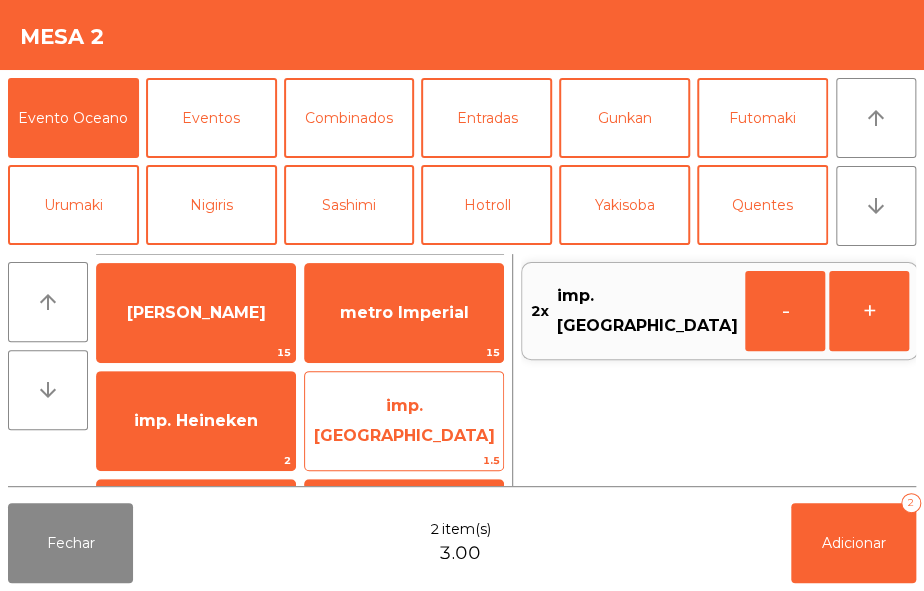 click on "imp. [GEOGRAPHIC_DATA]" 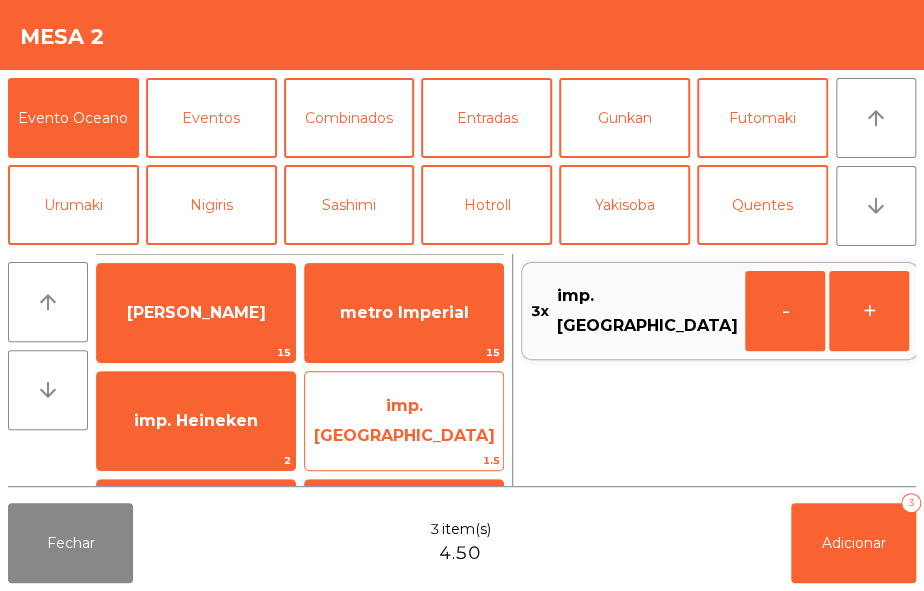 click on "imp. [GEOGRAPHIC_DATA]" 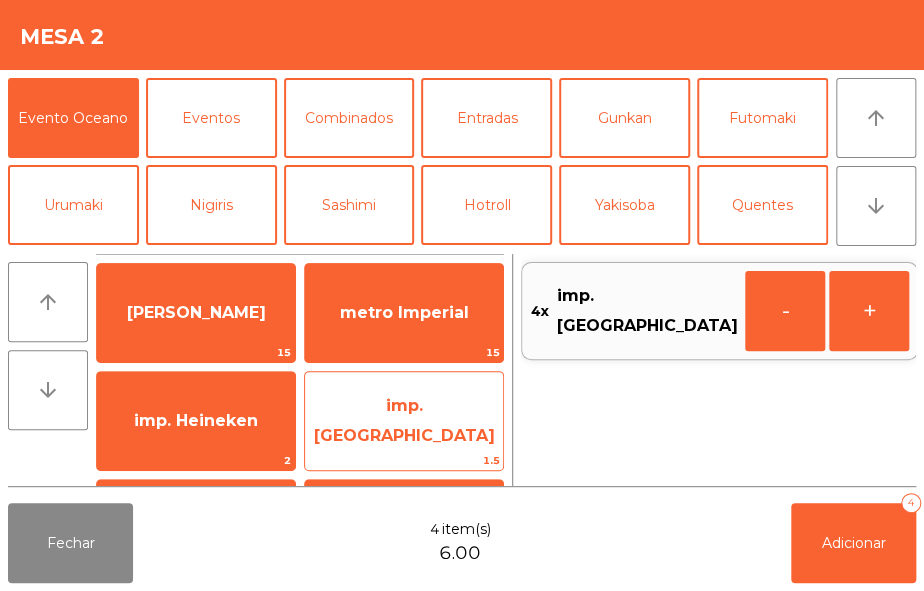 click on "imp. [GEOGRAPHIC_DATA]" 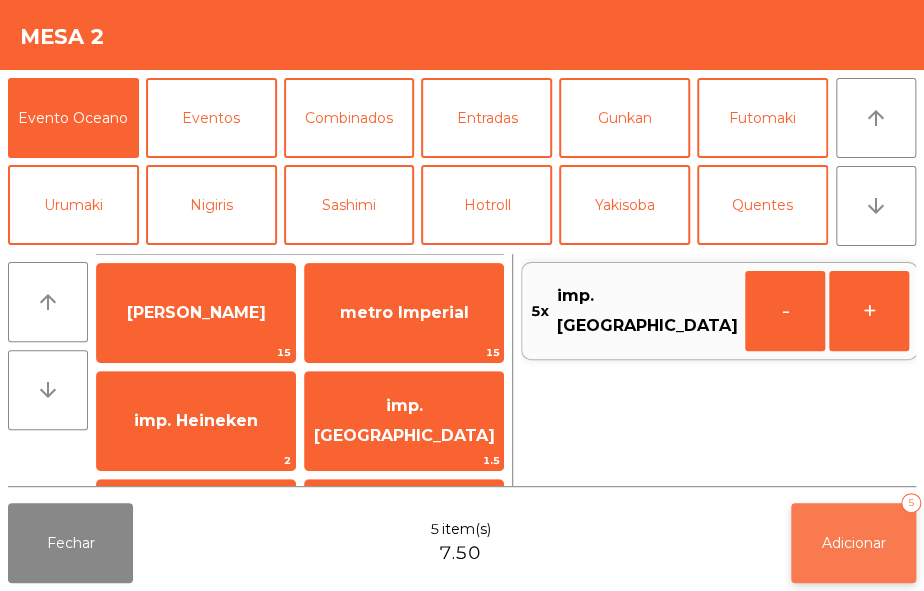 click on "Adicionar   5" 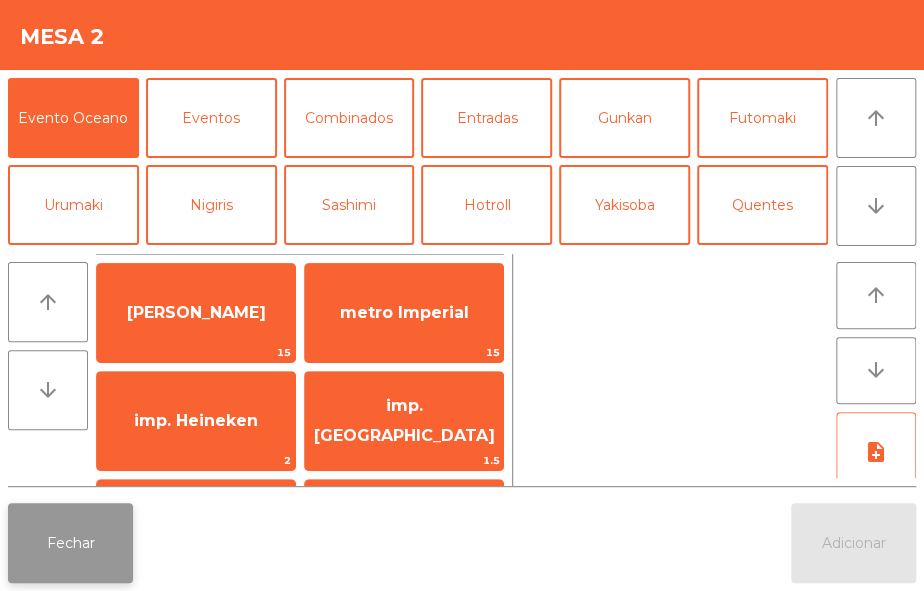 click on "Fechar" 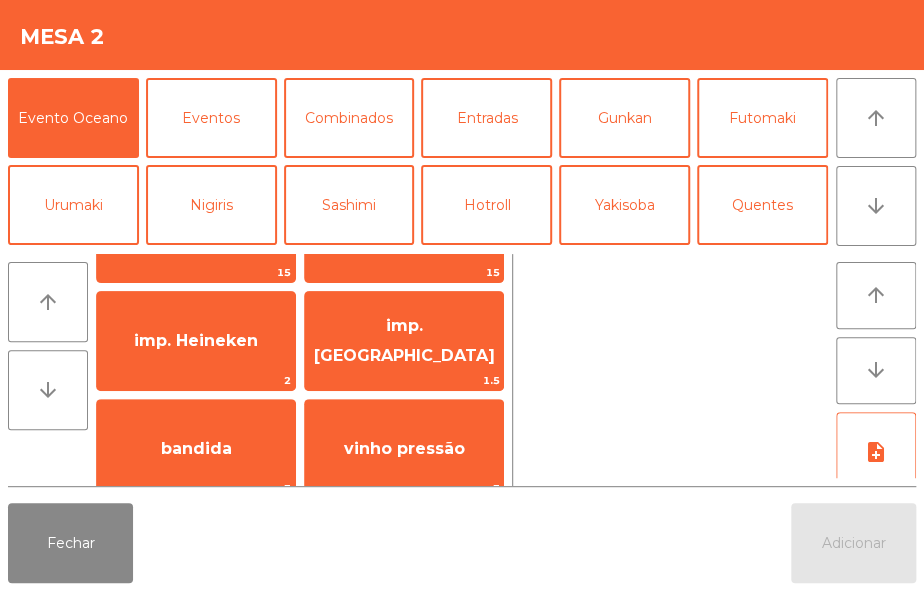 scroll, scrollTop: 70, scrollLeft: 0, axis: vertical 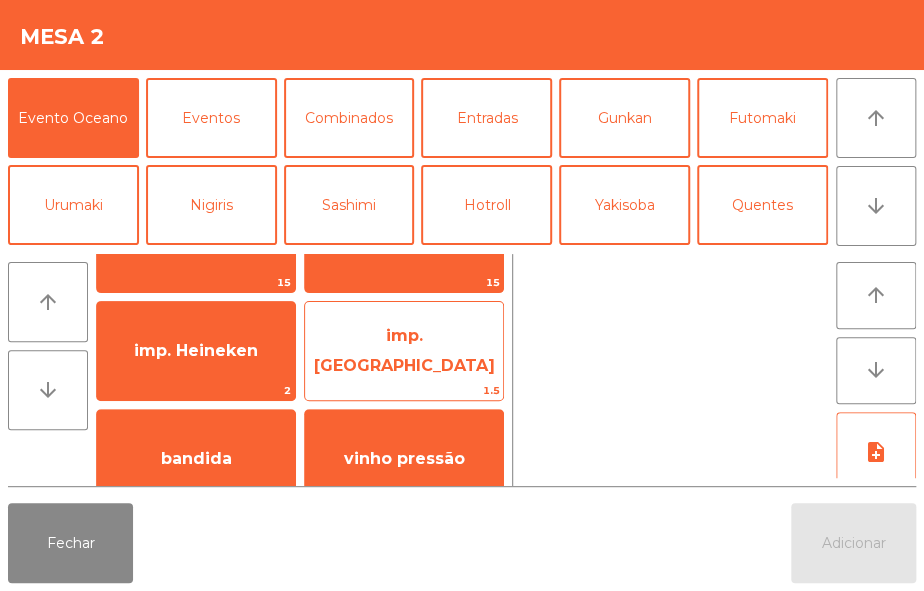 click on "imp. [GEOGRAPHIC_DATA]" 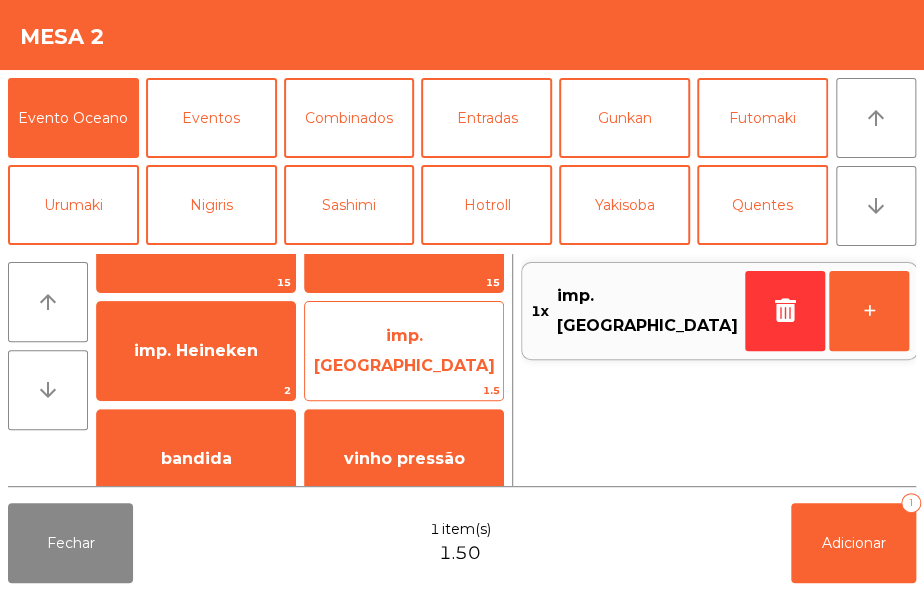 click on "imp. [GEOGRAPHIC_DATA]" 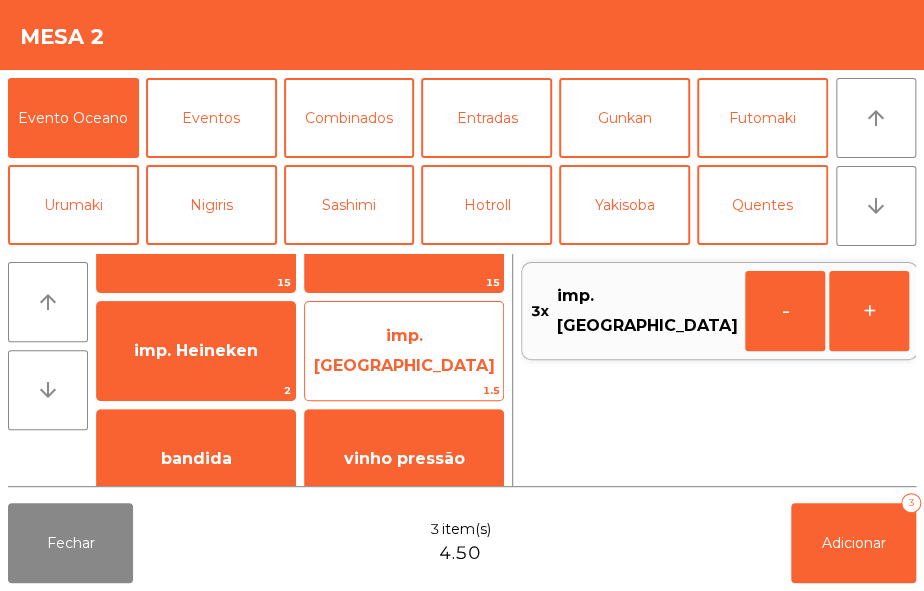click on "imp. [GEOGRAPHIC_DATA]" 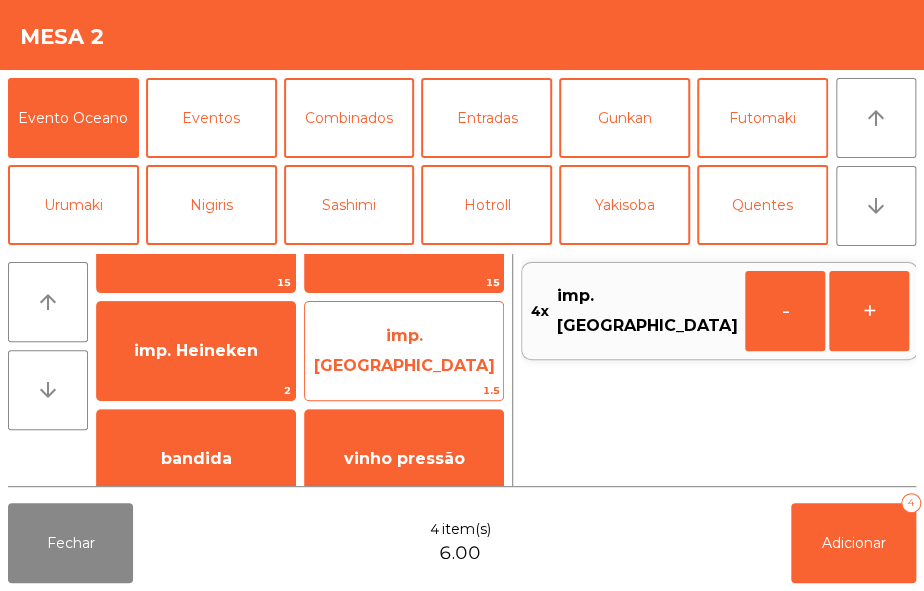 click on "imp. [GEOGRAPHIC_DATA]" 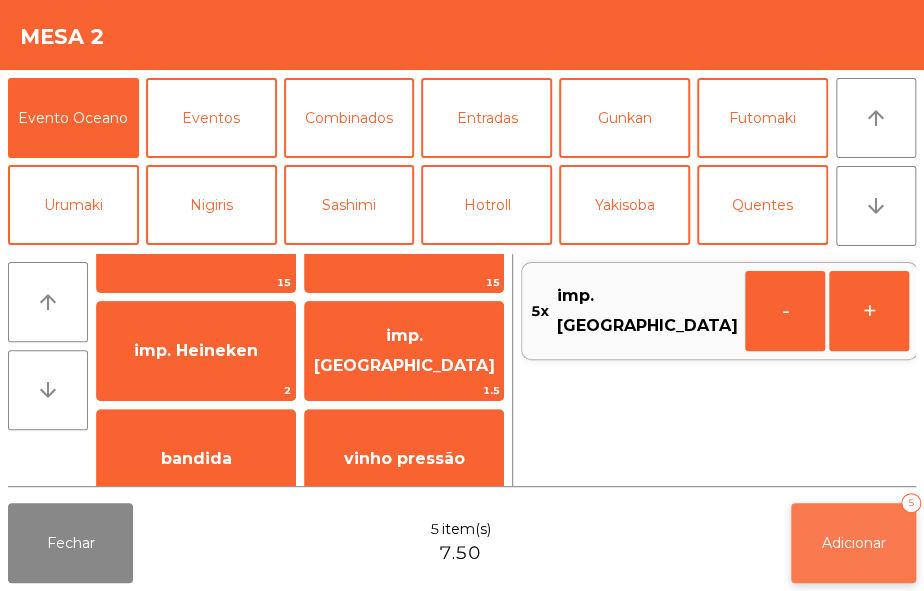 click on "Adicionar" 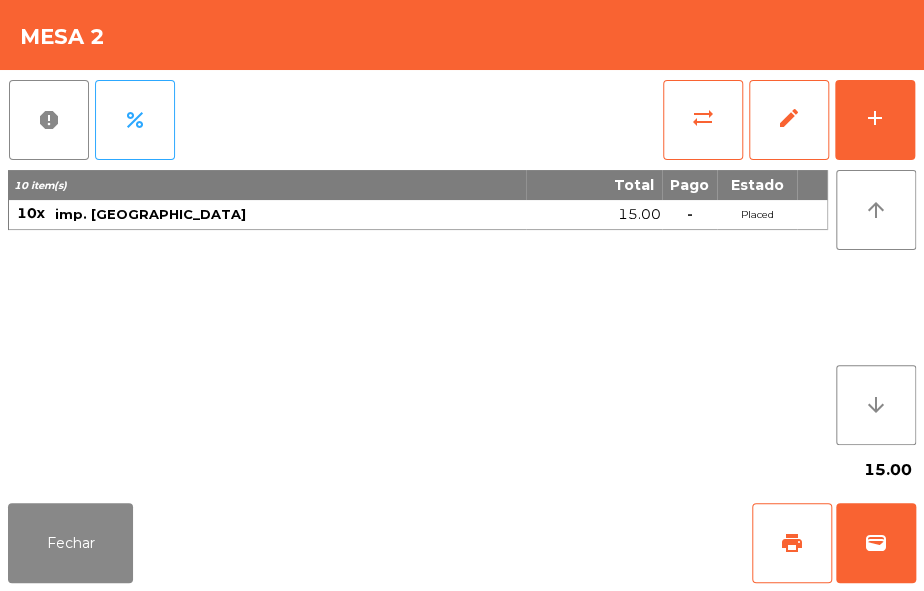 click on "Placed" 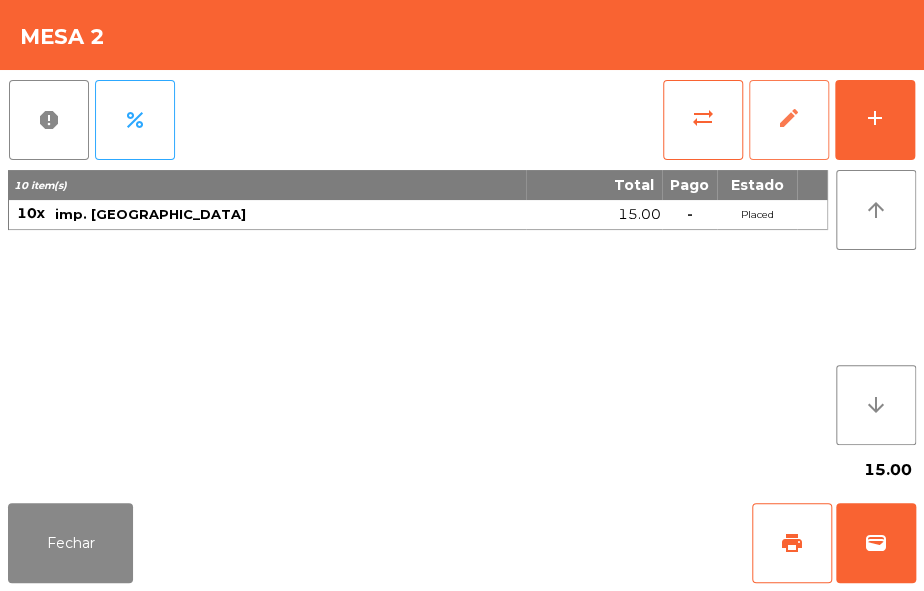 click on "edit" 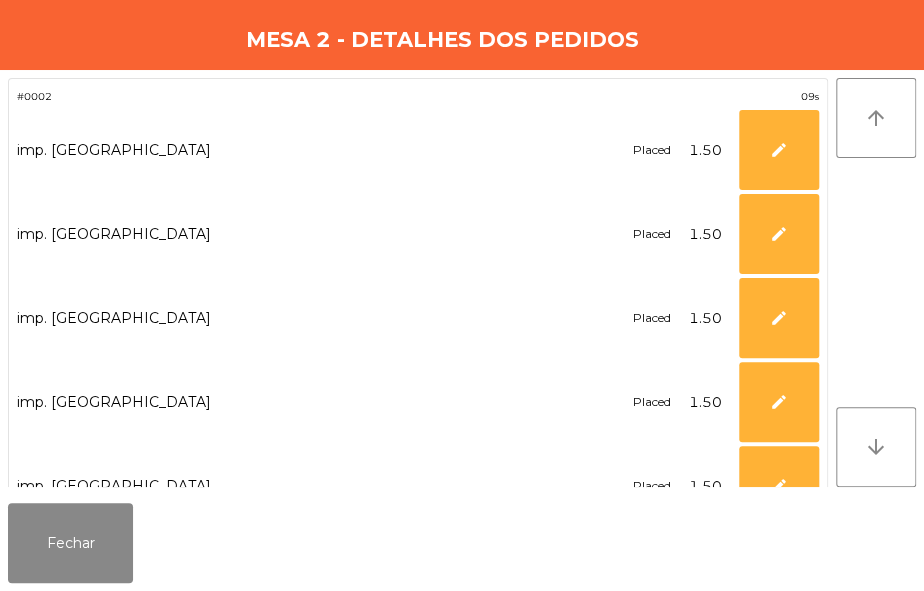 click on "arrow_upward arrow_downward" 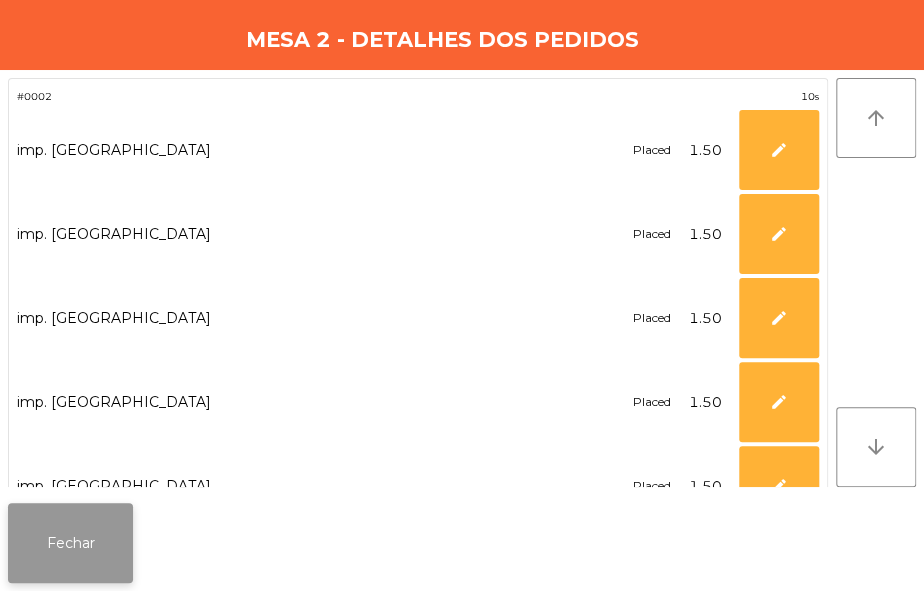 click on "Fechar" 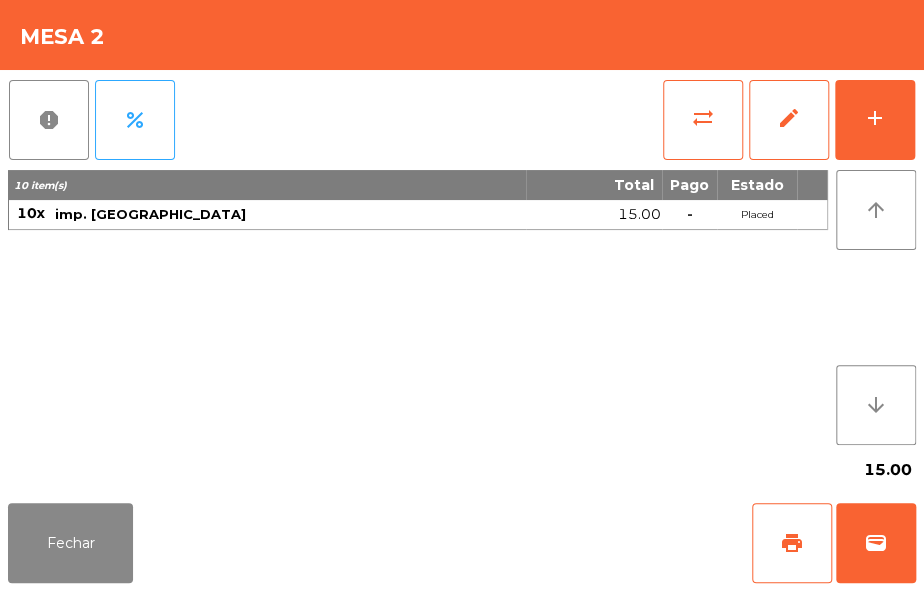 click on "15.00" 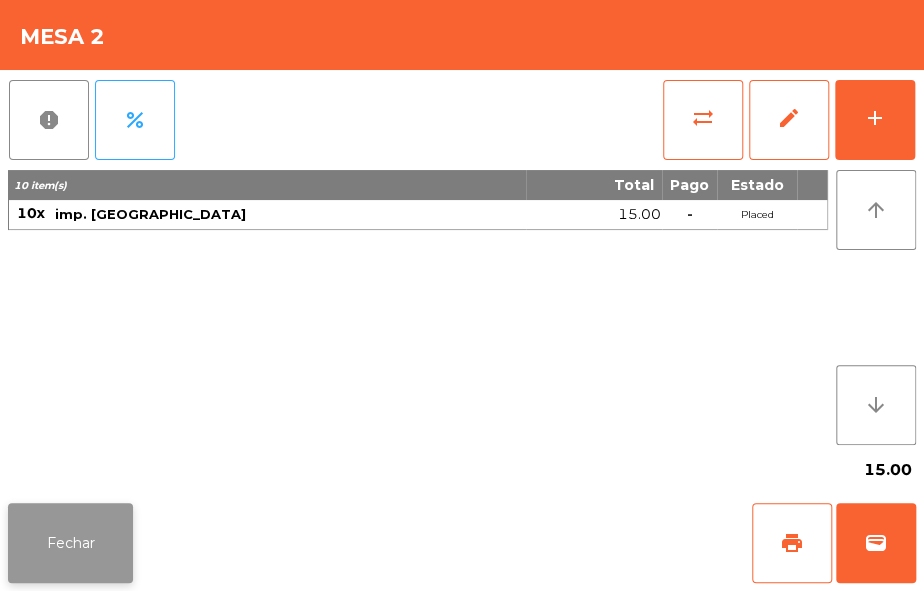 click on "Fechar" 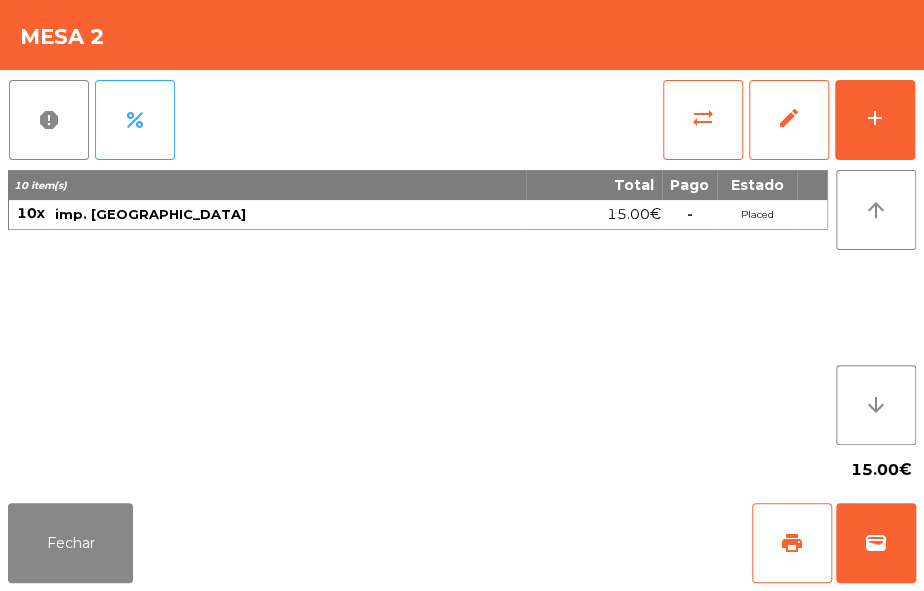click on "Placed" 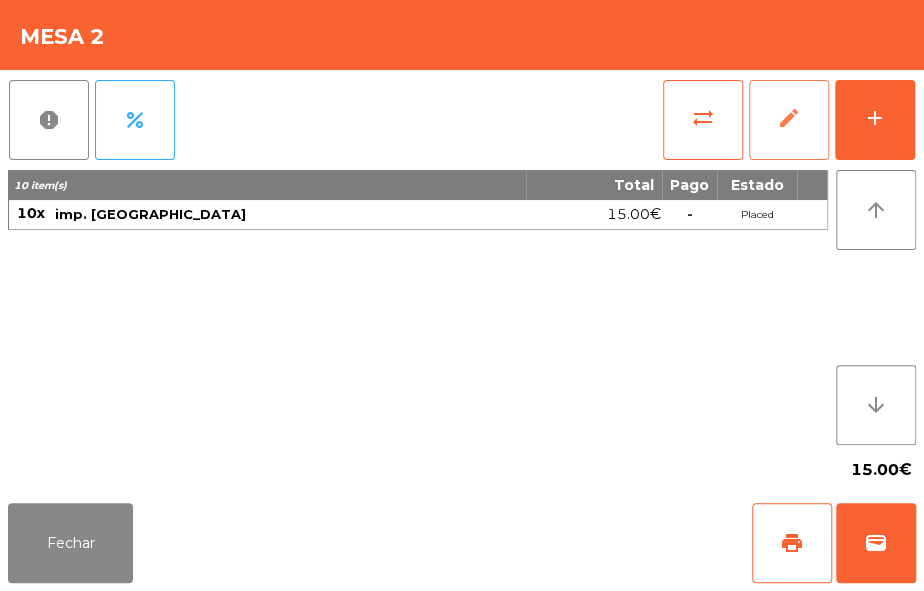 click on "edit" 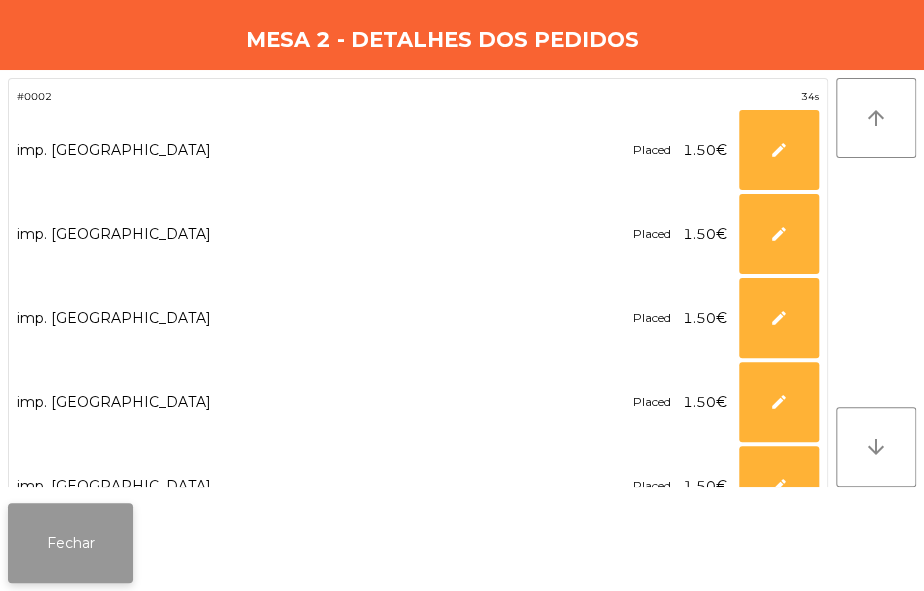 click on "Fechar" 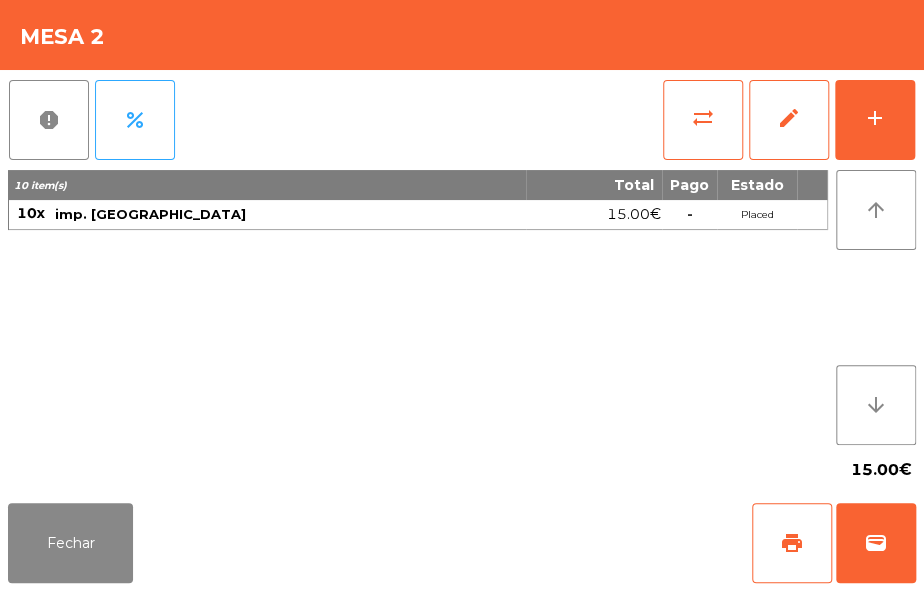 click on "imp. [GEOGRAPHIC_DATA]" 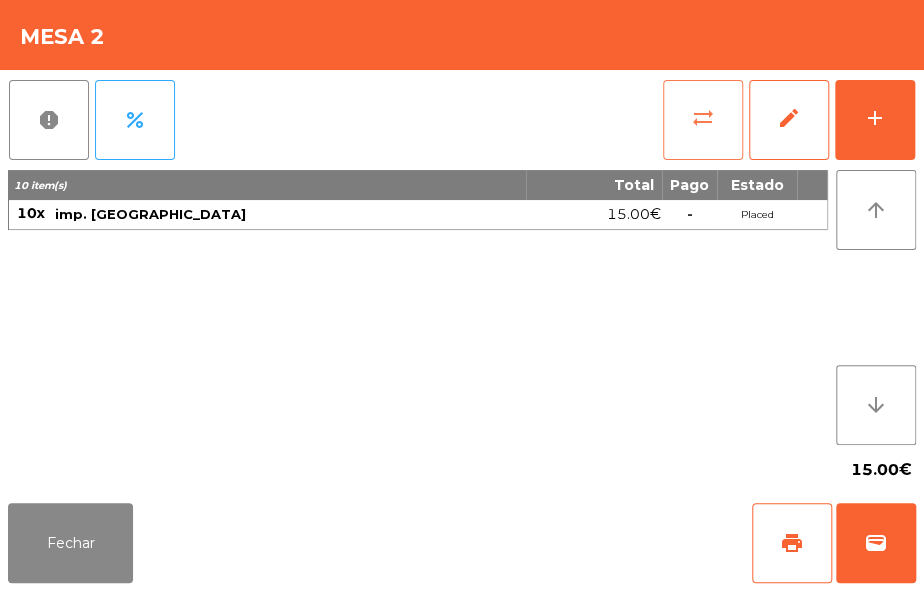 click on "sync_alt" 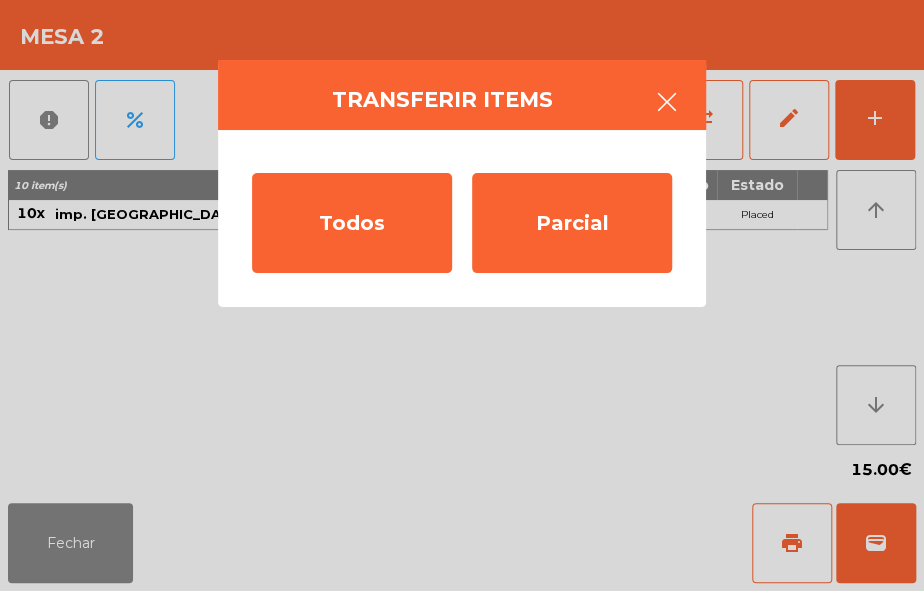 click 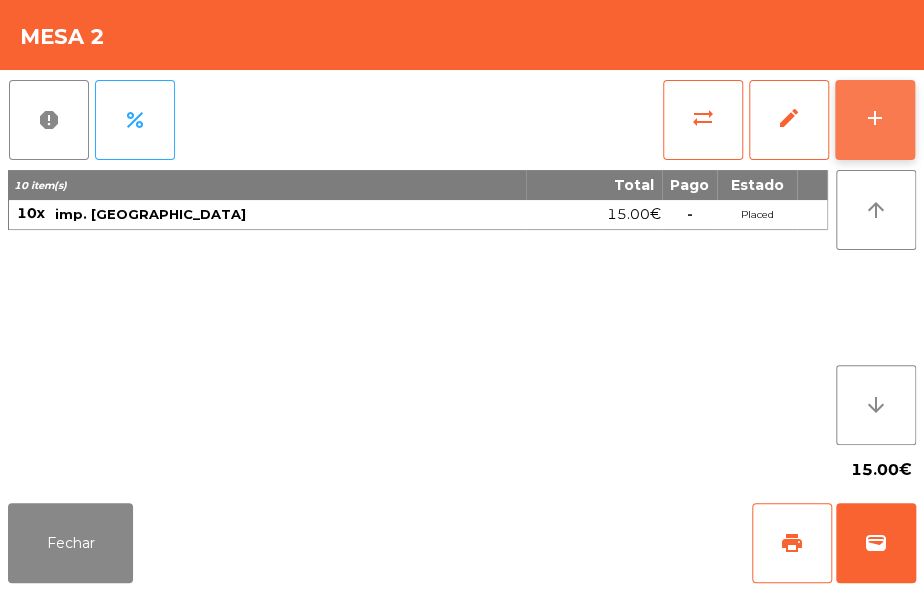 click on "add" 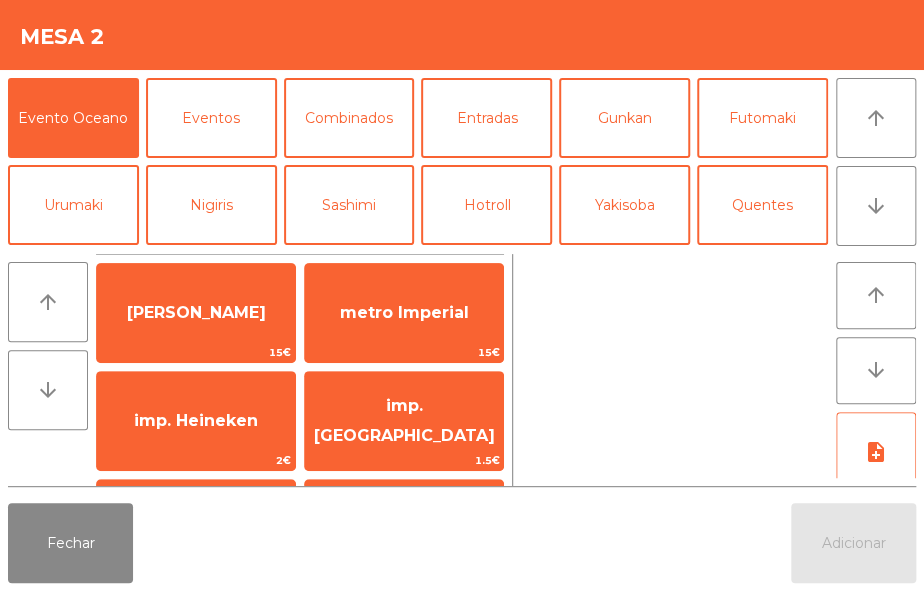 click on "Mesa 2" 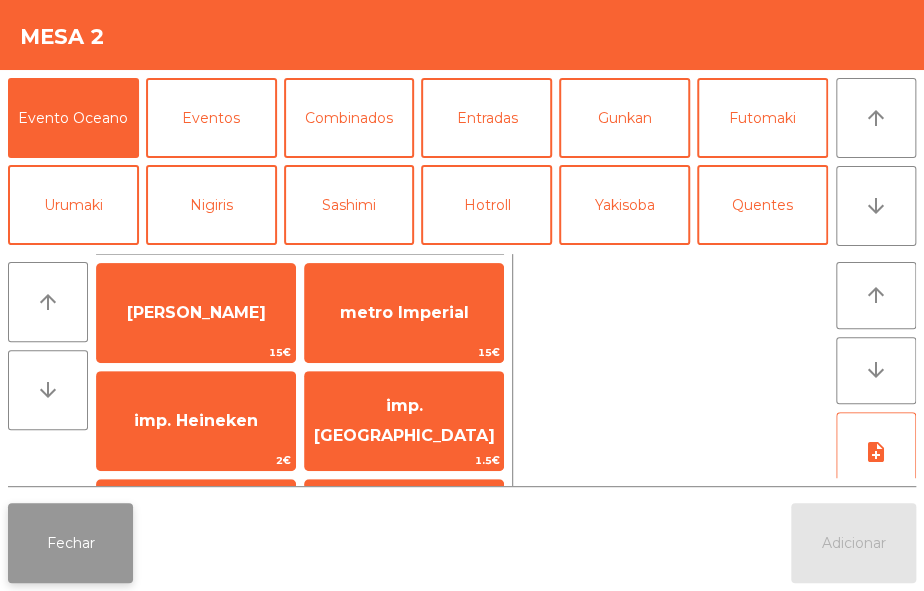 click on "Fechar" 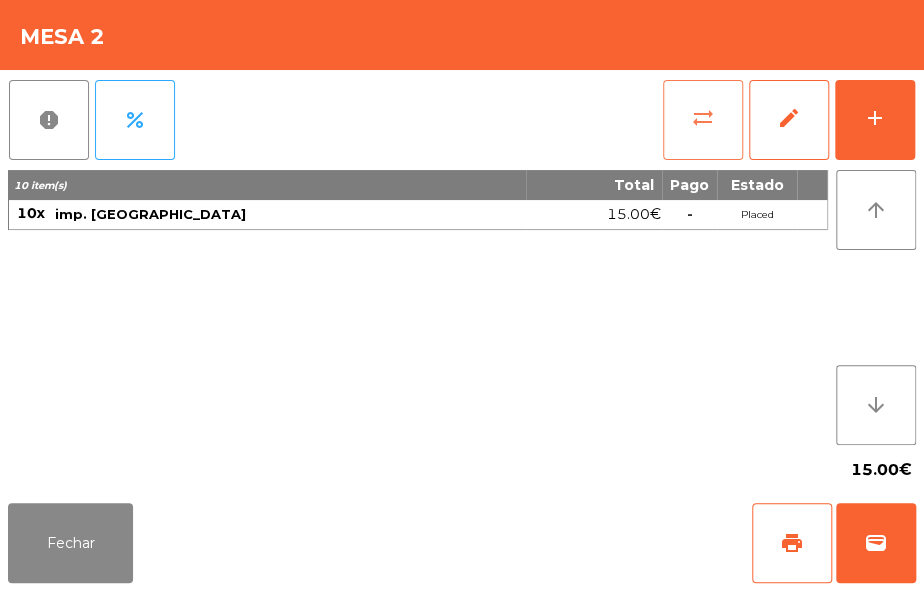 click on "sync_alt" 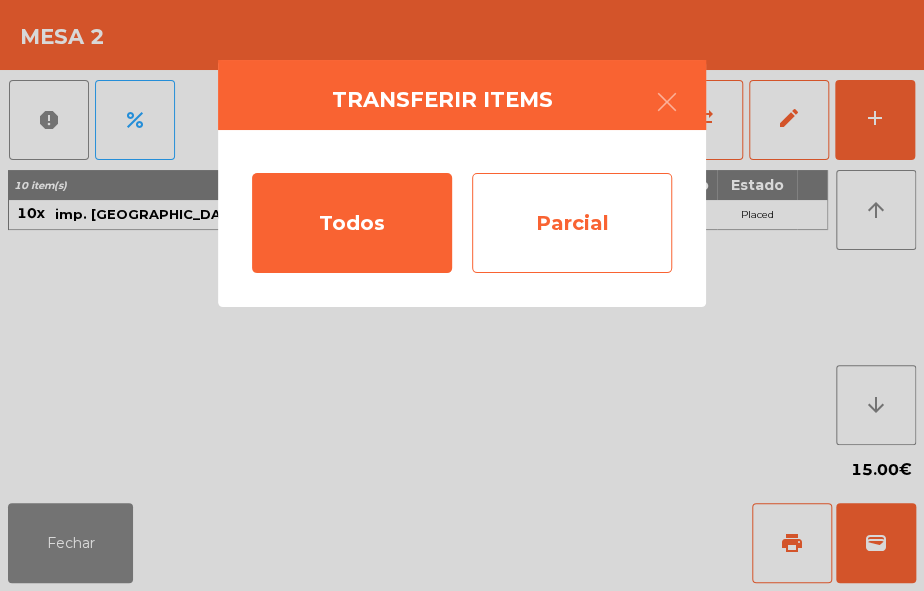 click on "Parcial" 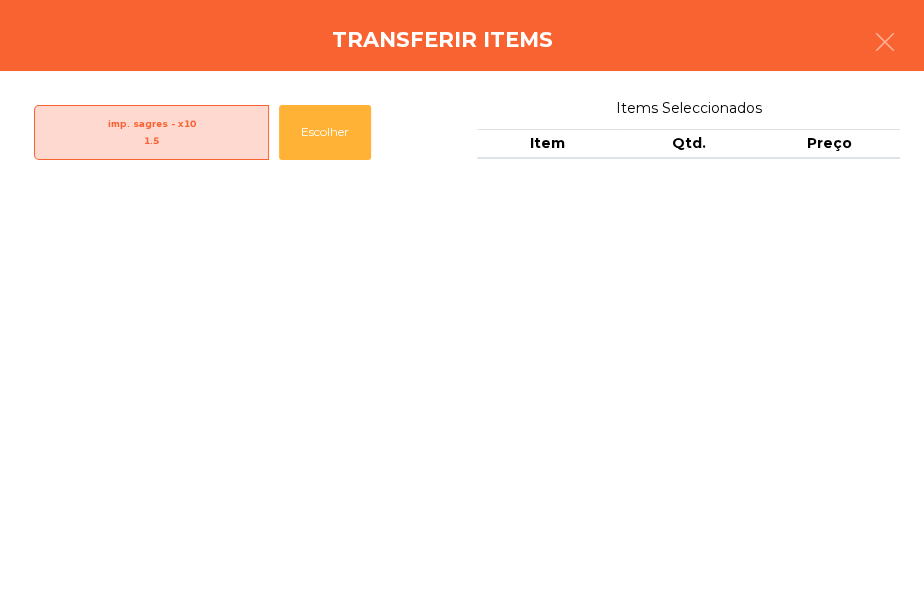 click on "1.5" 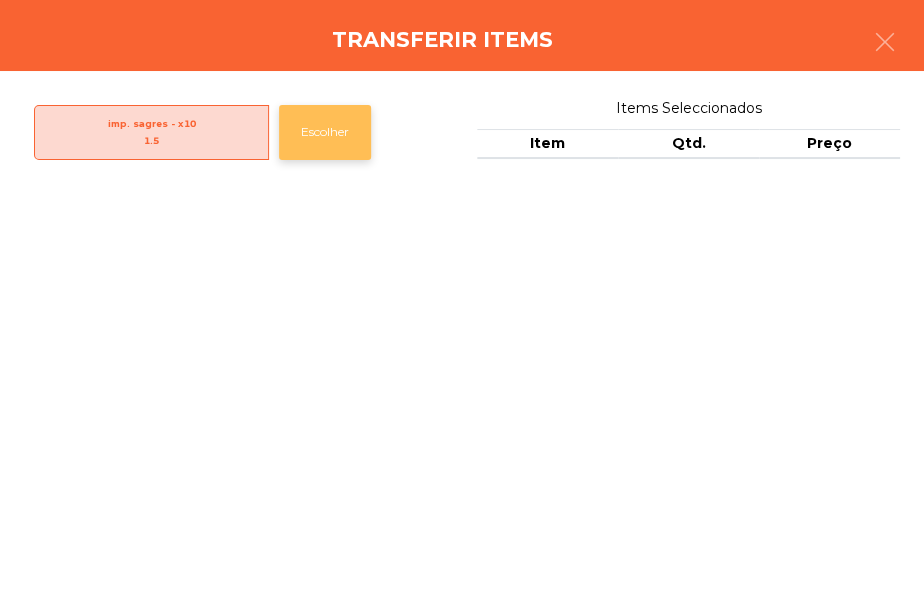 click on "Escolher" 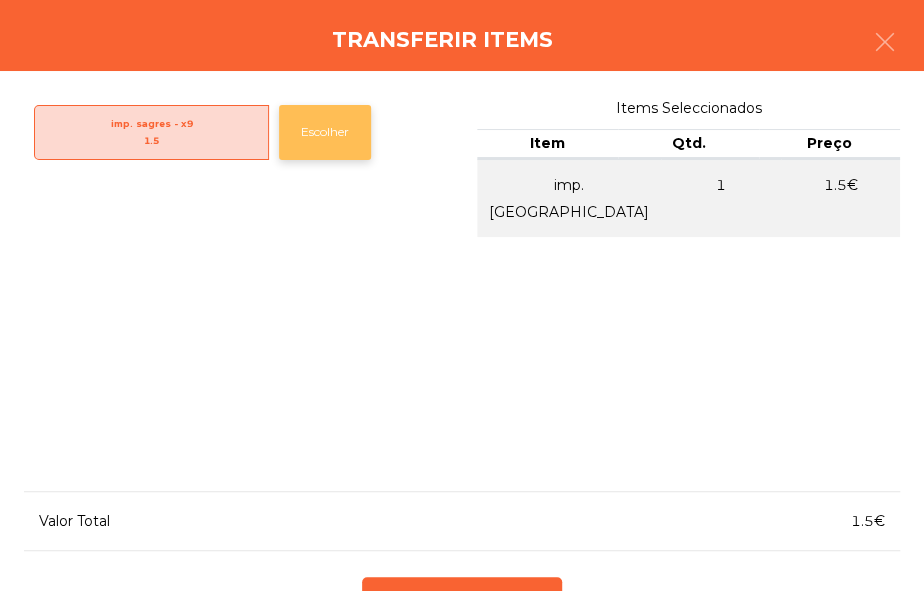 click on "Escolher" 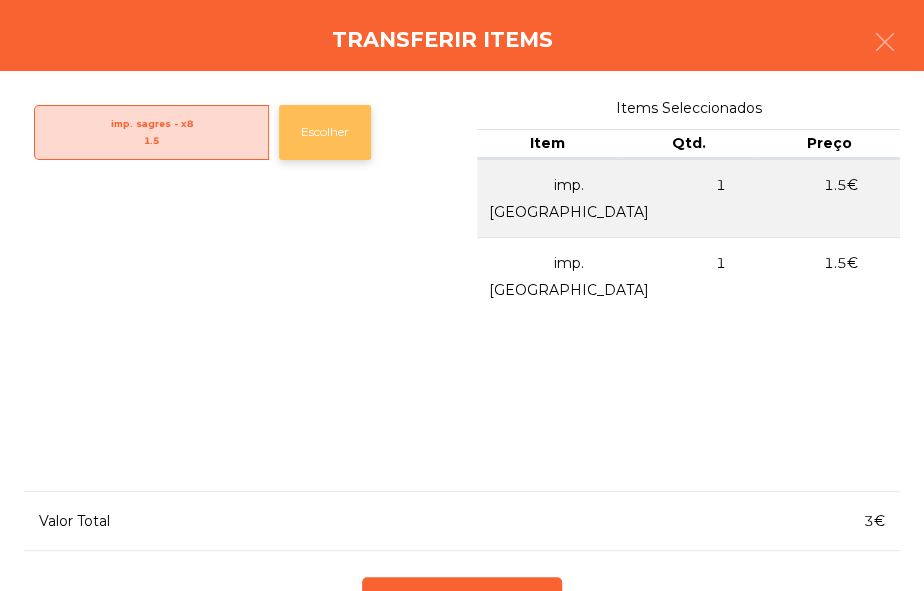 click on "Escolher" 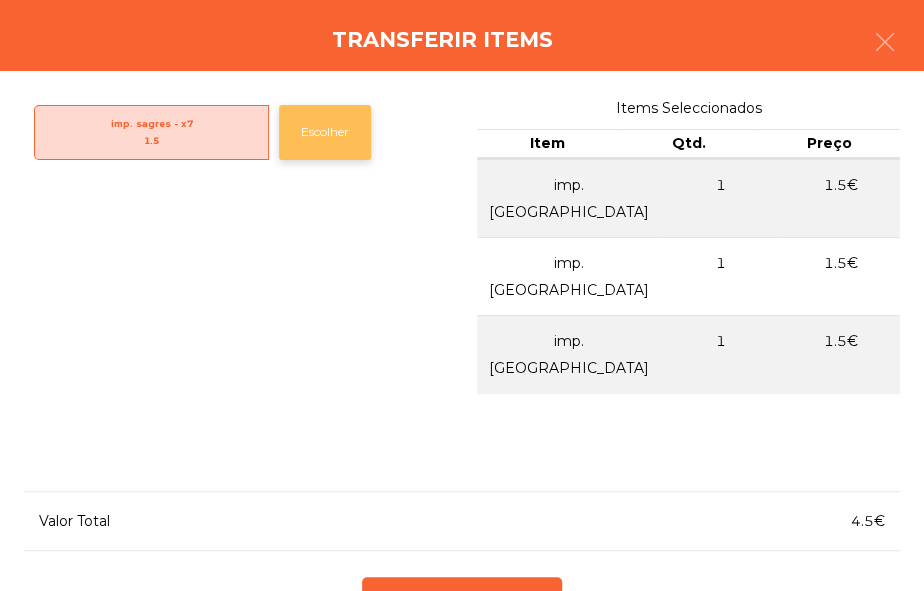 click on "Escolher" 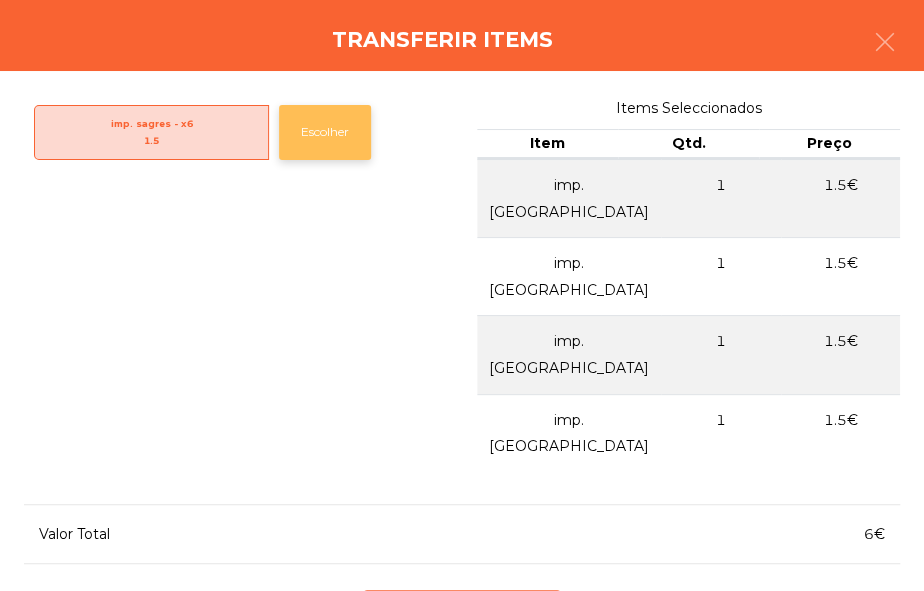 click on "Escolher" 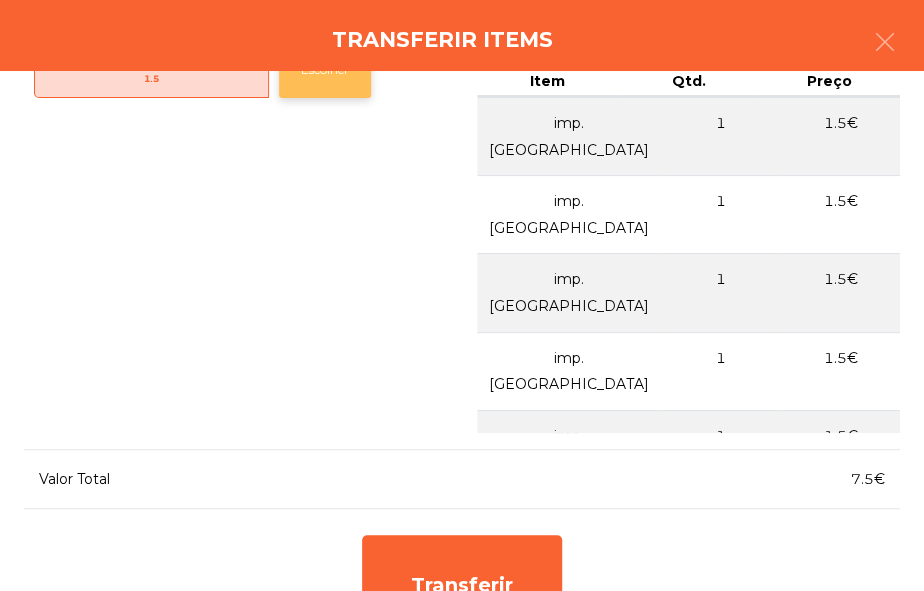 scroll, scrollTop: 96, scrollLeft: 0, axis: vertical 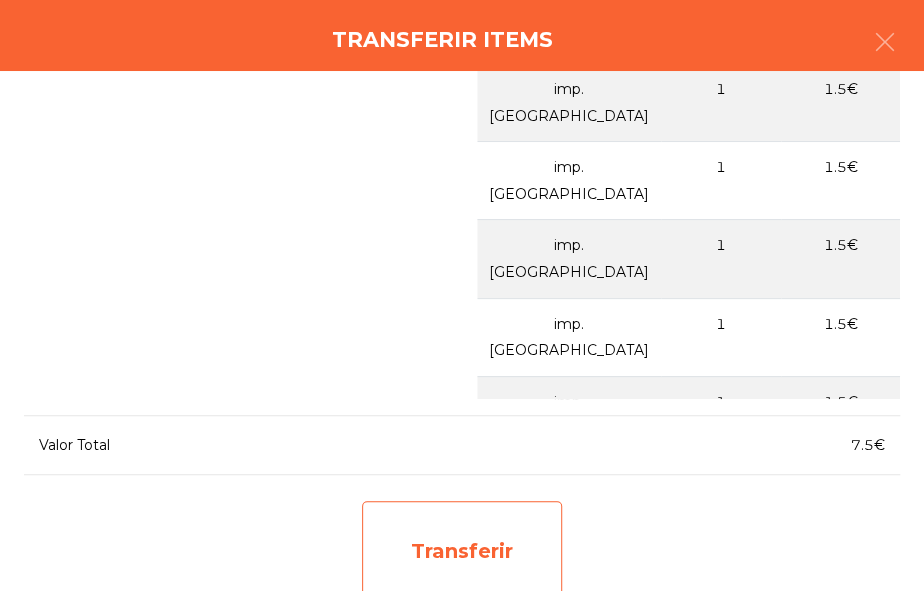 click on "Transferir" 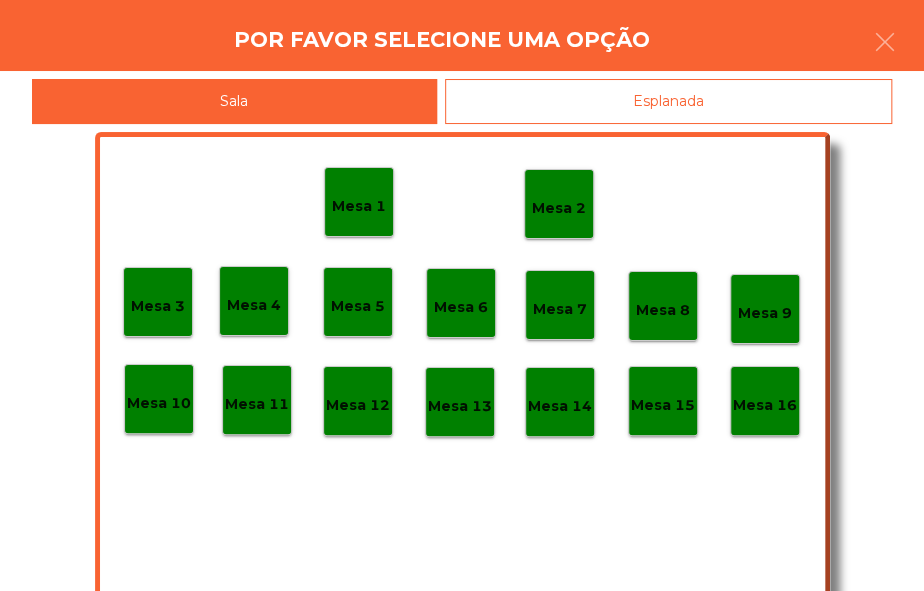 click on "Mesa 1" 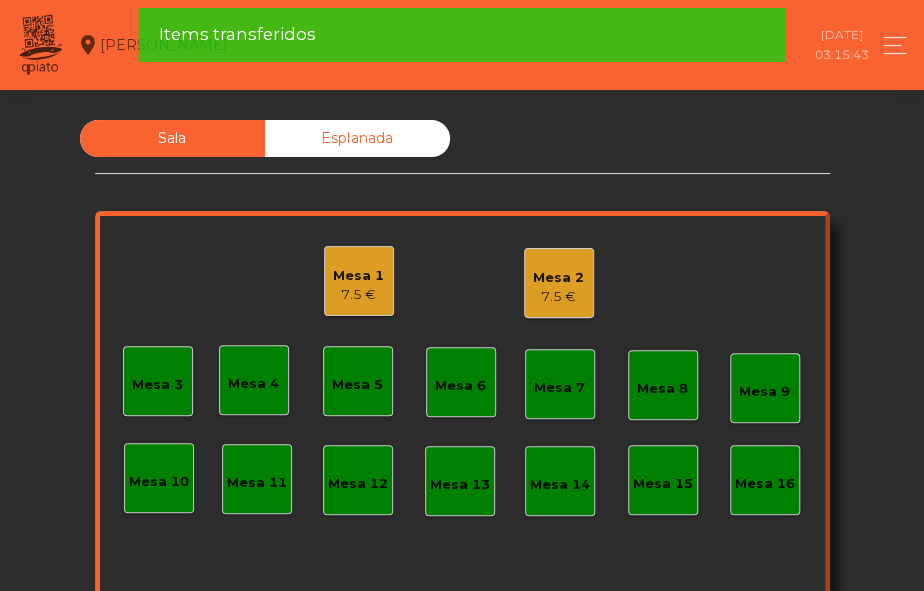 click on "Mesa 1" 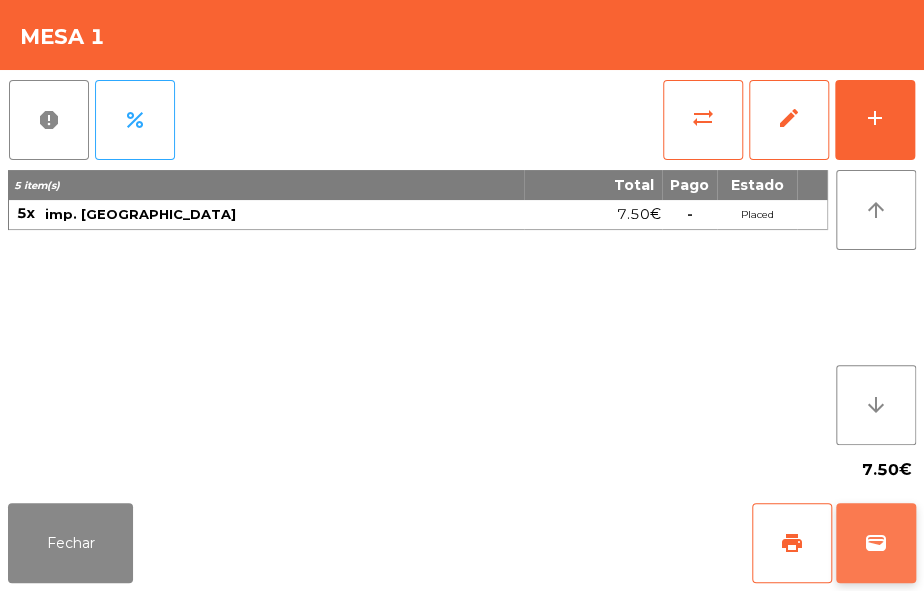 click on "wallet" 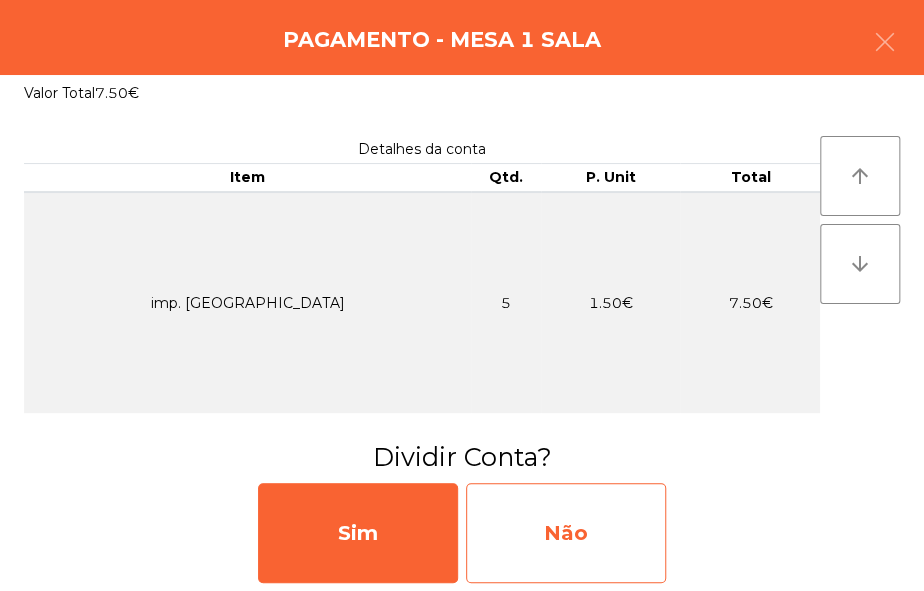 click on "Não" 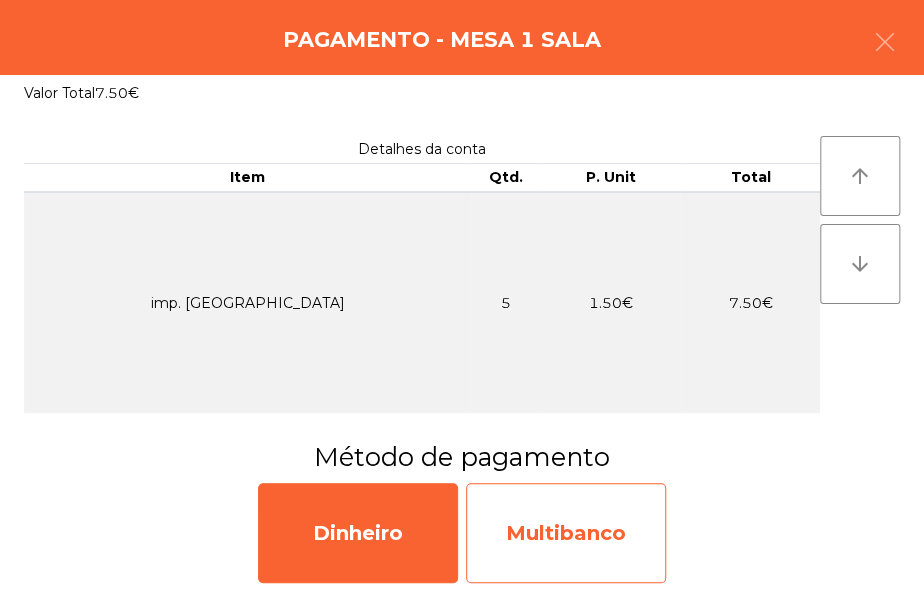 click on "Multibanco" 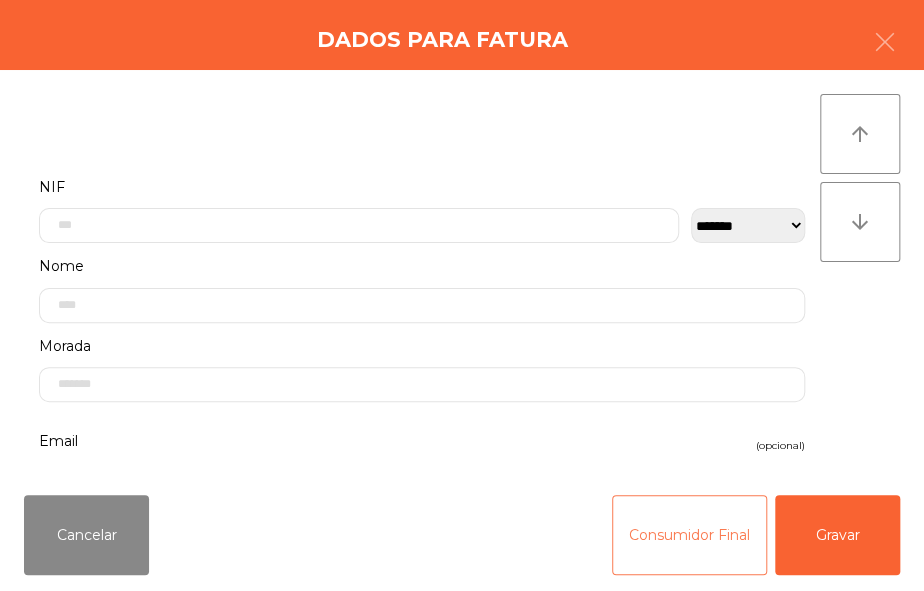 click on "Consumidor Final" 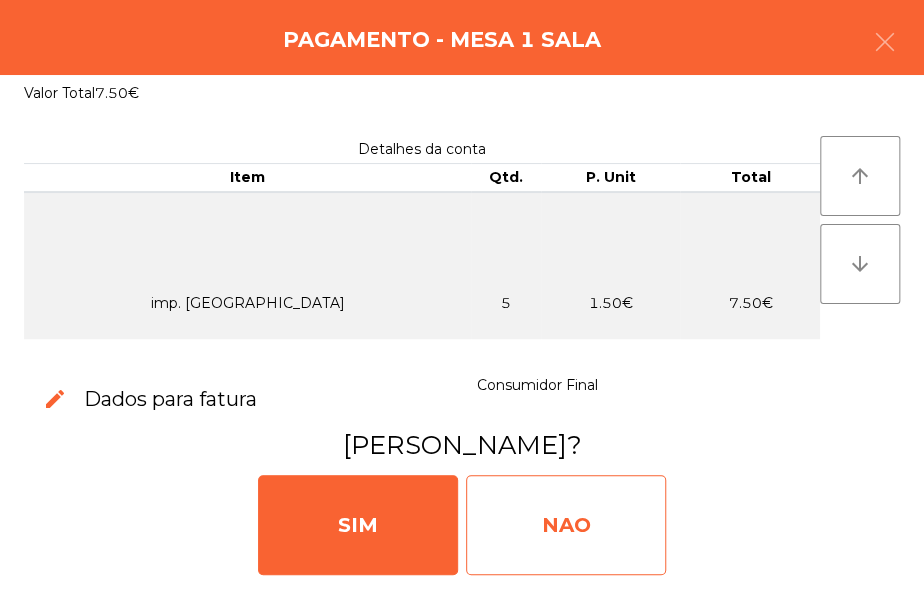 click on "NAO" 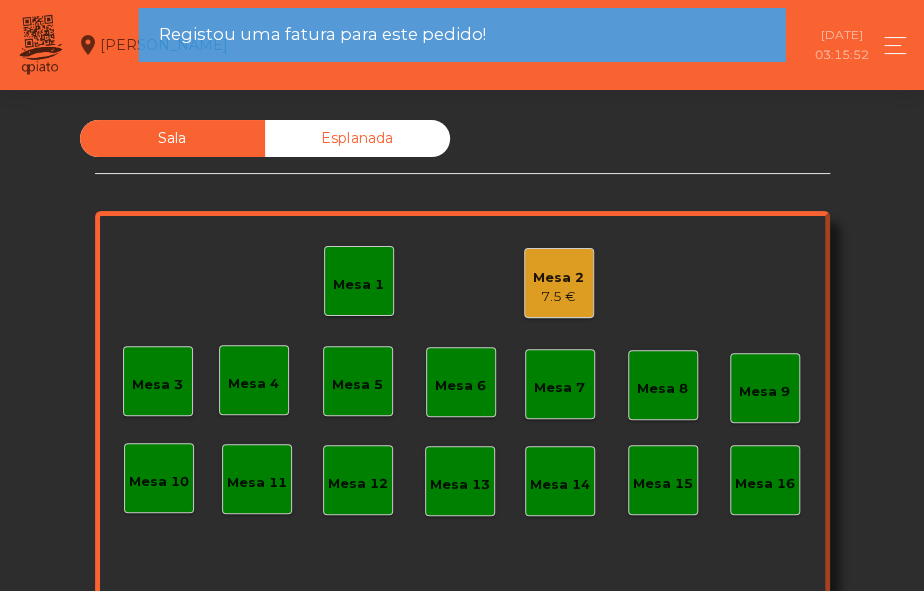 click on "Mesa 2" 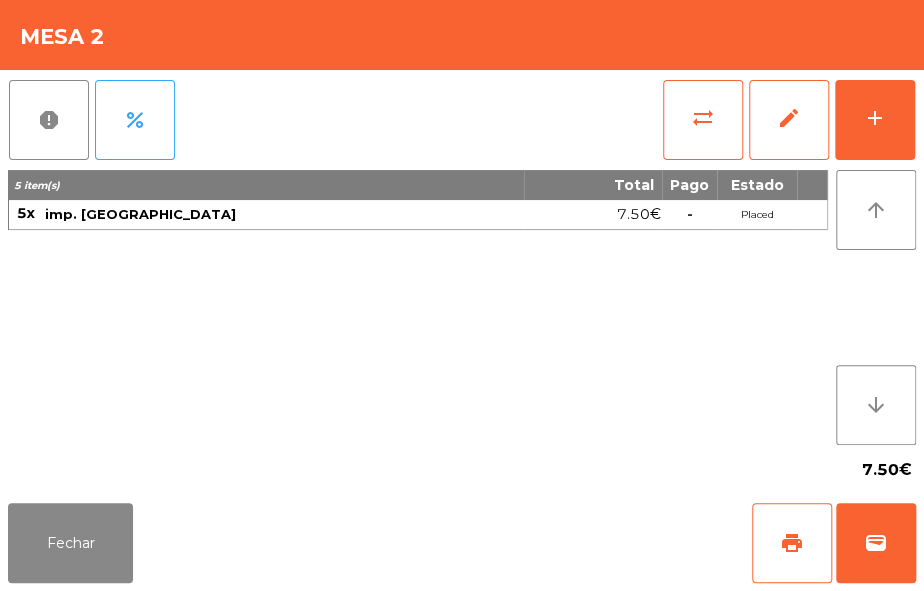 click on "-" 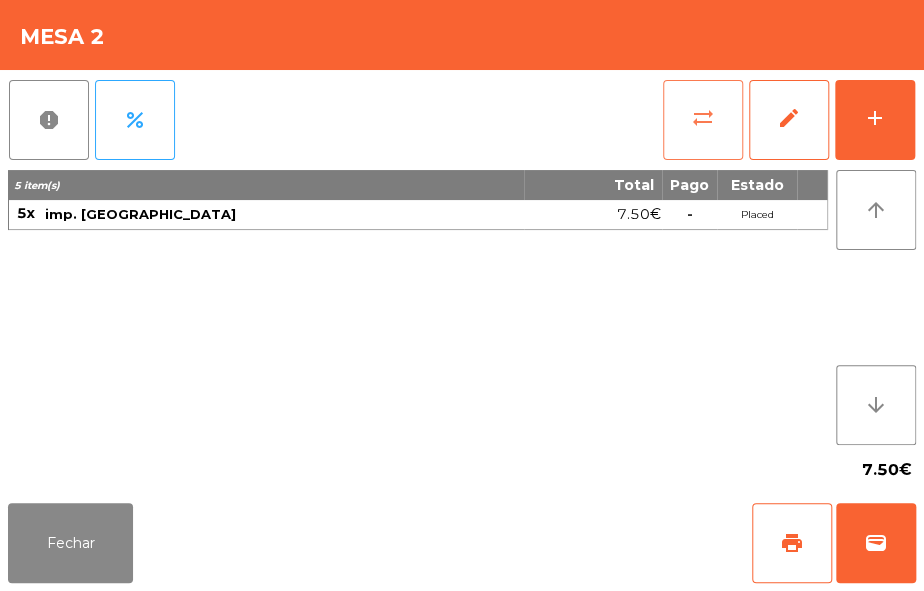 click on "sync_alt" 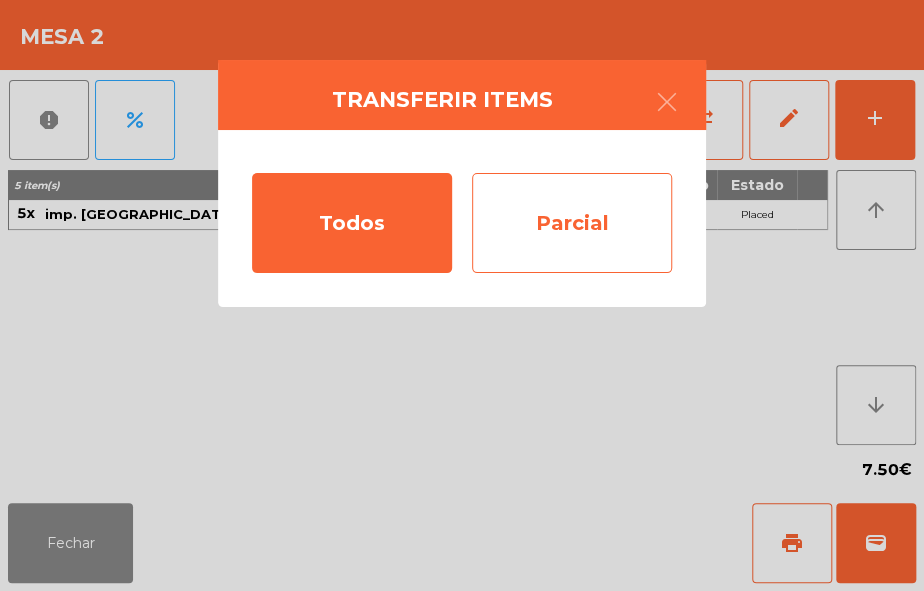 click on "Parcial" 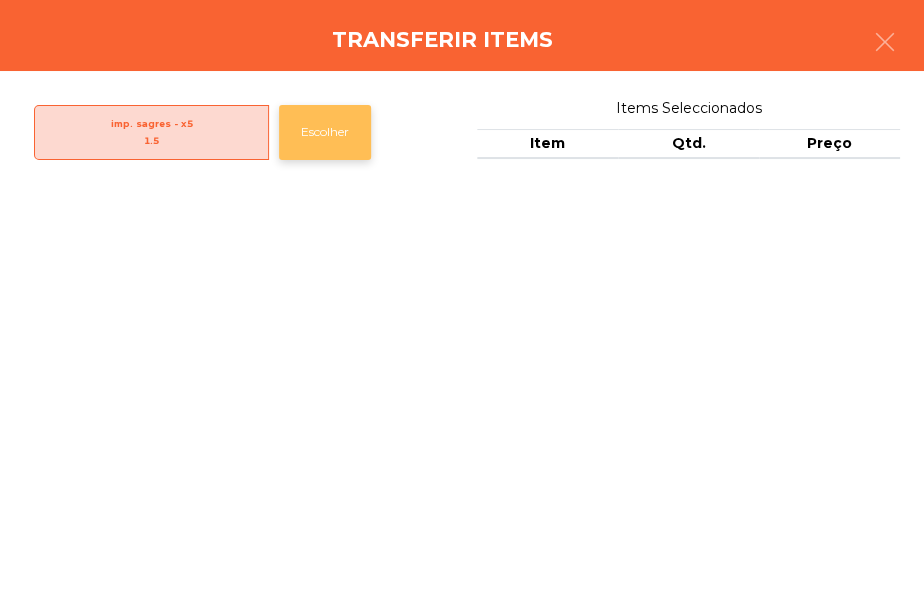 click on "Escolher" 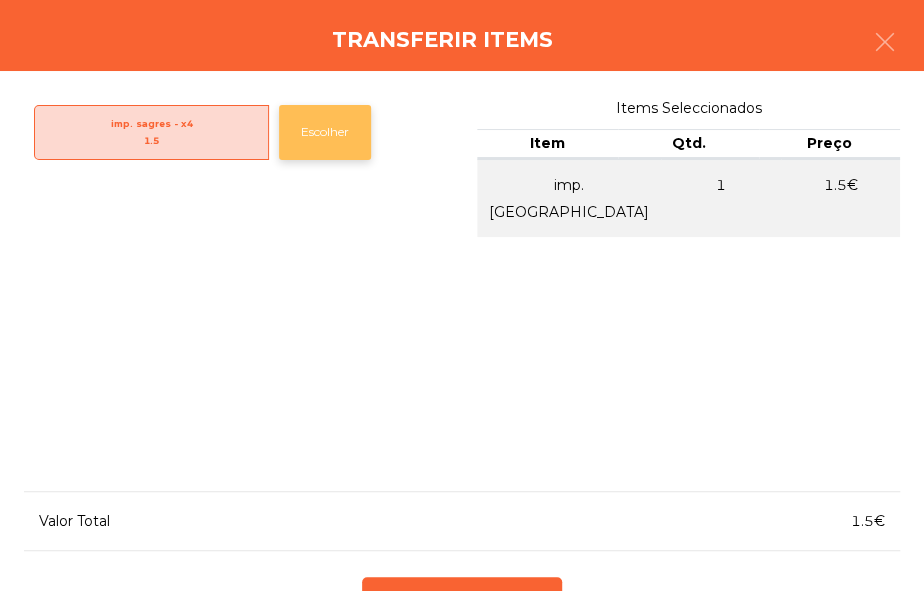 click on "Escolher" 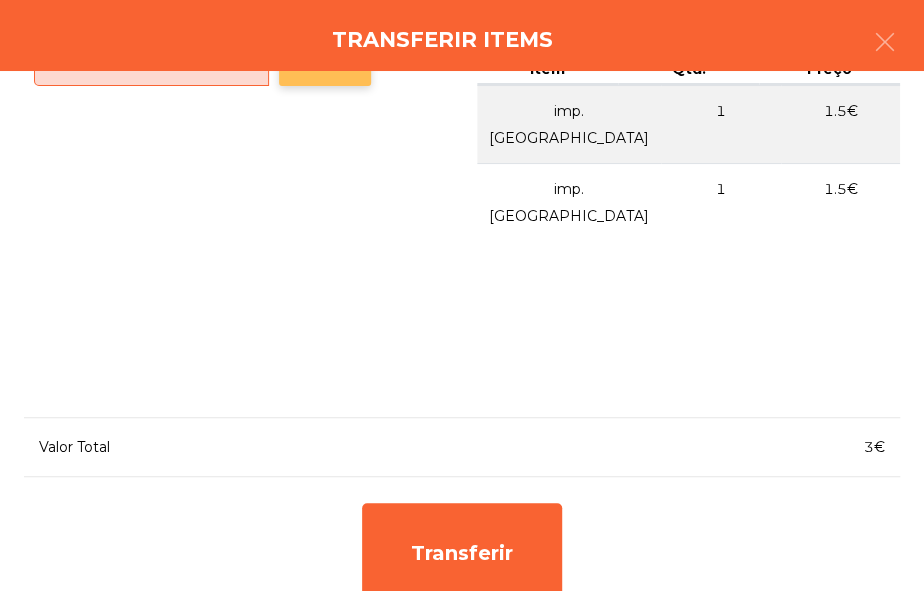 scroll, scrollTop: 80, scrollLeft: 0, axis: vertical 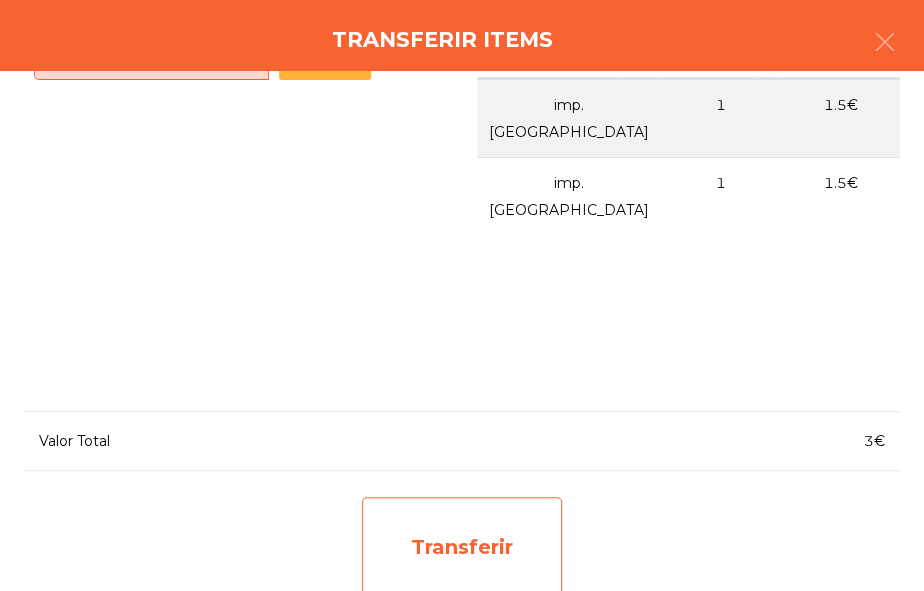 click on "Transferir" 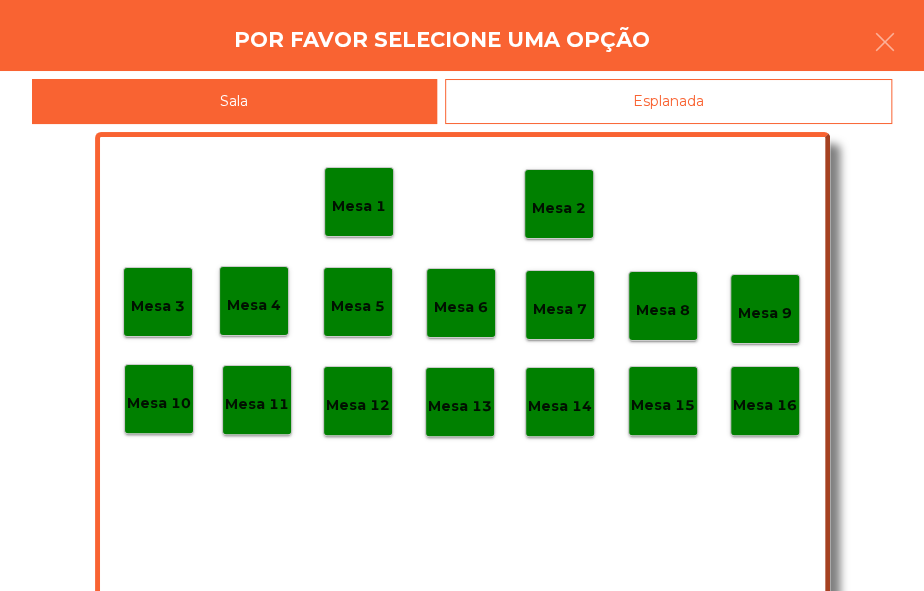 click on "Mesa 2" 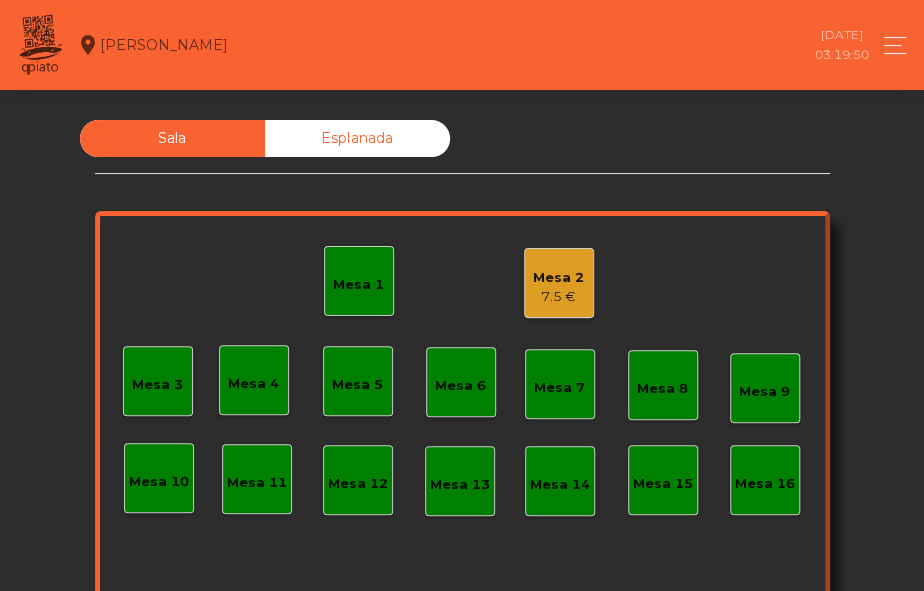 click on "Mesa 2" 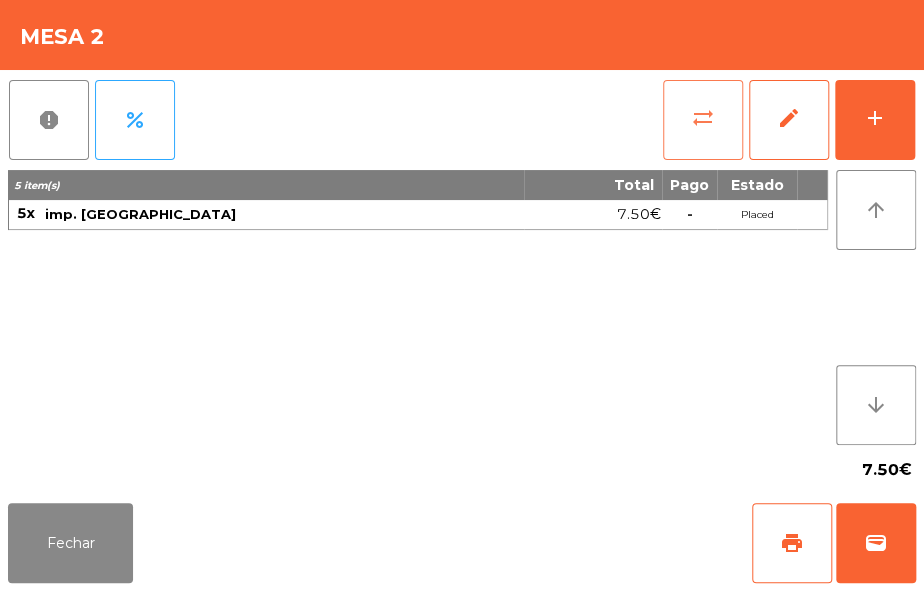 click on "sync_alt" 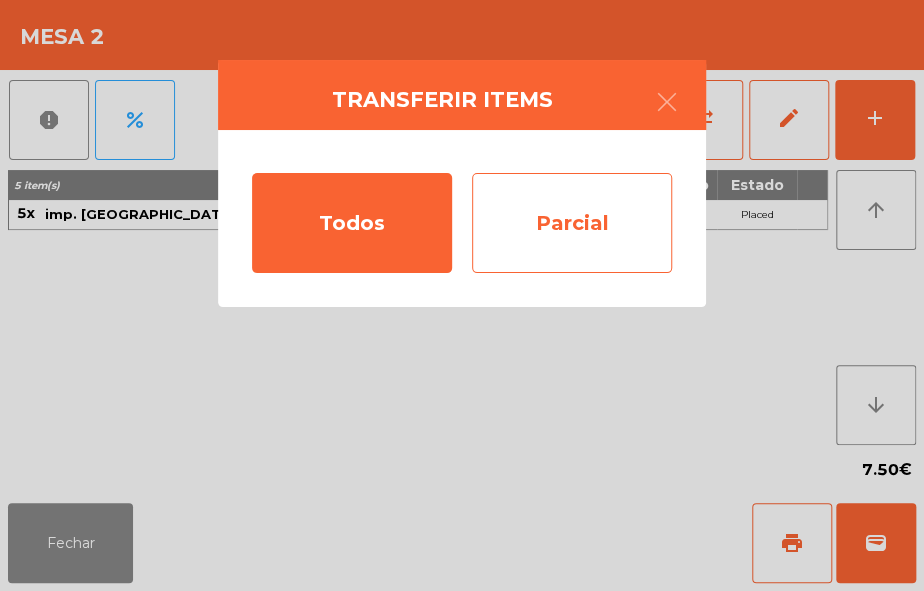 click on "Parcial" 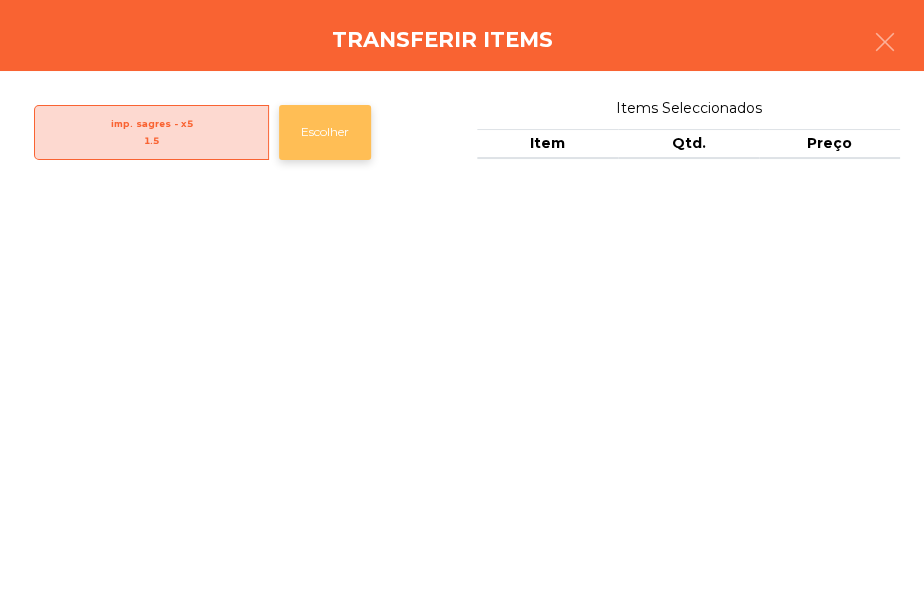 click on "Escolher" 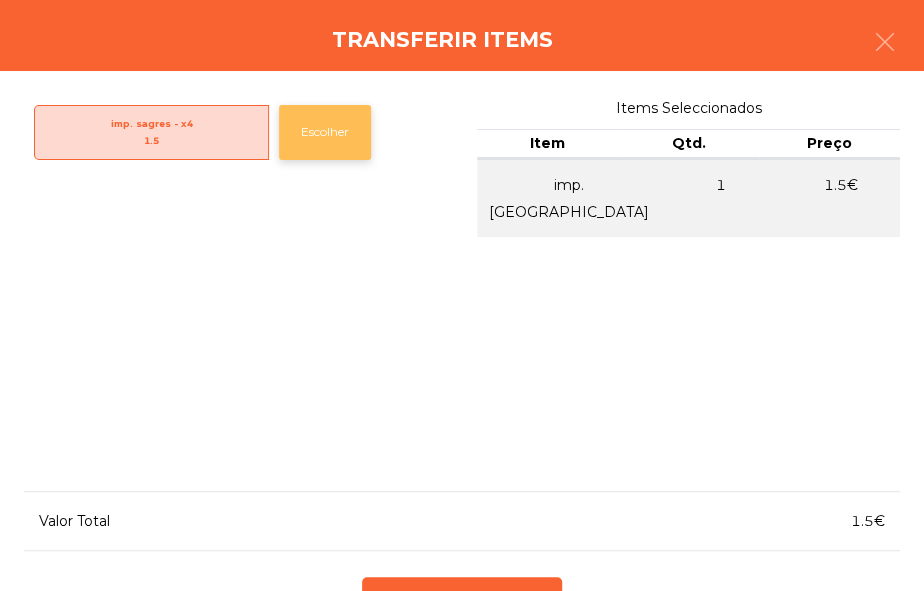click on "Escolher" 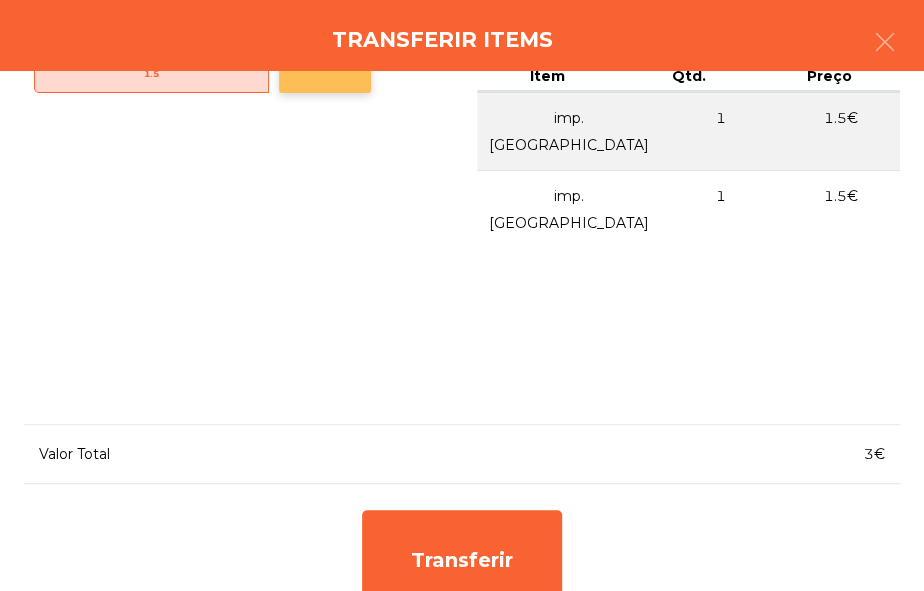 scroll, scrollTop: 80, scrollLeft: 0, axis: vertical 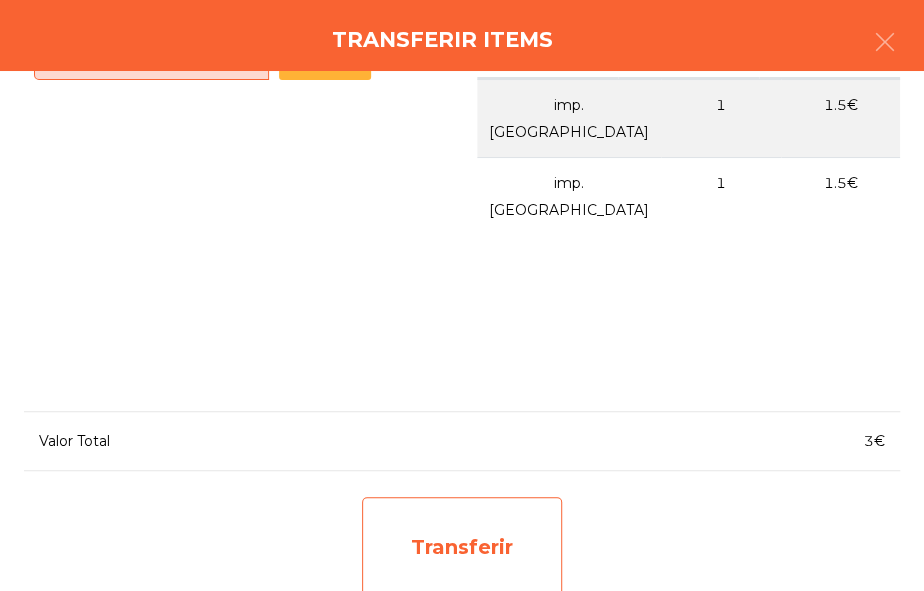 click on "Transferir" 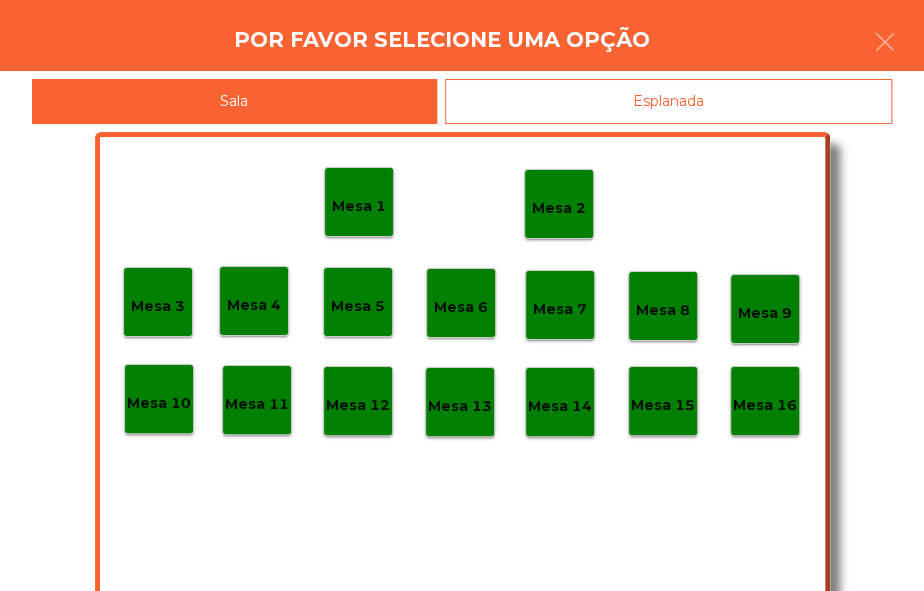 click on "Mesa 1" 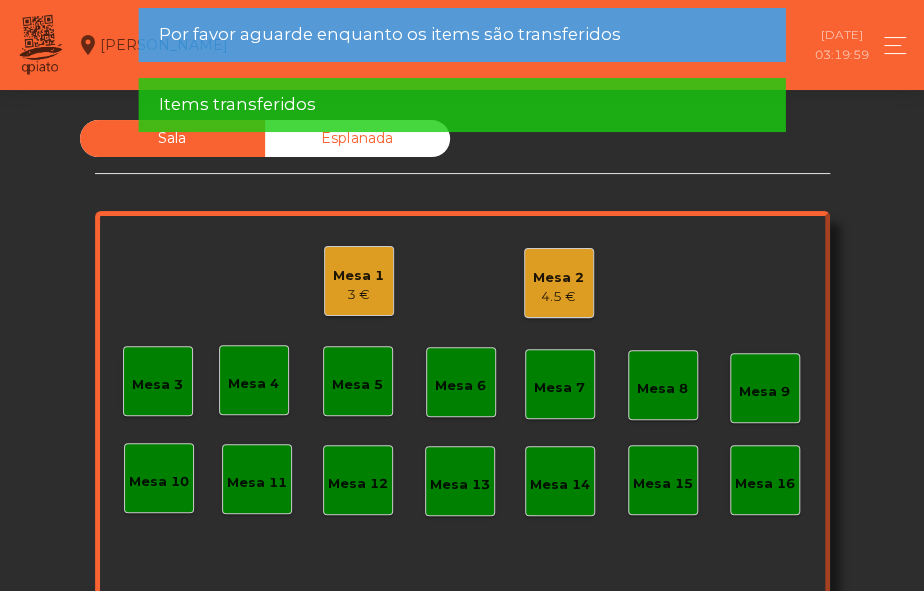 click on "Sala   Esplanada   Mesa 1   3 €   Mesa 2   4.5 €   Mesa 3   Mesa 4   Mesa 5   [GEOGRAPHIC_DATA] 8   [GEOGRAPHIC_DATA] 11   [GEOGRAPHIC_DATA] 15   Mesa 16  Reserva na próxima hora Pedindo a conta A chamar" 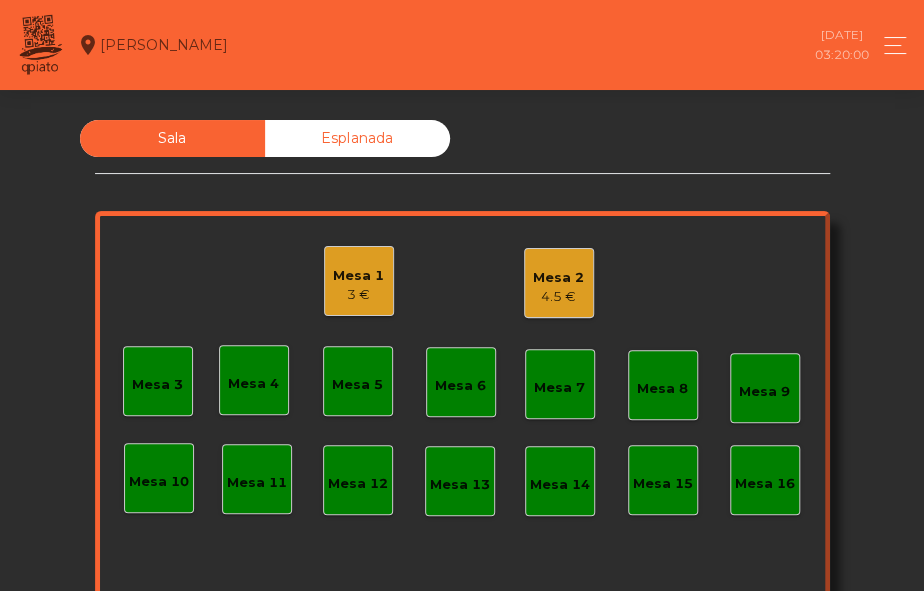 click on "Sala   Esplanada   Mesa 1   3 €   Mesa 2   4.5 €   Mesa 3   Mesa 4   Mesa 5   [GEOGRAPHIC_DATA] 8   [GEOGRAPHIC_DATA] 11   [GEOGRAPHIC_DATA] 15   Mesa 16  Reserva na próxima hora Pedindo a conta A chamar" 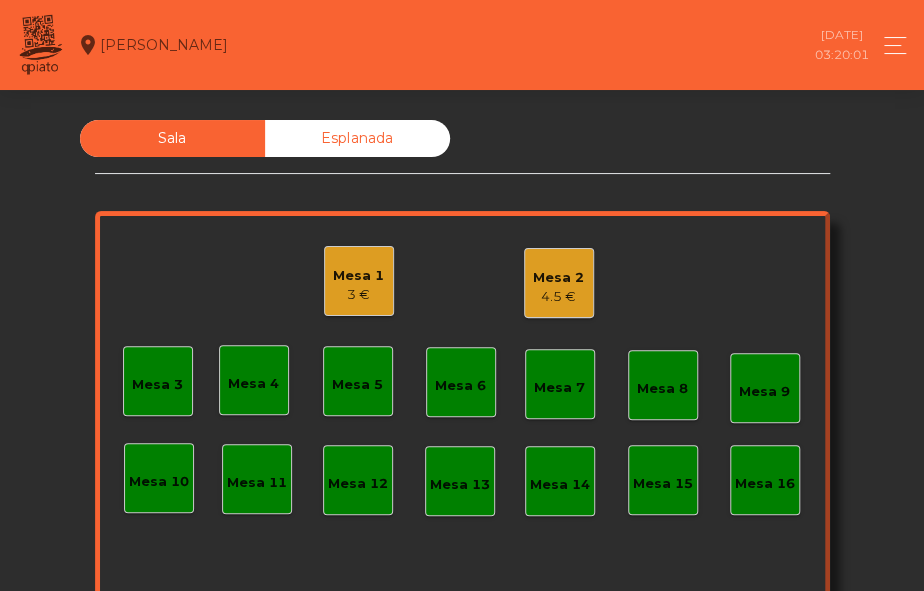 click on "Mesa 1" 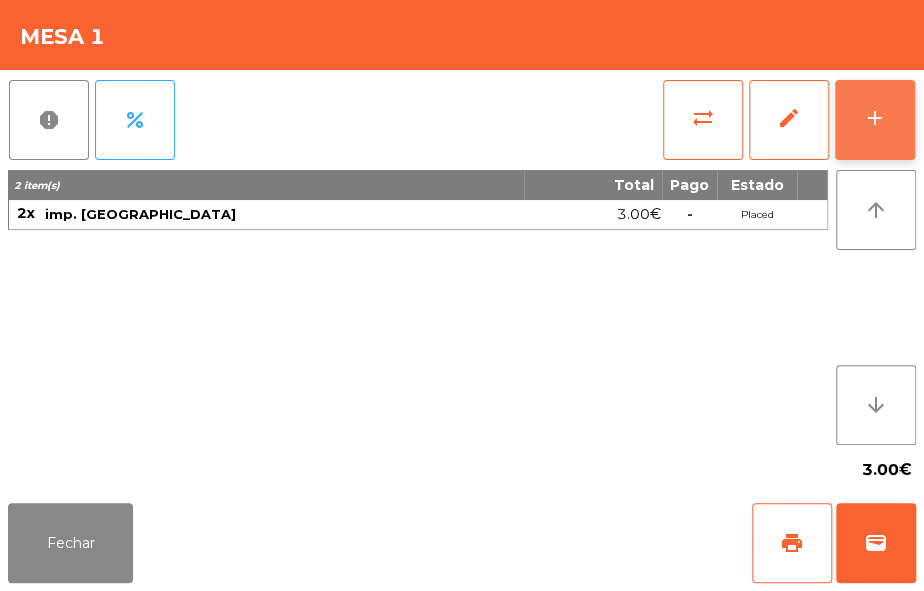 click on "add" 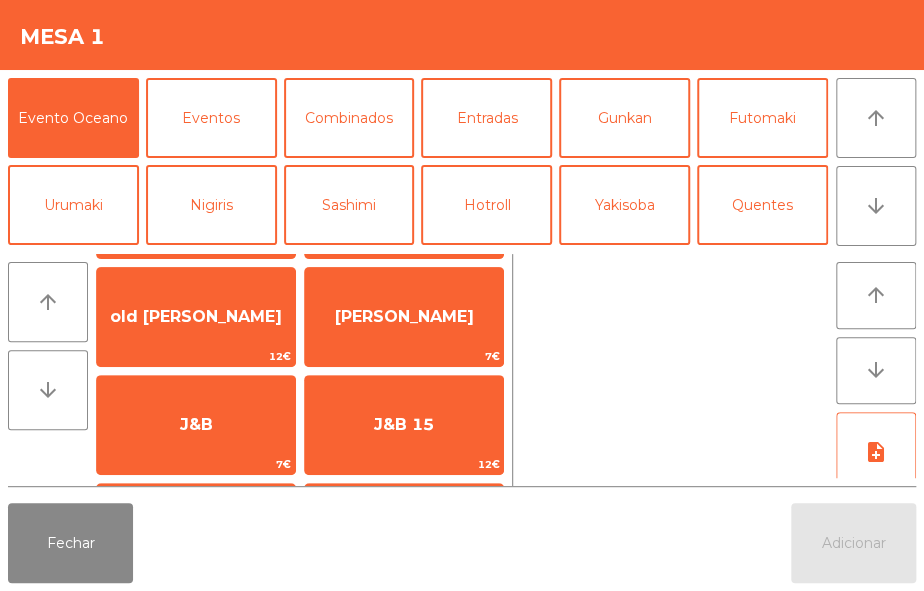 scroll, scrollTop: 334, scrollLeft: 0, axis: vertical 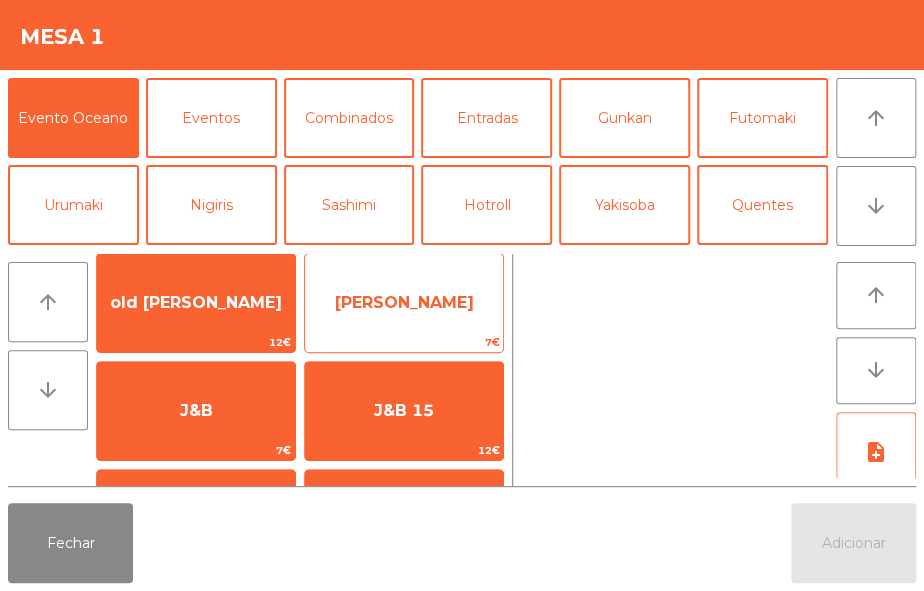 click on "[PERSON_NAME]" 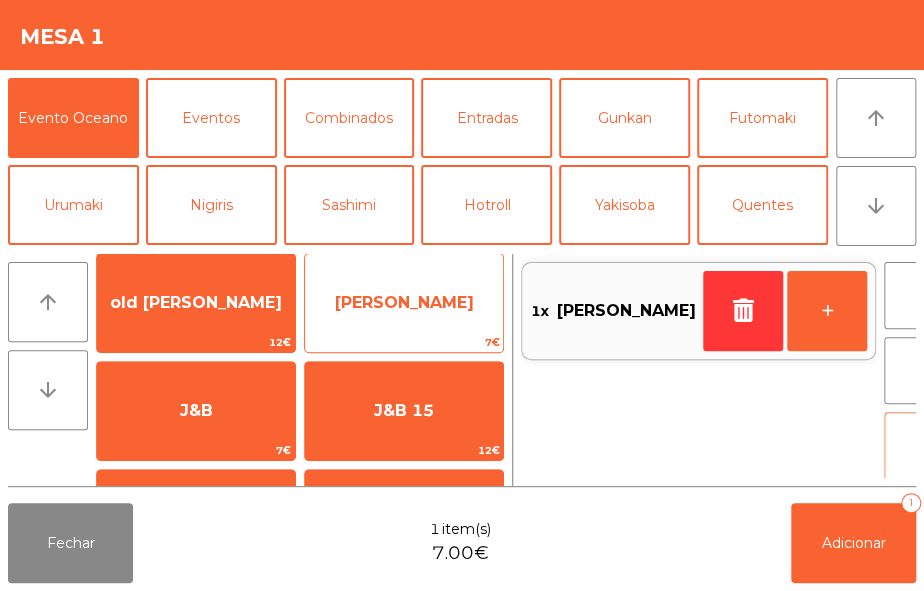 click on "[PERSON_NAME]" 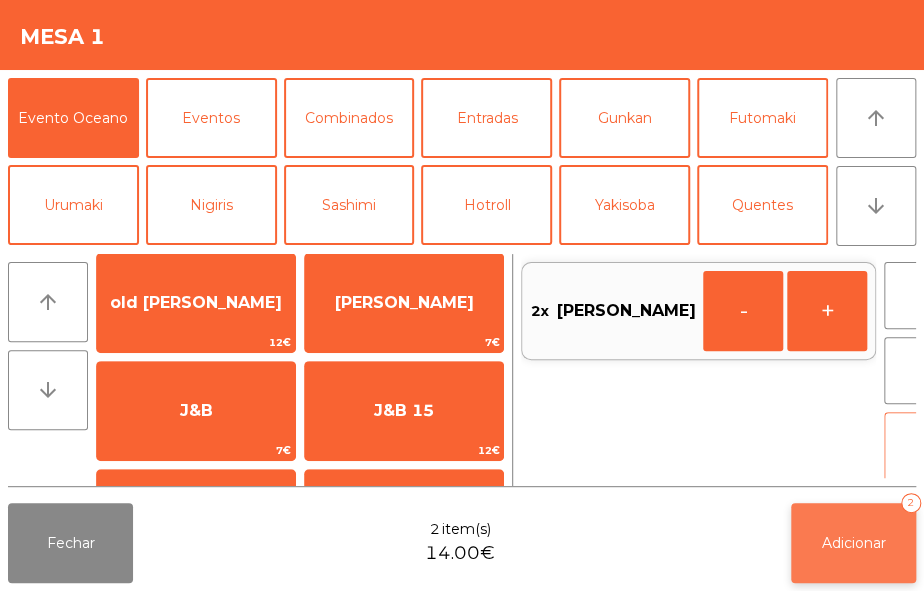 click on "Adicionar" 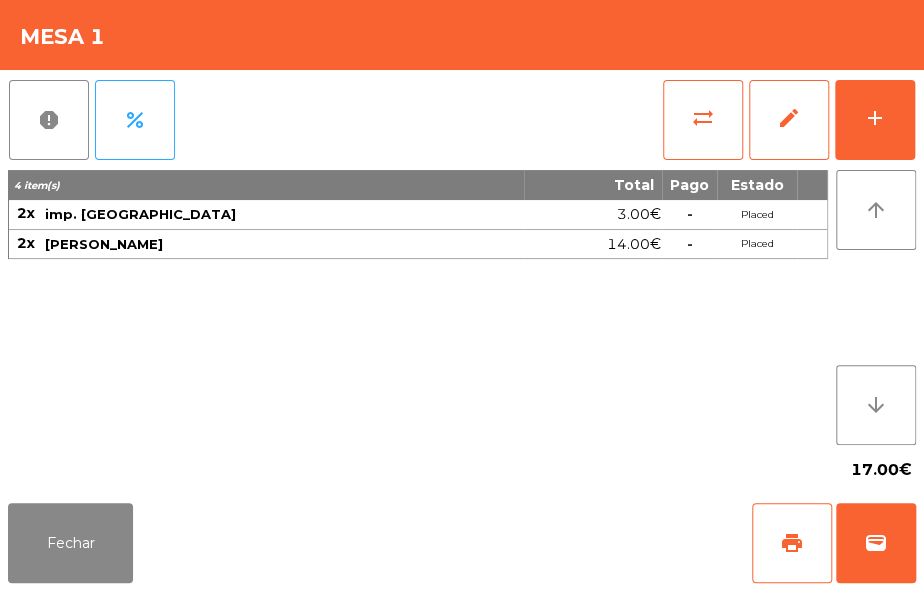 click on "arrow_upward arrow_downward" 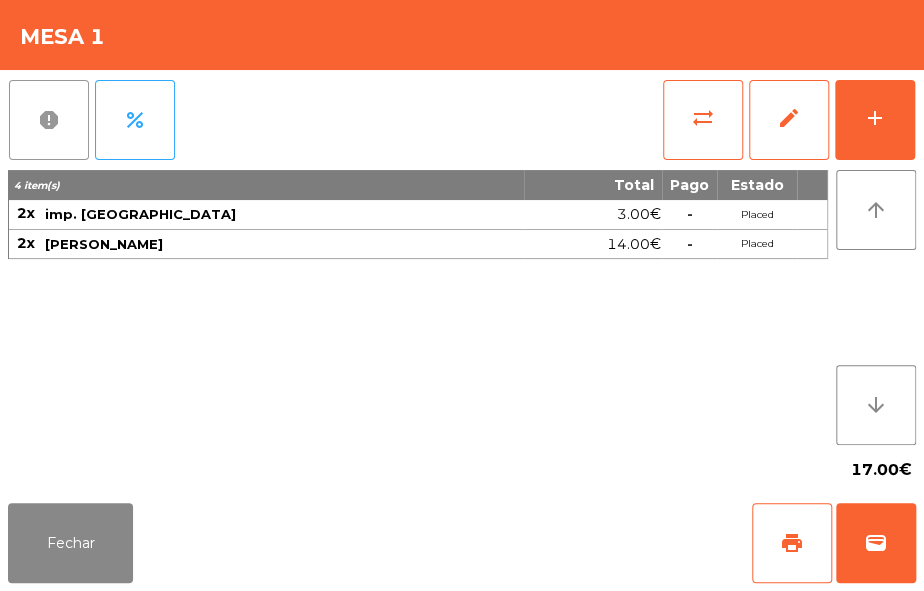 click on "report" 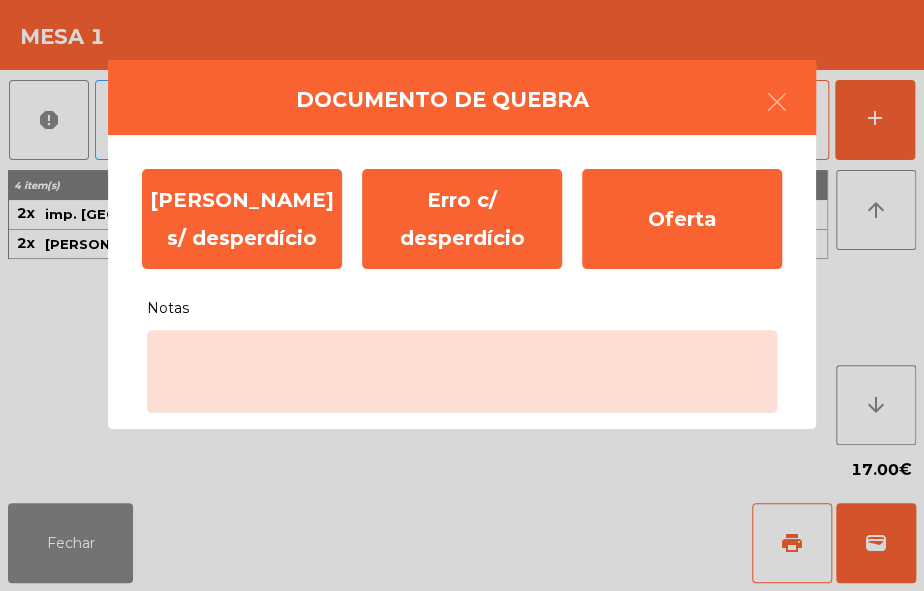 click on "[PERSON_NAME] s/ desperdício   Erro c/ desperdício   Oferta   Notas" 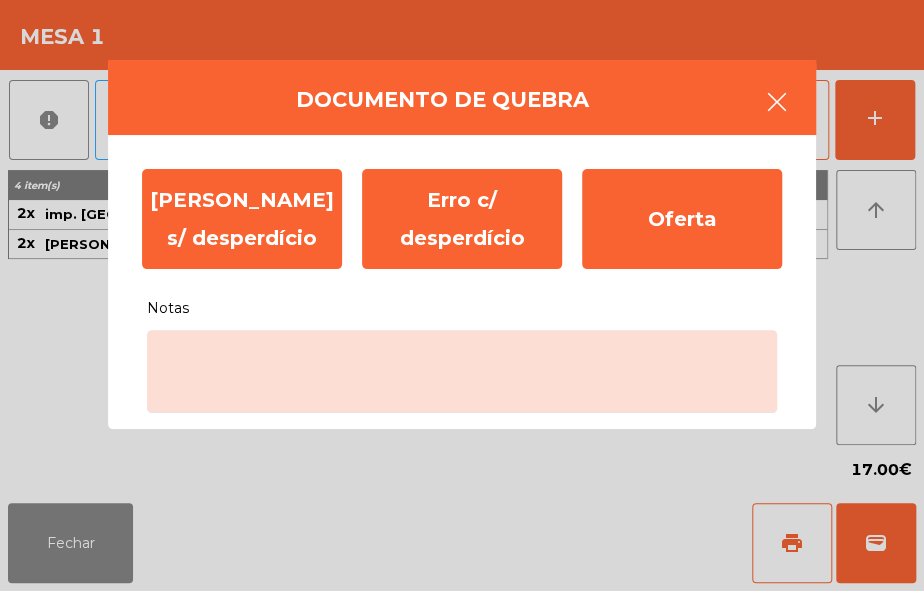 click 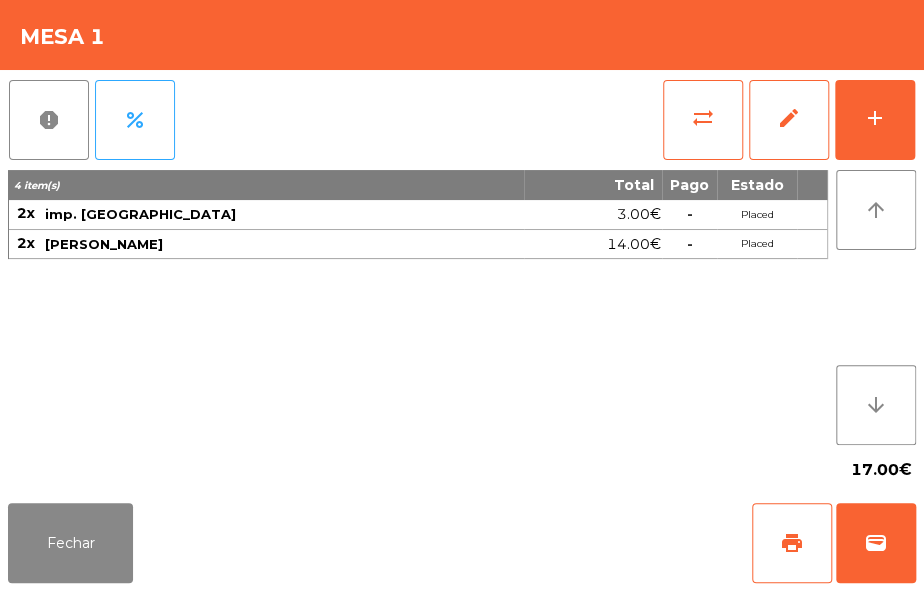click on "Placed" 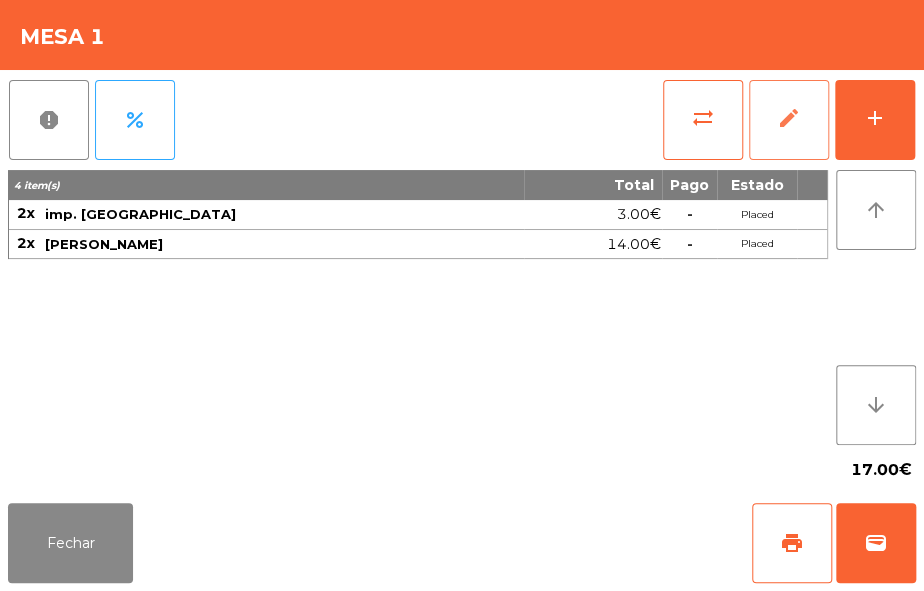 click on "edit" 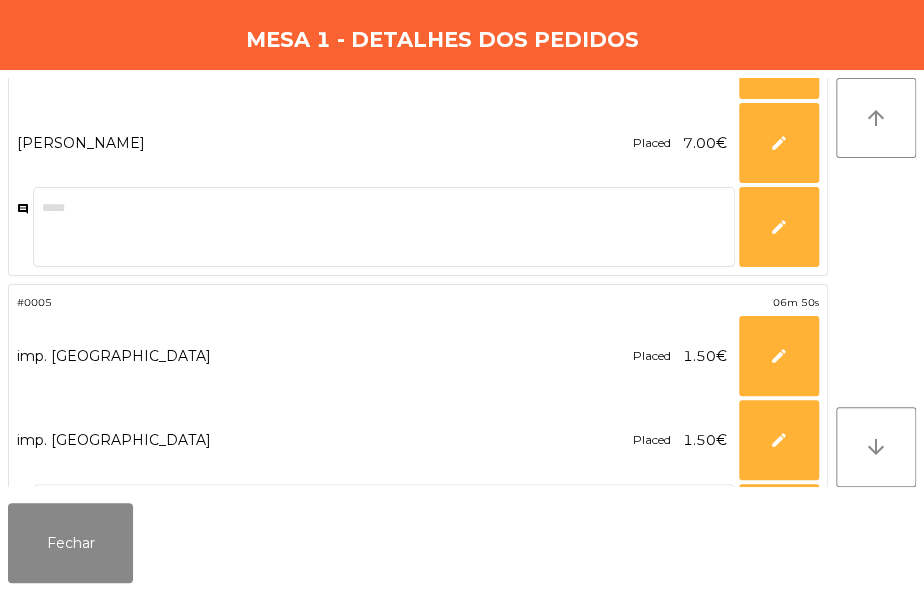 scroll, scrollTop: 92, scrollLeft: 0, axis: vertical 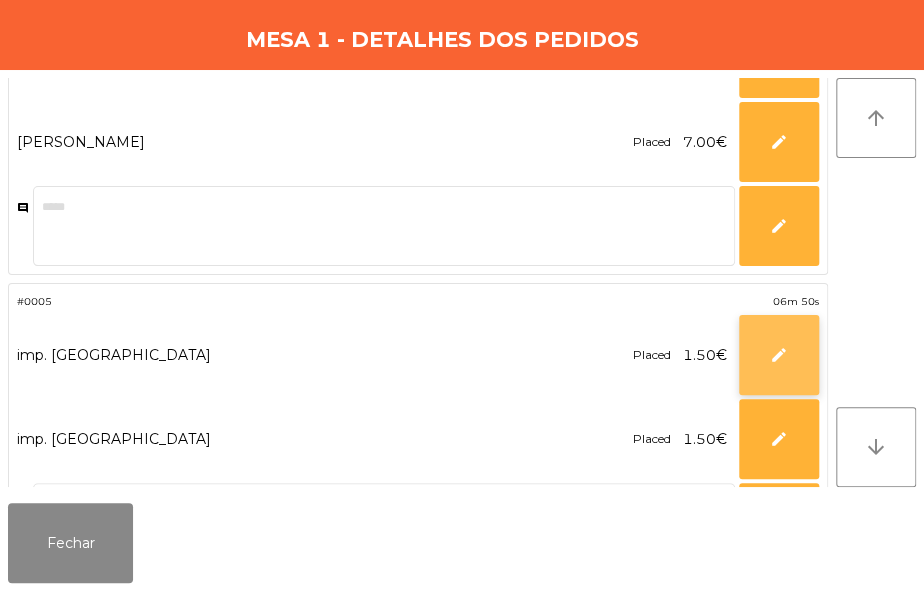 click on "edit" 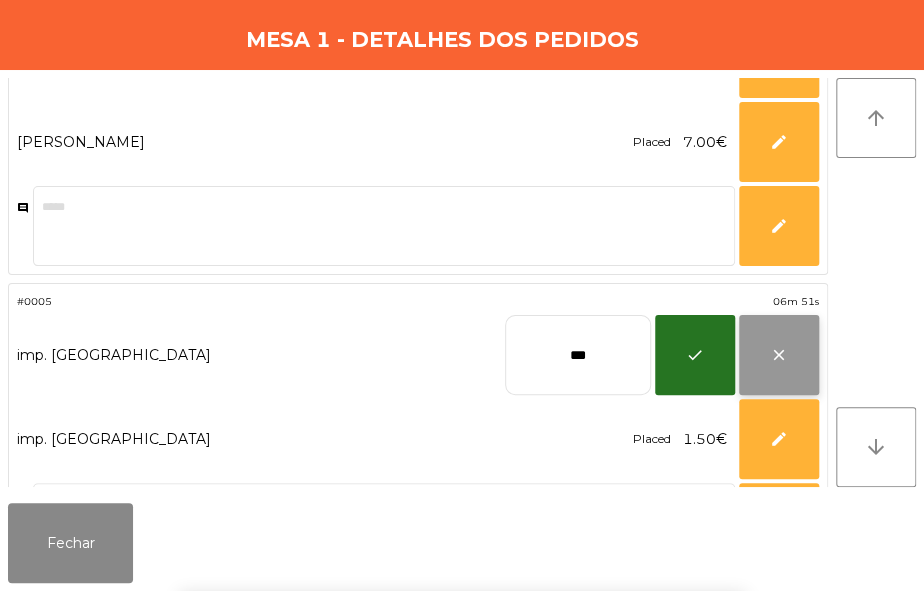 click on "close" 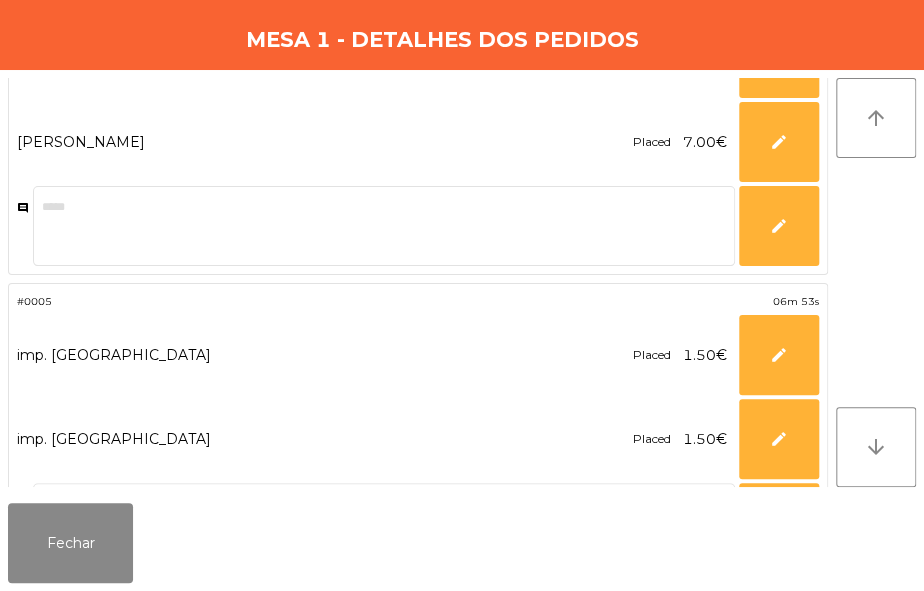 scroll, scrollTop: 0, scrollLeft: 0, axis: both 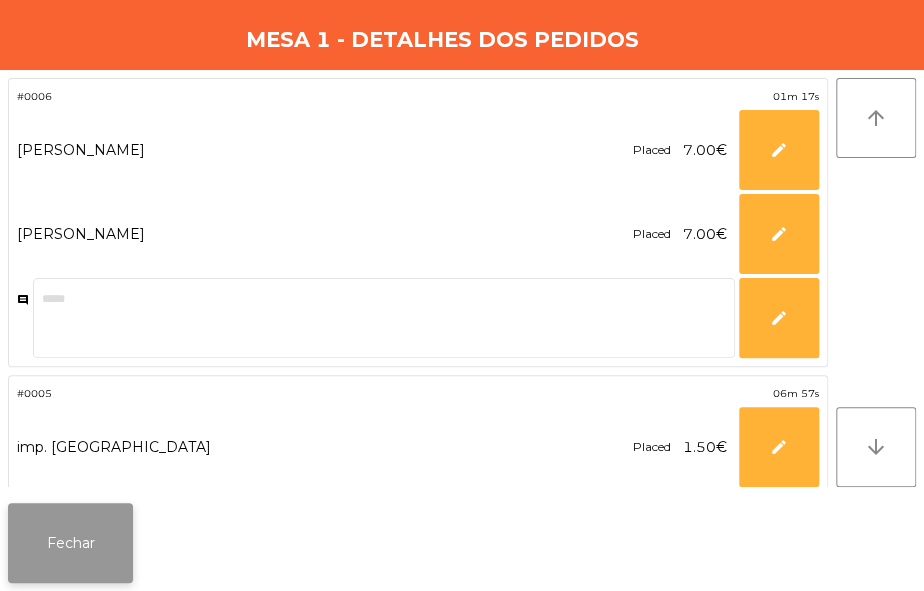 click on "Fechar" 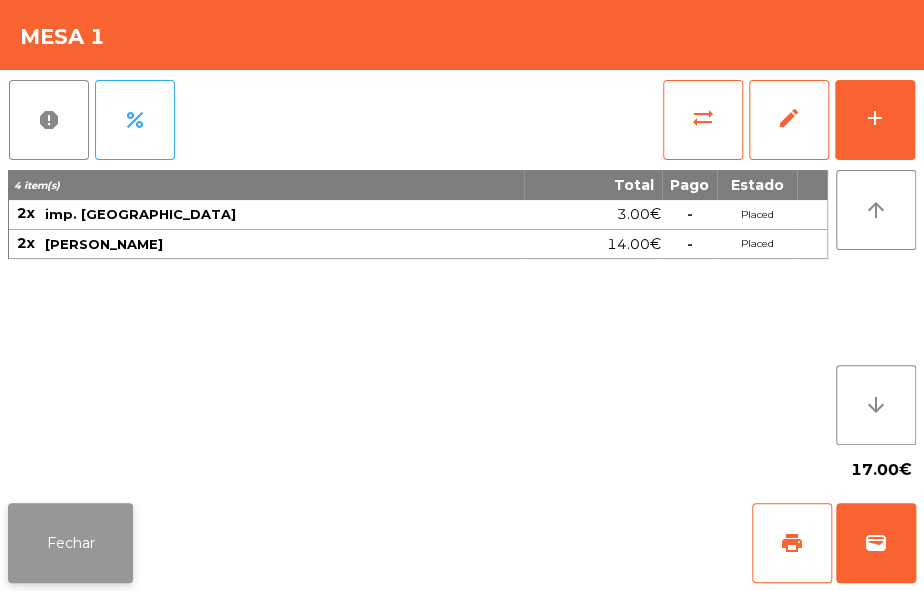 click on "Fechar" 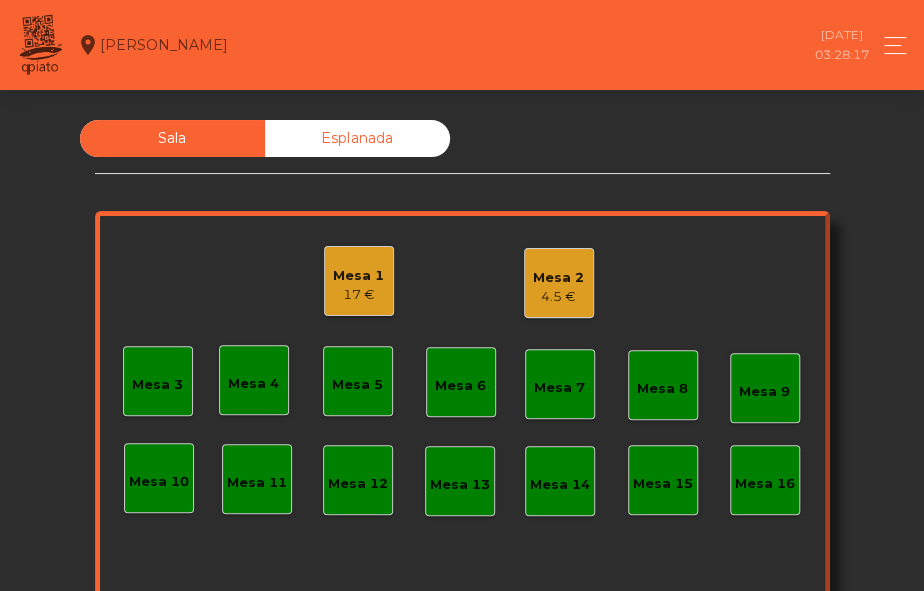 click on "Mesa 8" 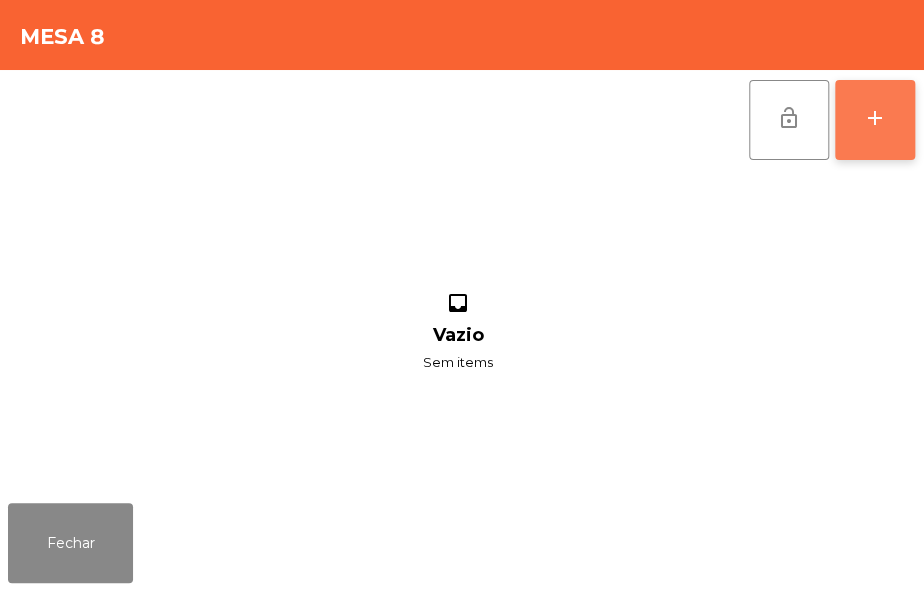 click on "add" 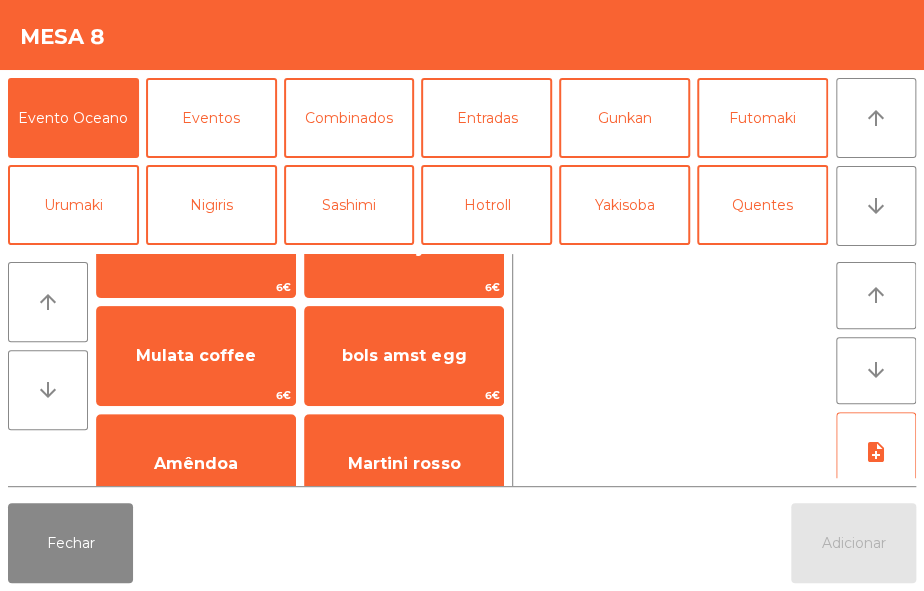 scroll, scrollTop: 1671, scrollLeft: 0, axis: vertical 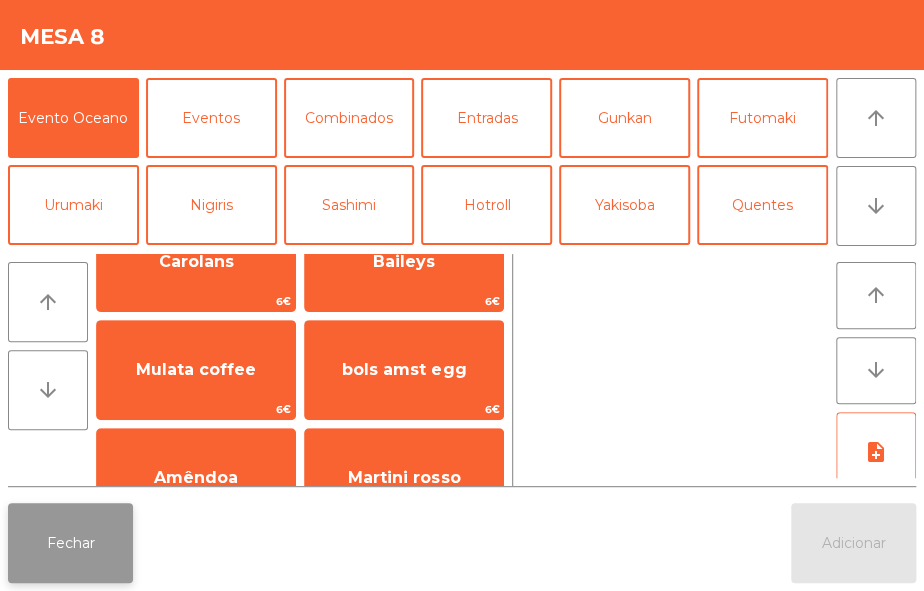 click on "Fechar" 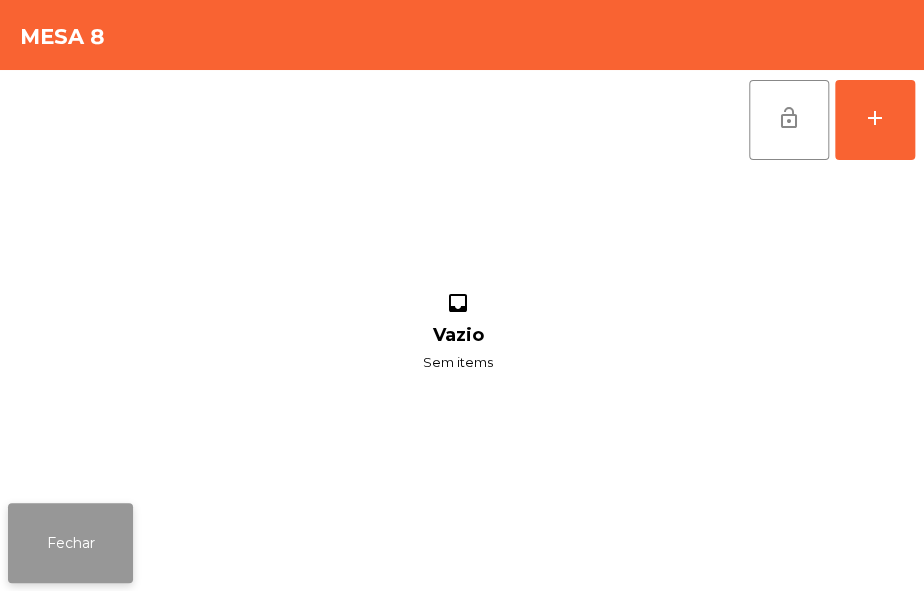 click on "Fechar" 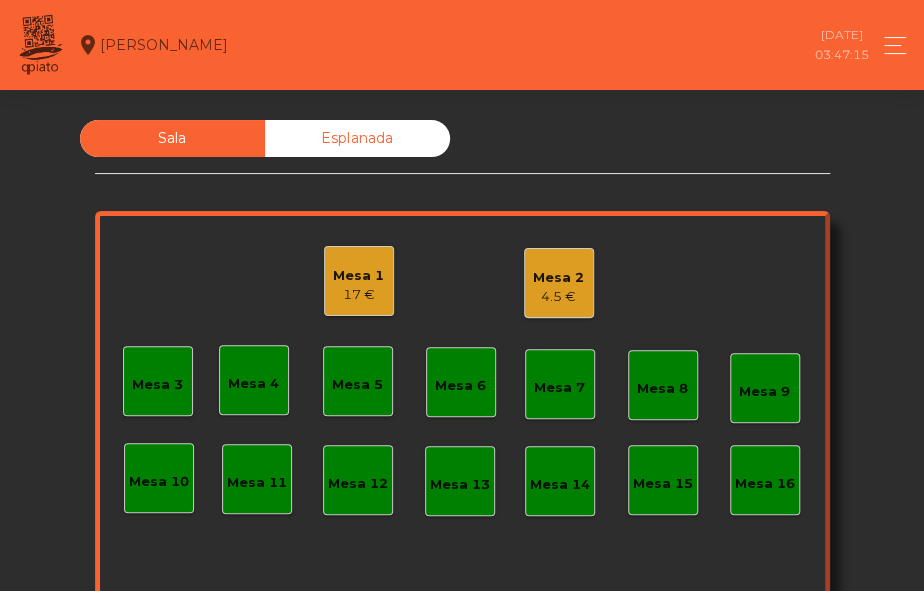 click on "Mesa 1" 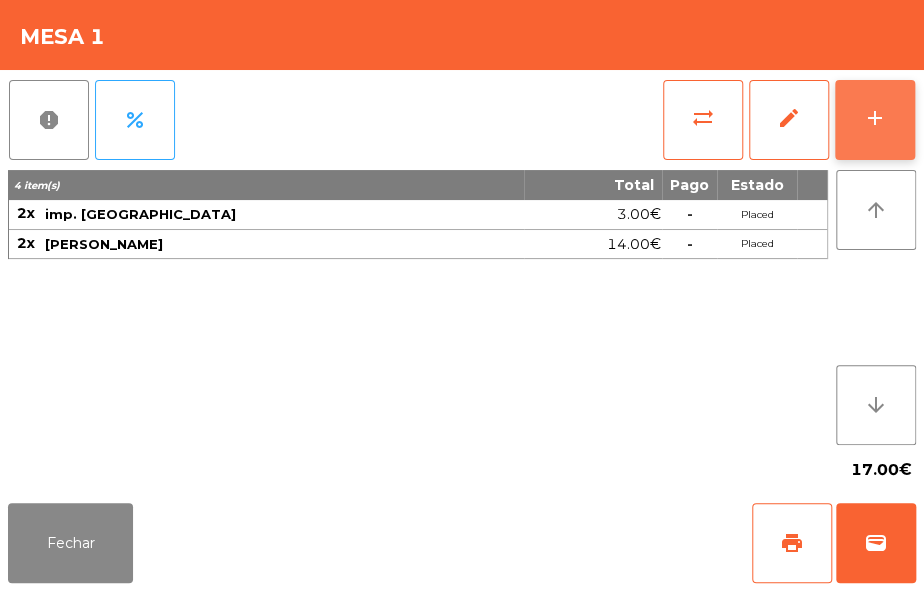 click on "add" 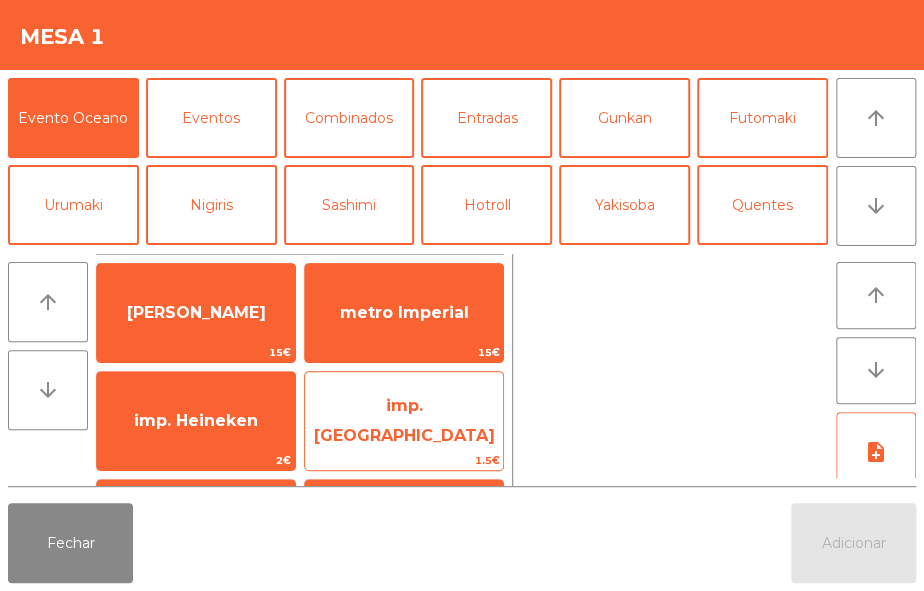 click on "imp. [GEOGRAPHIC_DATA]" 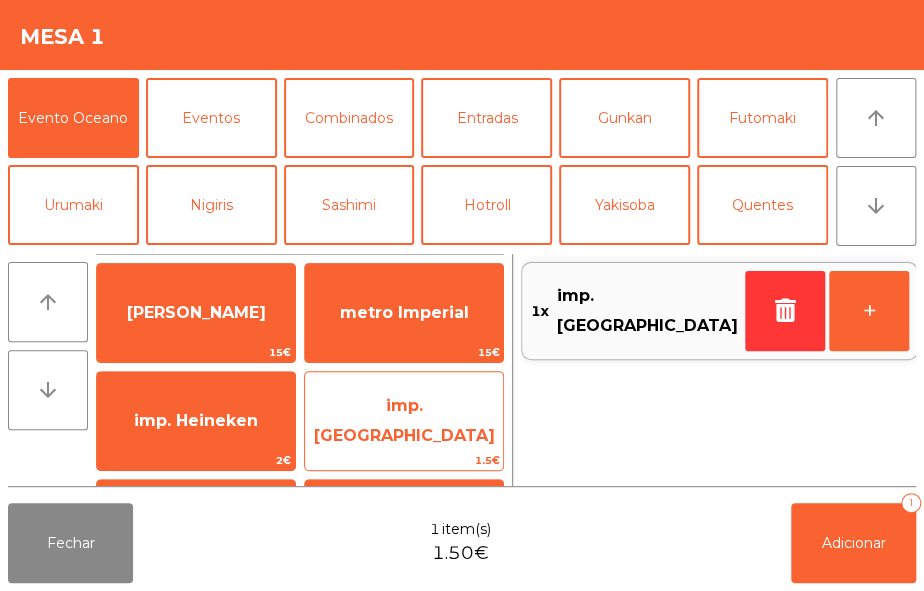 click on "imp. [GEOGRAPHIC_DATA]" 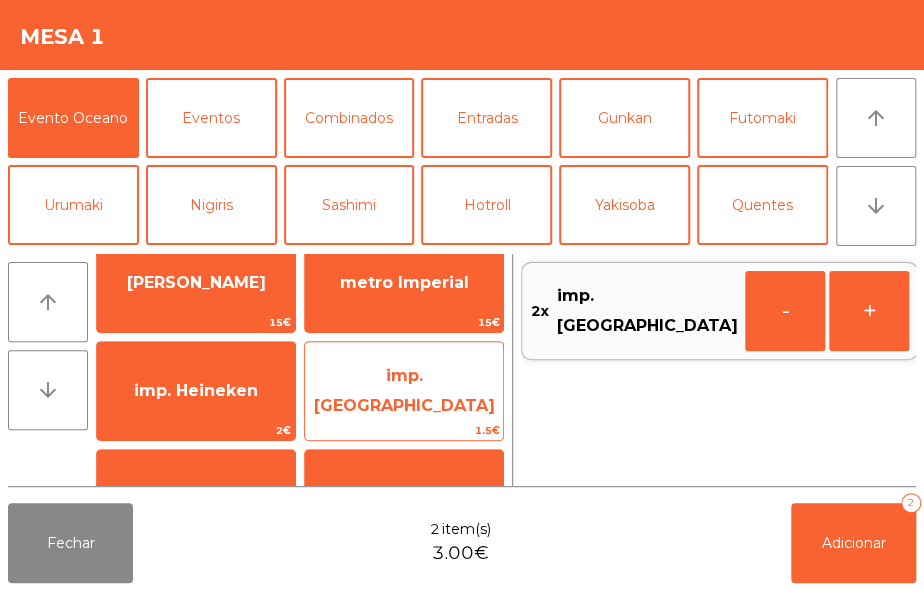 scroll, scrollTop: 0, scrollLeft: 0, axis: both 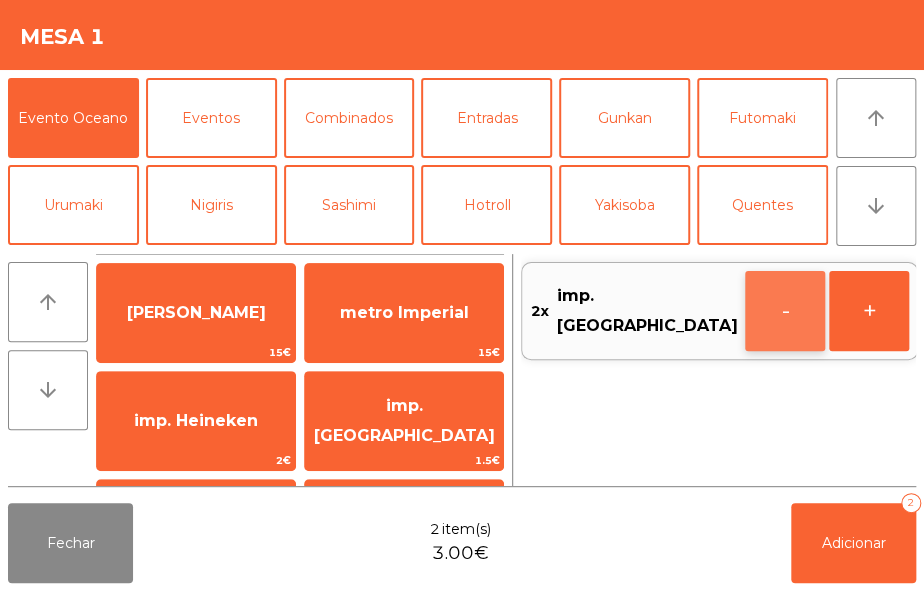 click on "-" 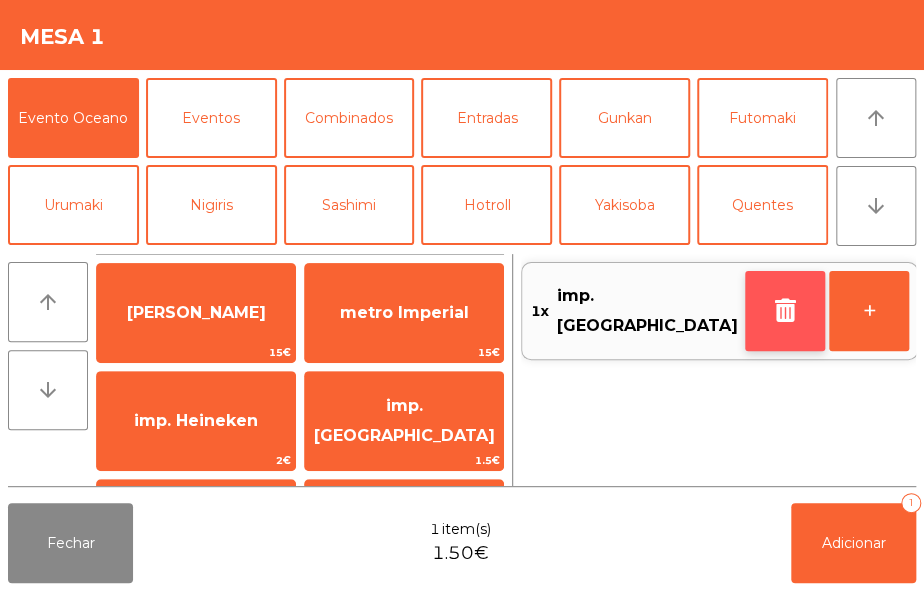 click 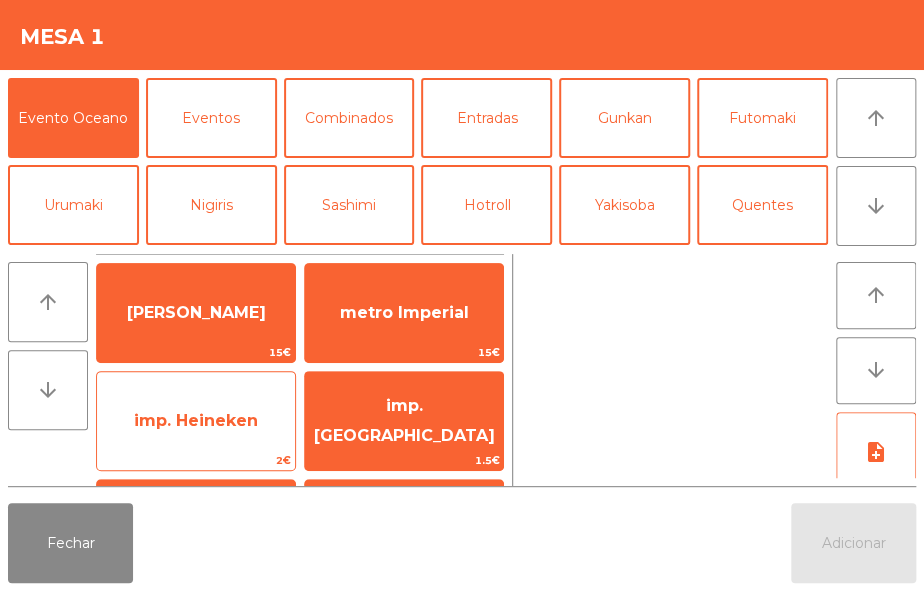 click on "imp. Heineken" 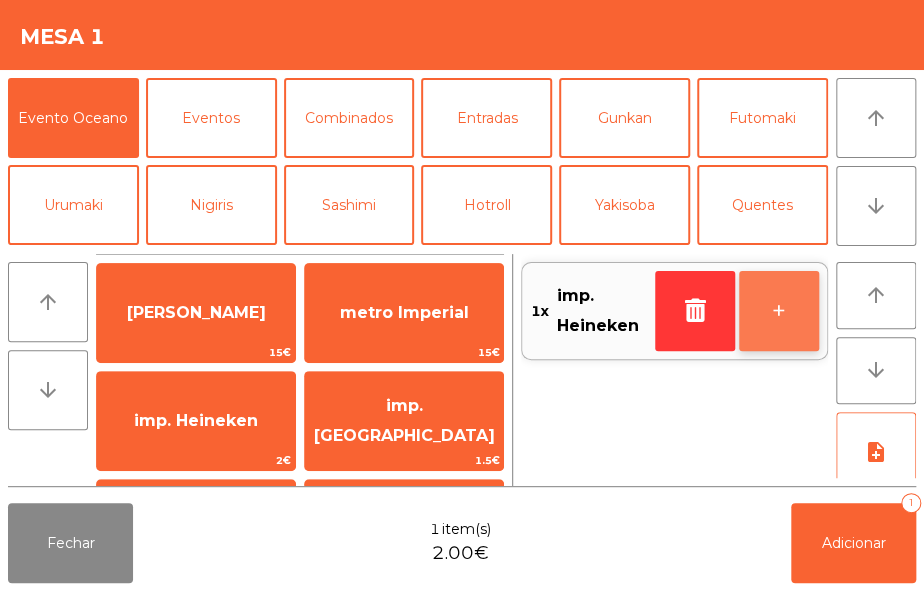 click on "+" 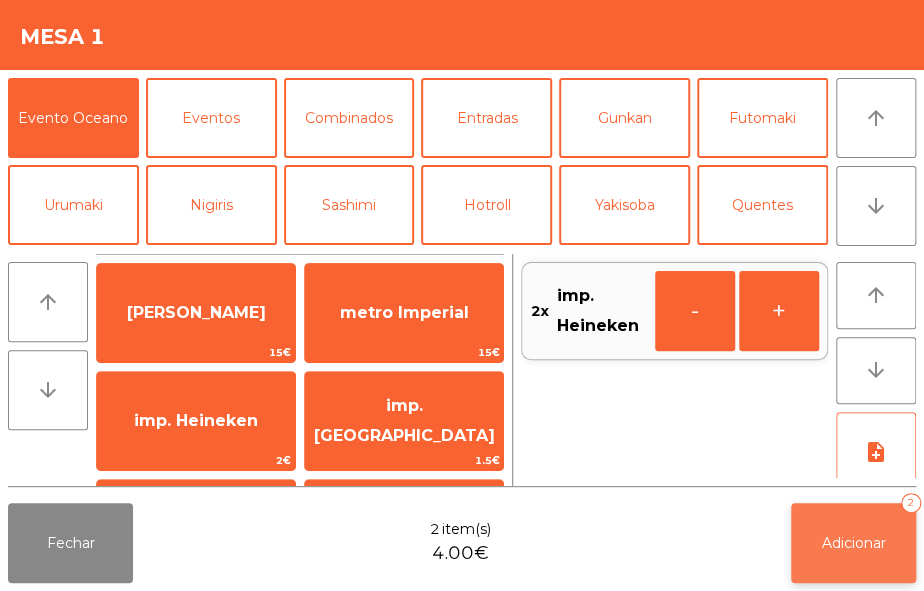 click on "Adicionar" 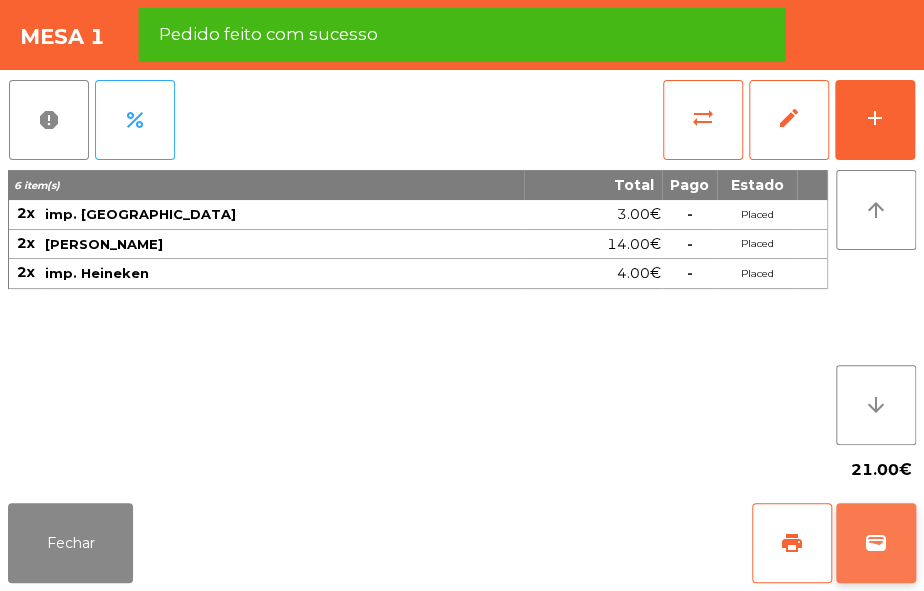 click on "wallet" 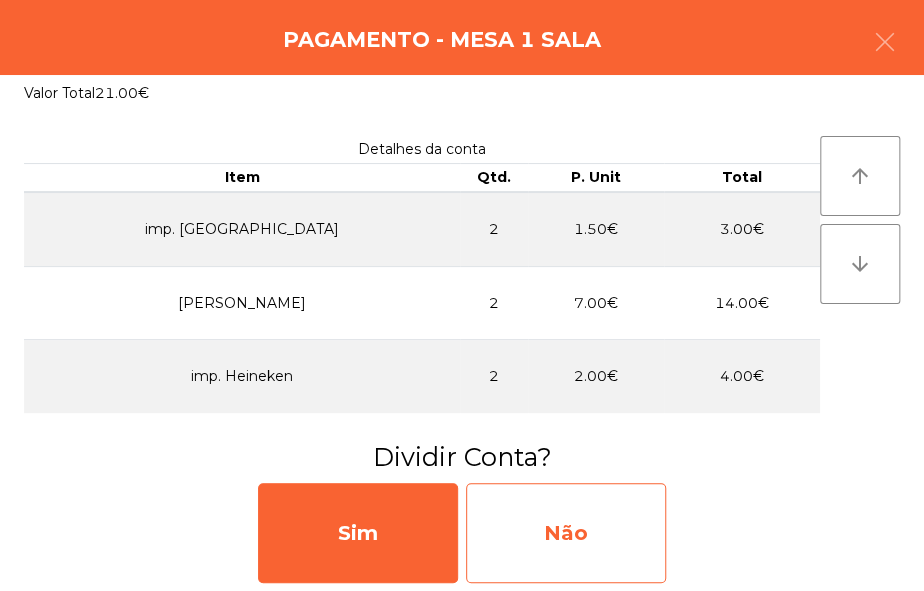 click on "Não" 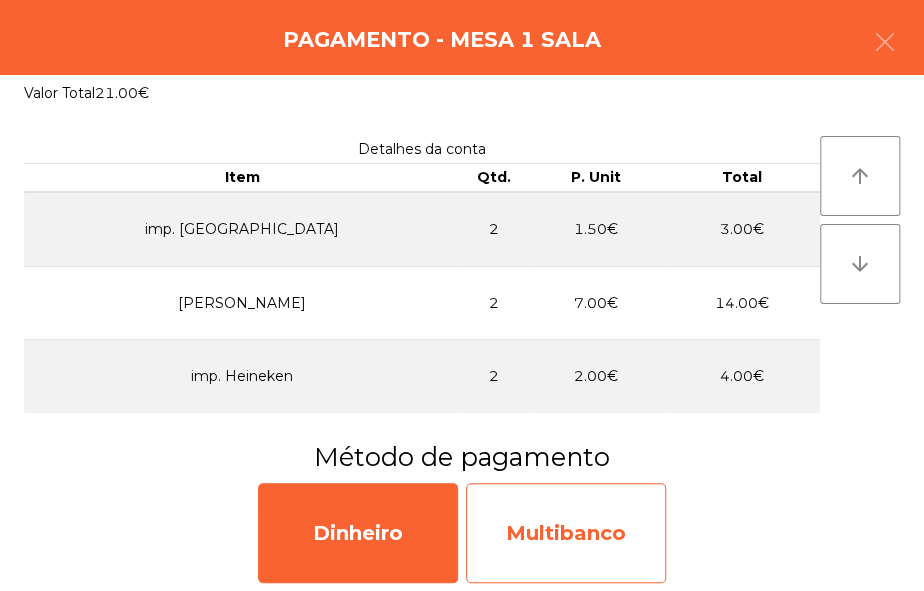 click on "Multibanco" 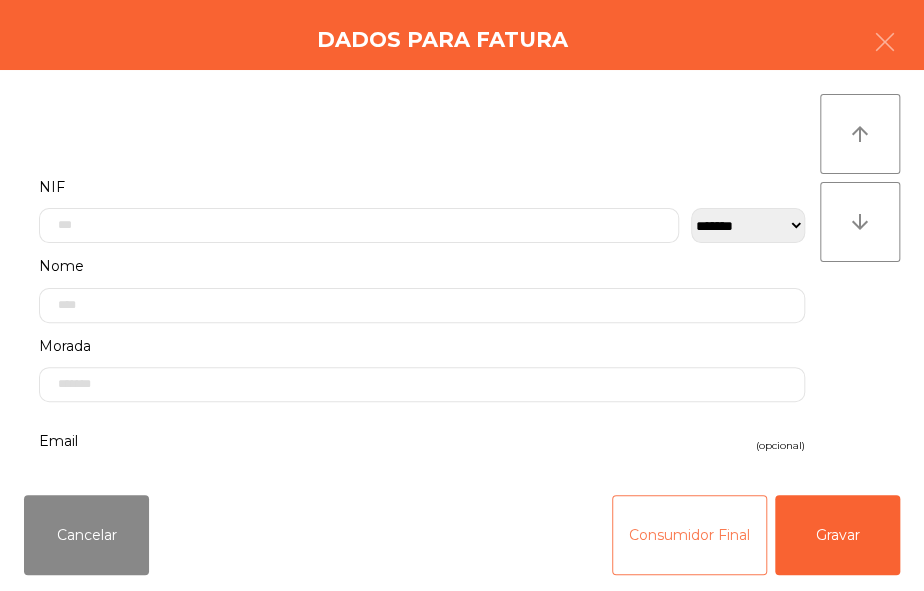 click on "Consumidor Final" 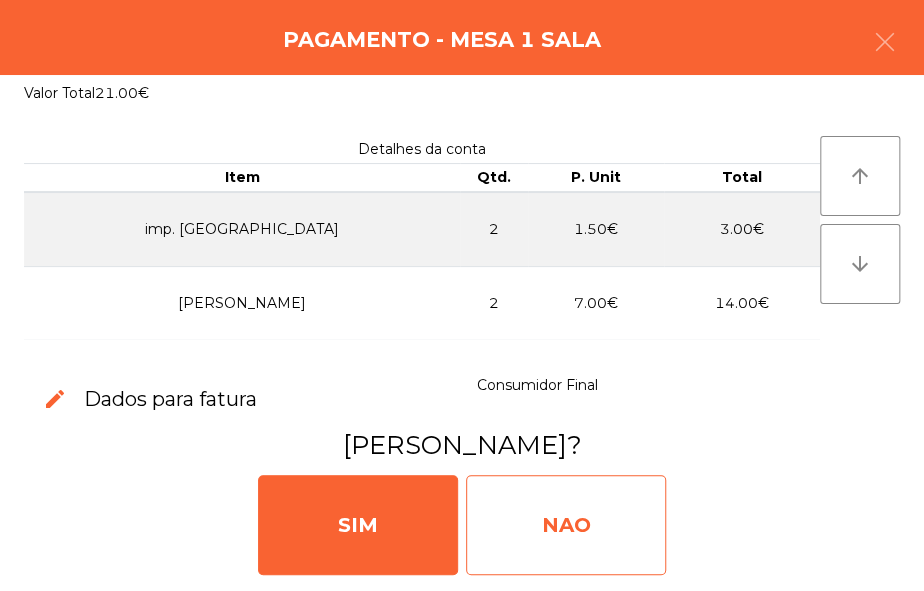 click on "NAO" 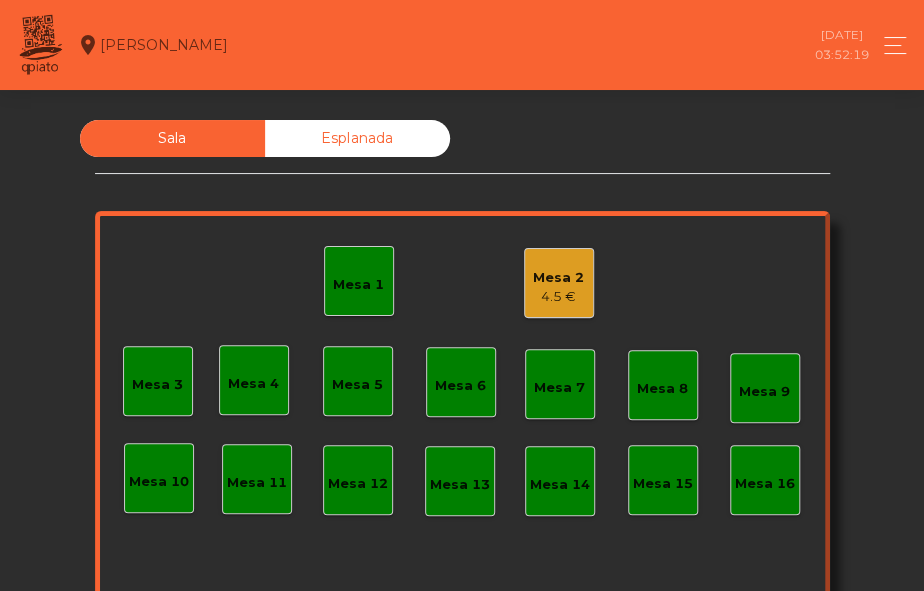 click on "4.5 €" 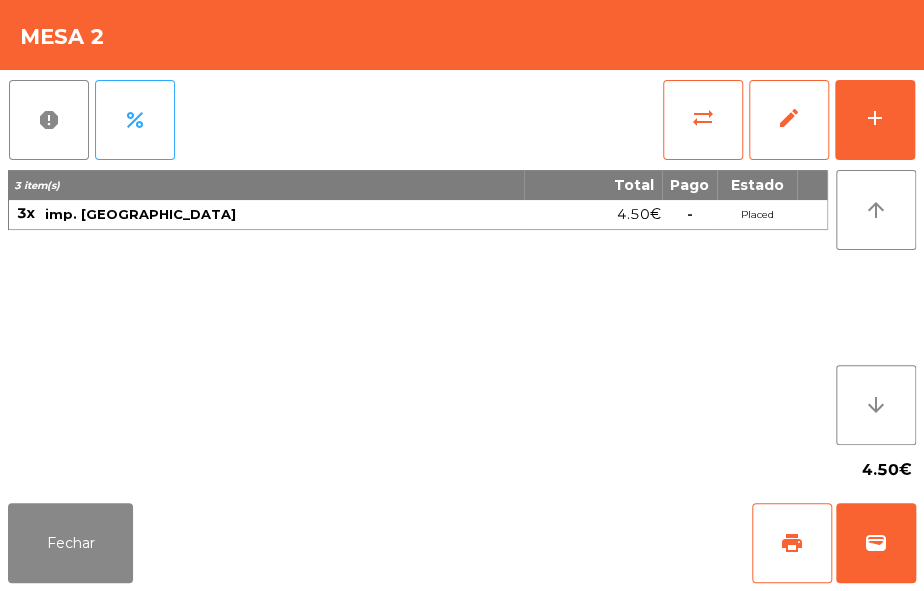 click on "Placed" 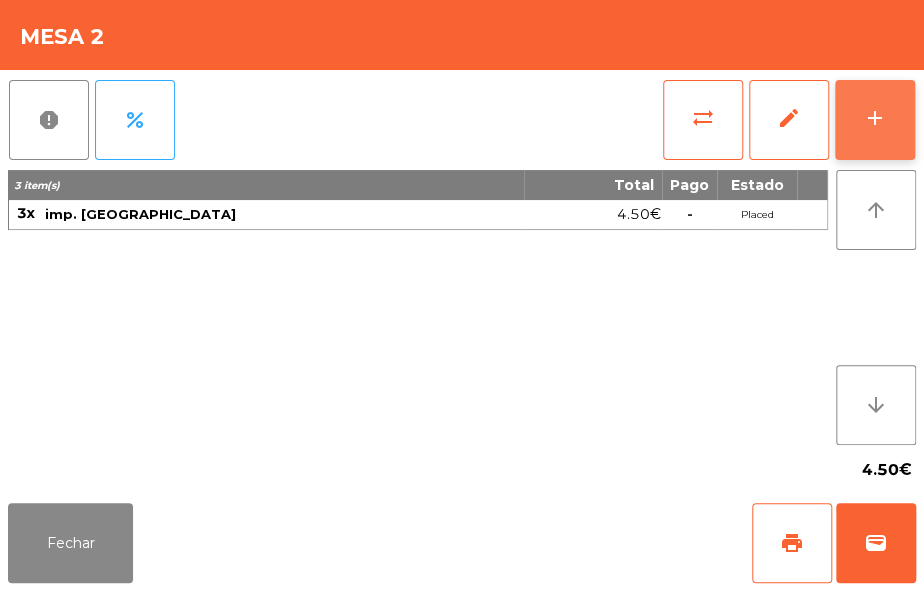 click on "add" 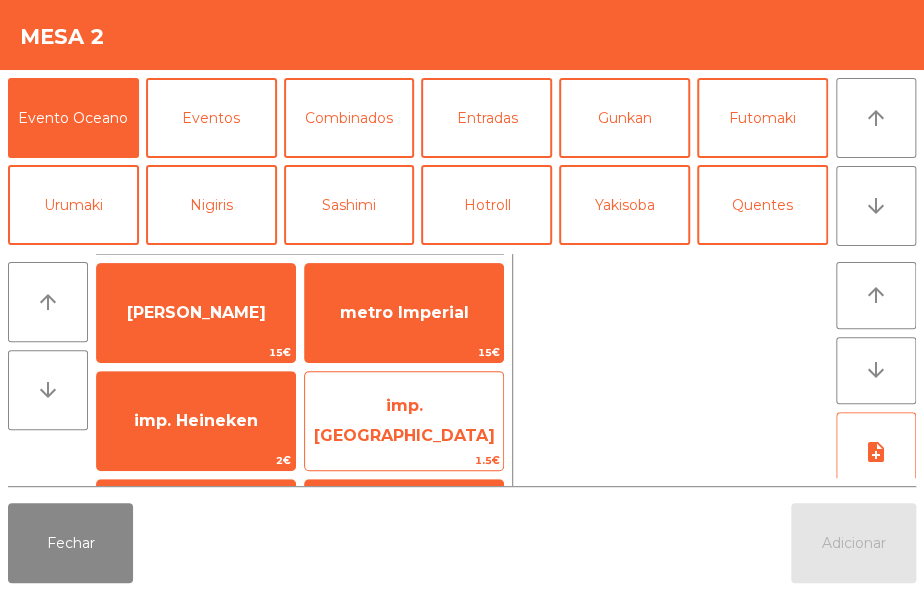 click on "imp. [GEOGRAPHIC_DATA]" 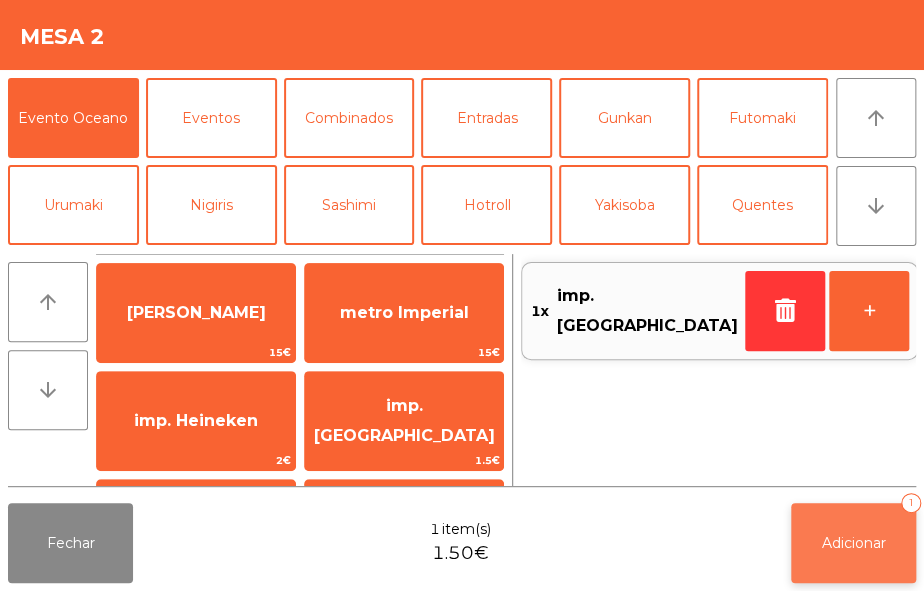 click on "Adicionar   1" 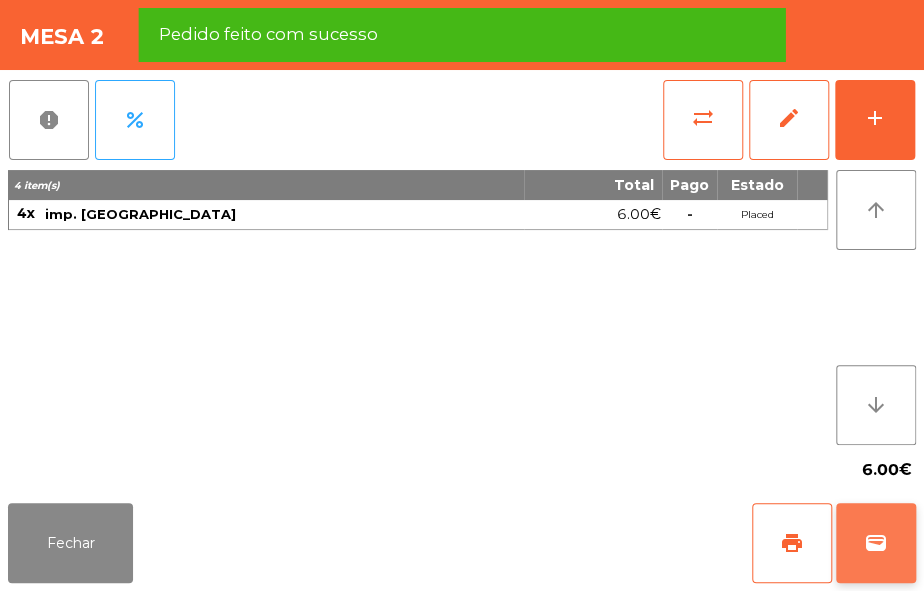click on "wallet" 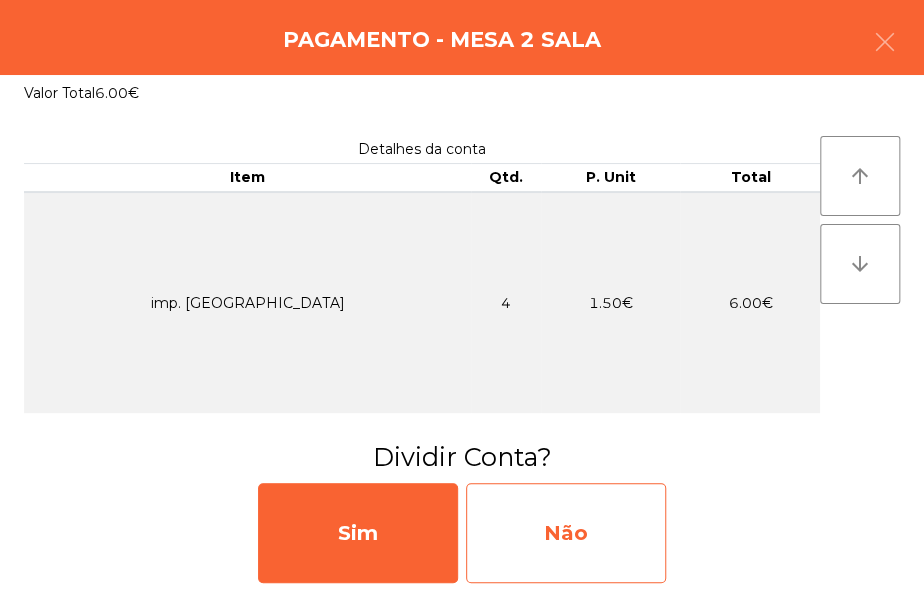 click on "Não" 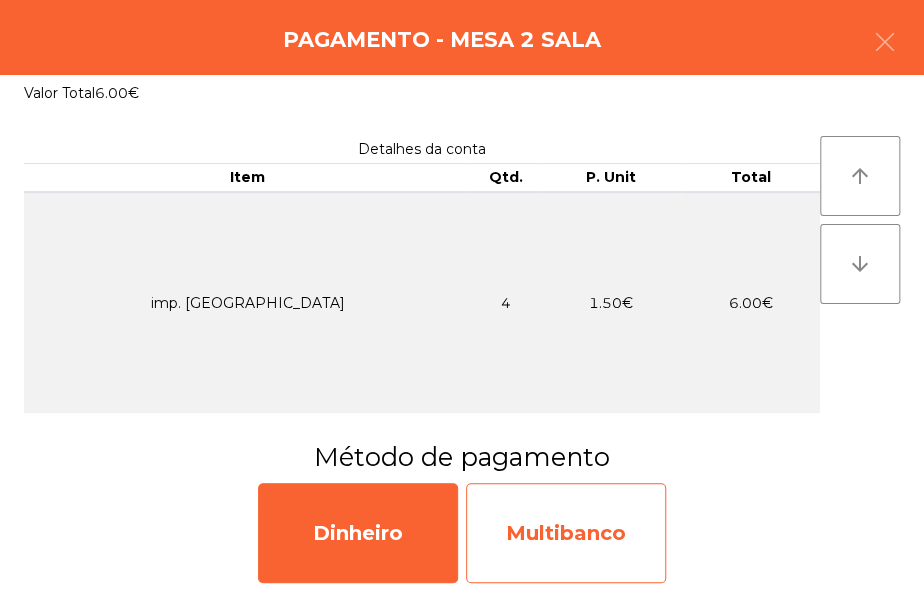 click on "Multibanco" 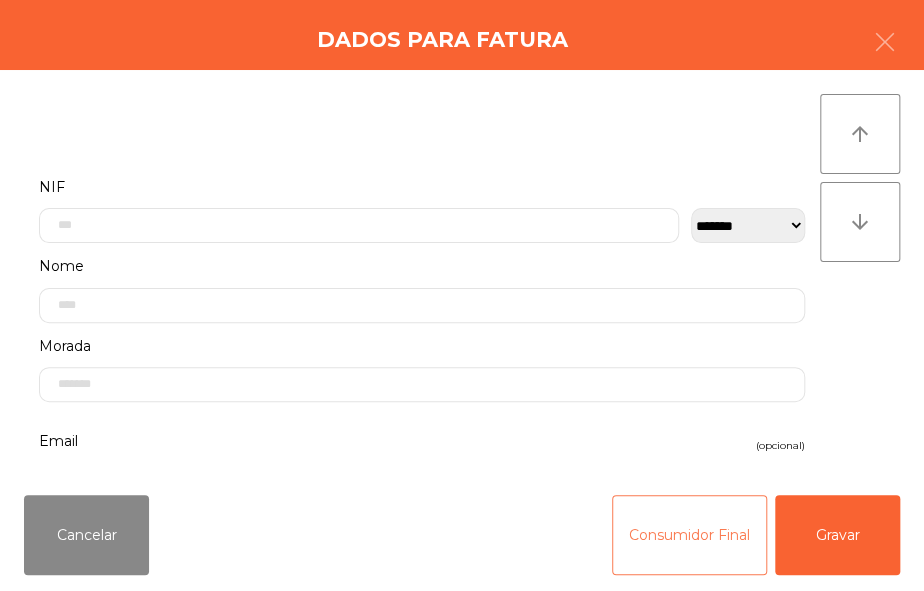 click on "Consumidor Final" 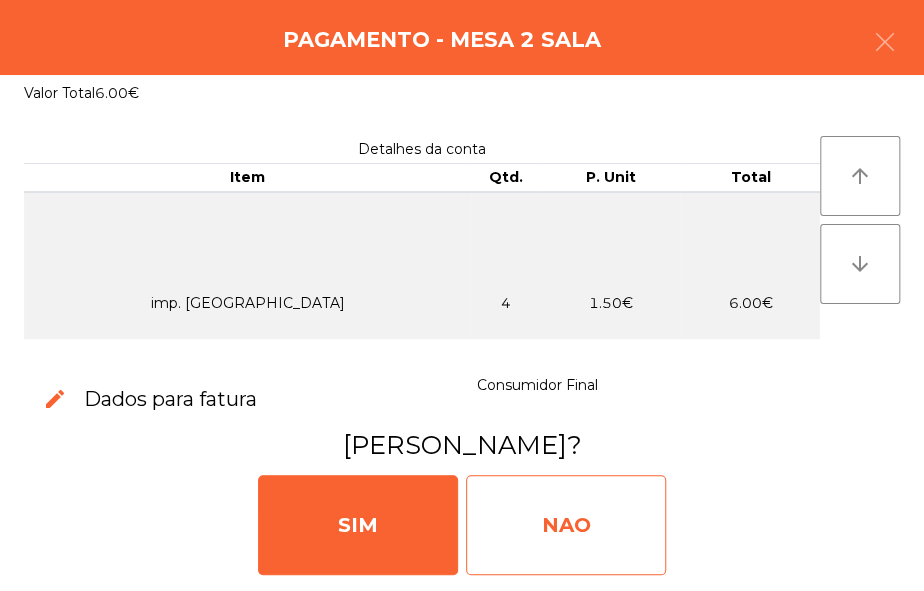 click on "NAO" 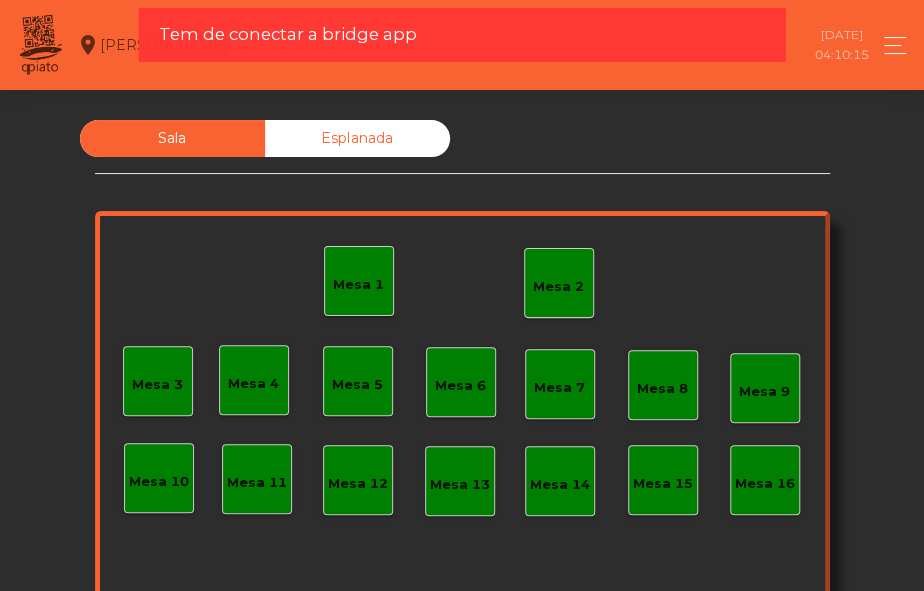 click on "Mesa 2" 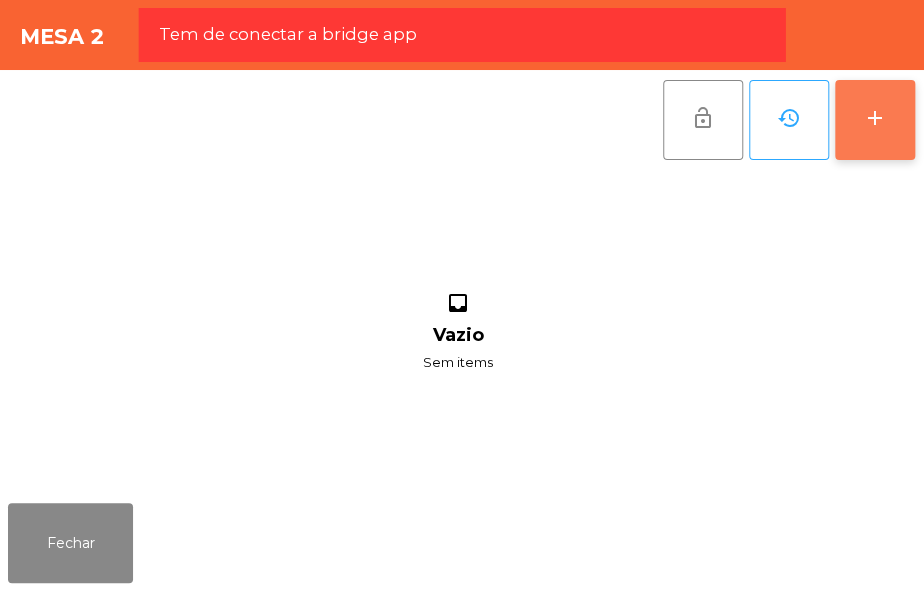 click on "add" 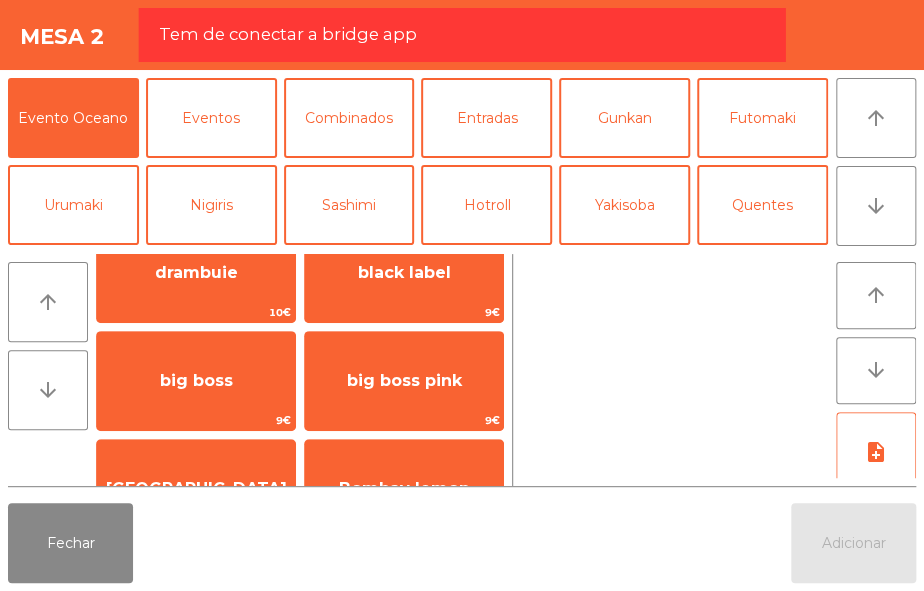 scroll, scrollTop: 675, scrollLeft: 0, axis: vertical 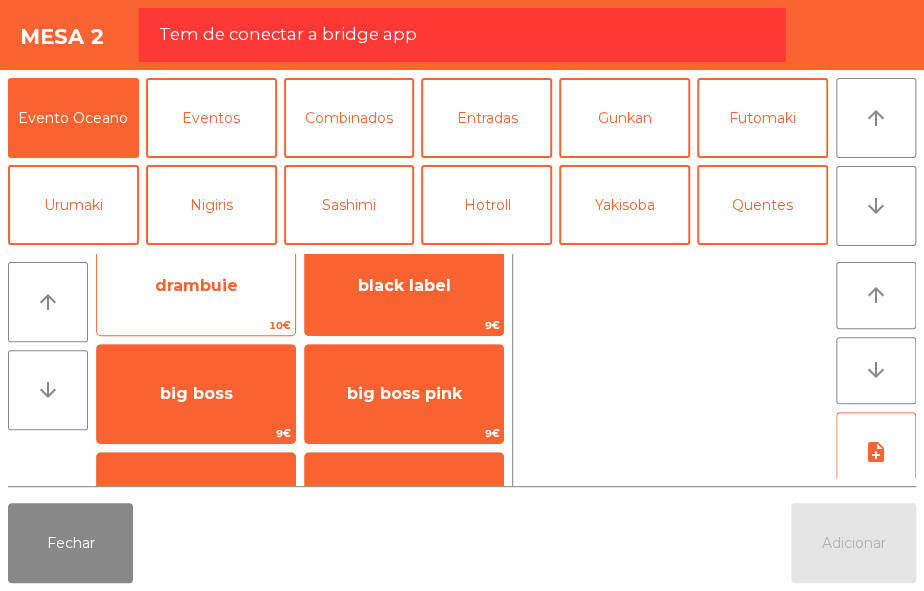 click on "drambuie" 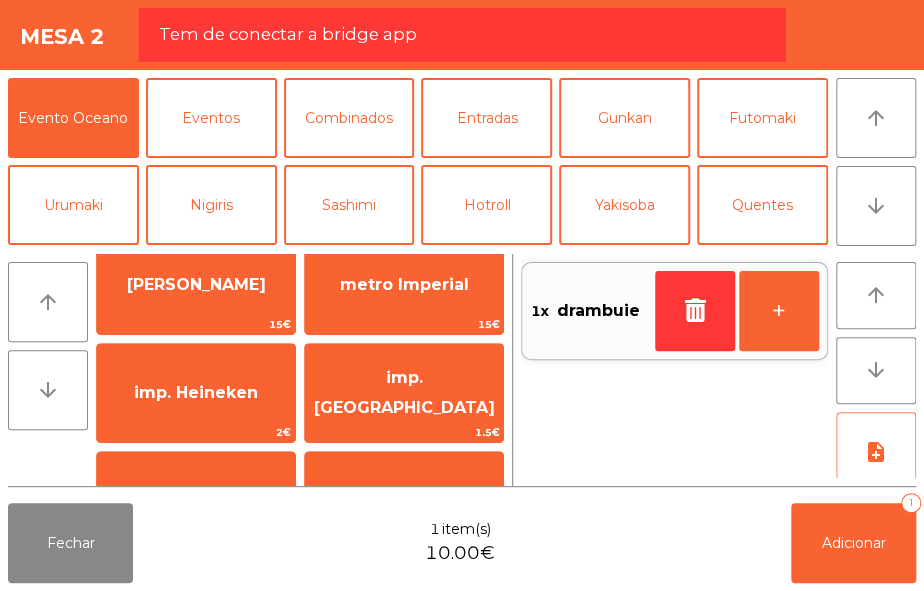 scroll, scrollTop: 40, scrollLeft: 0, axis: vertical 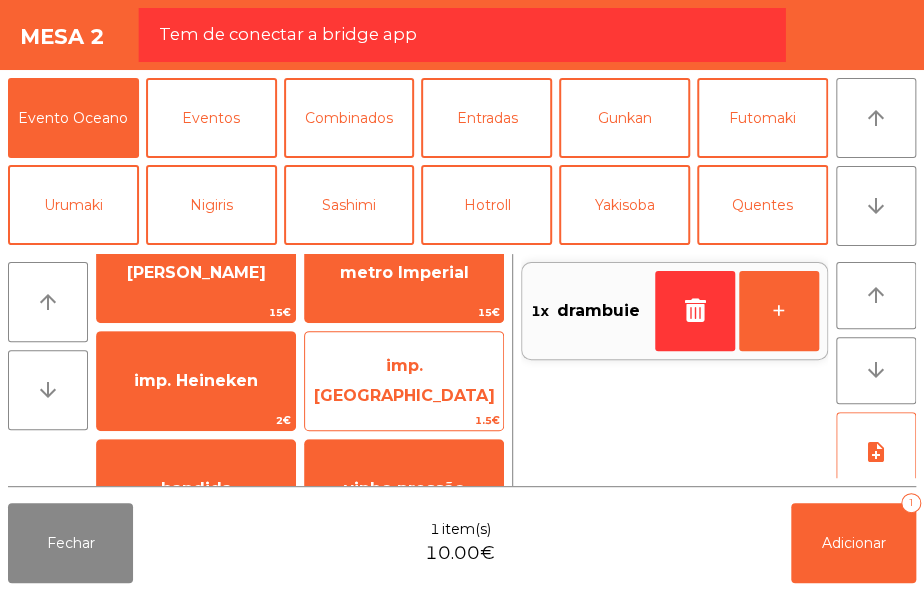 click on "imp. [GEOGRAPHIC_DATA]" 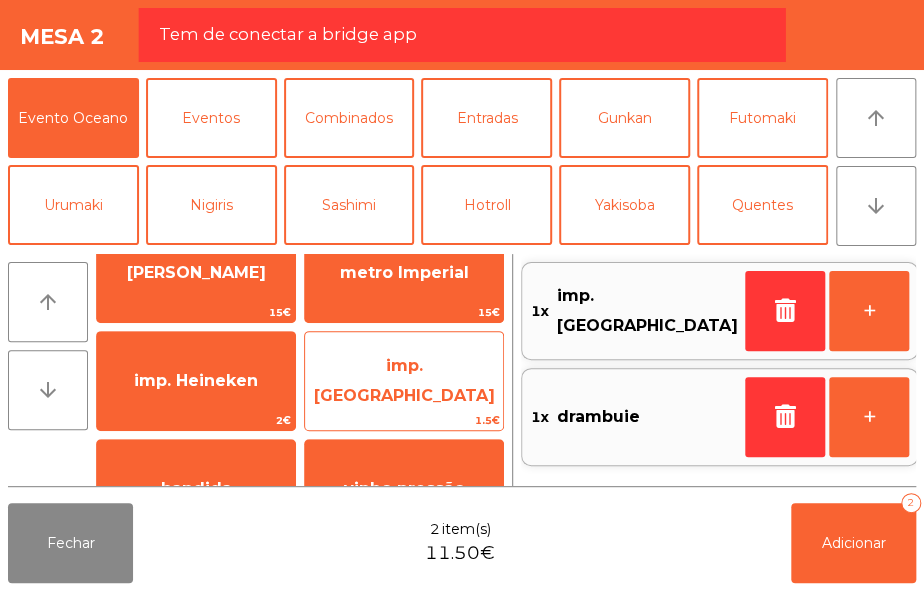 click on "imp. [GEOGRAPHIC_DATA]" 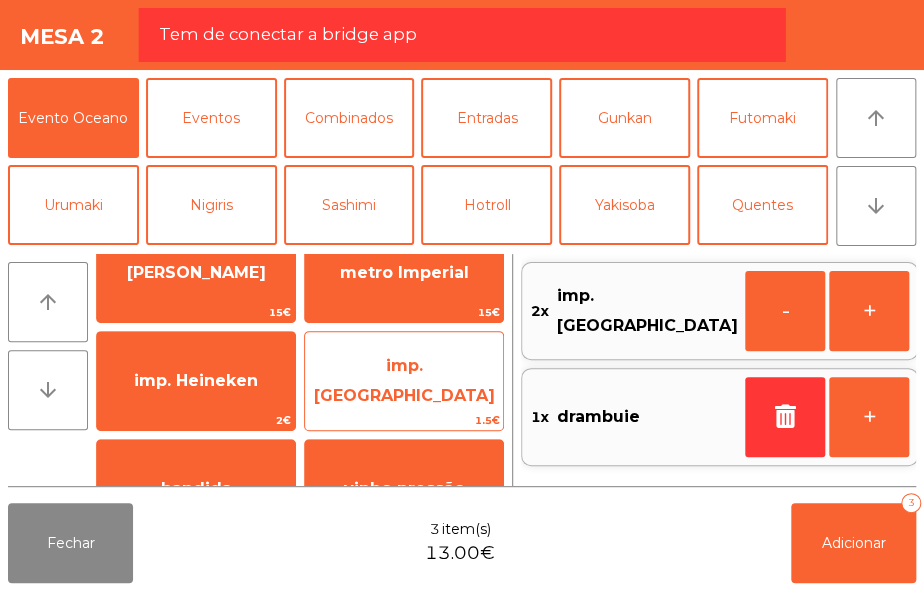 click on "imp. [GEOGRAPHIC_DATA]" 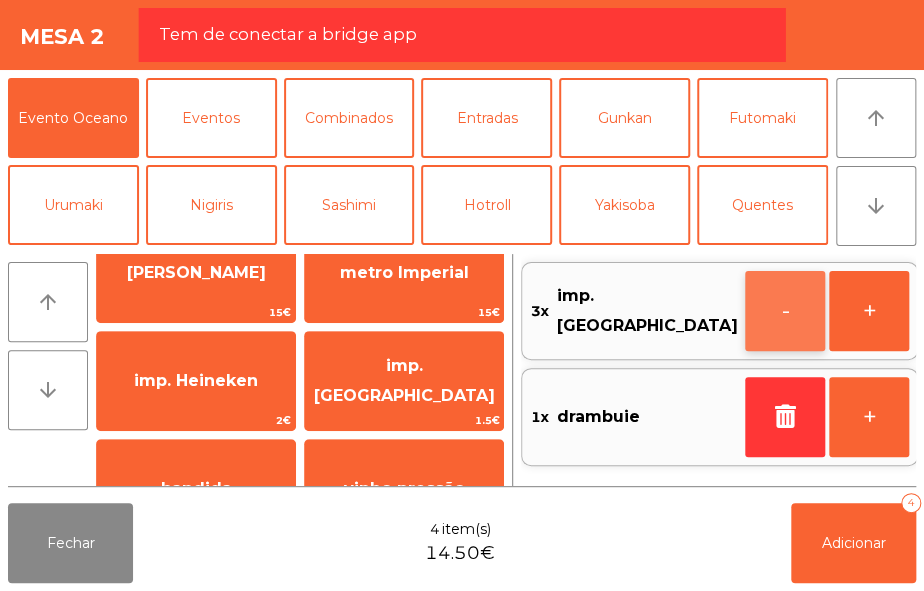 click on "-" 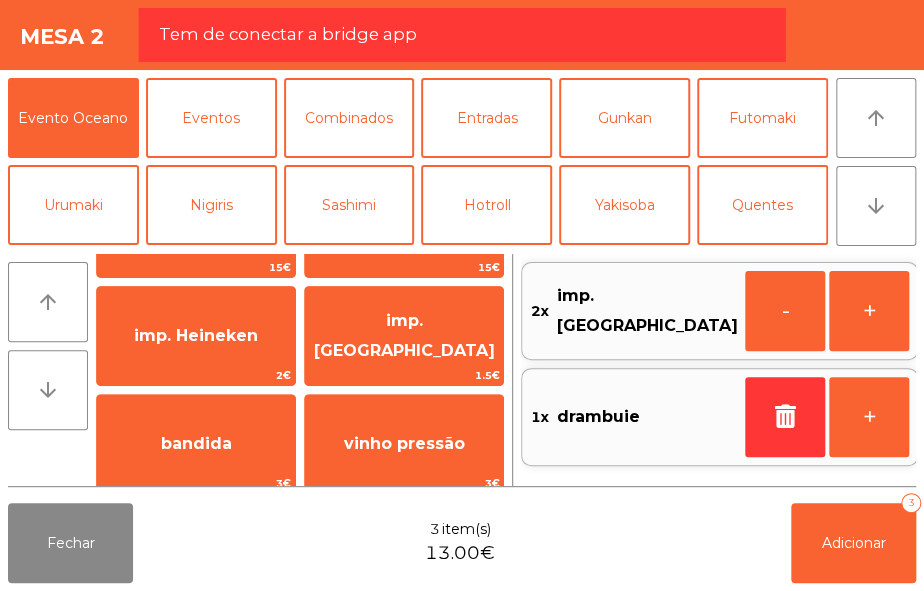 scroll, scrollTop: 93, scrollLeft: 0, axis: vertical 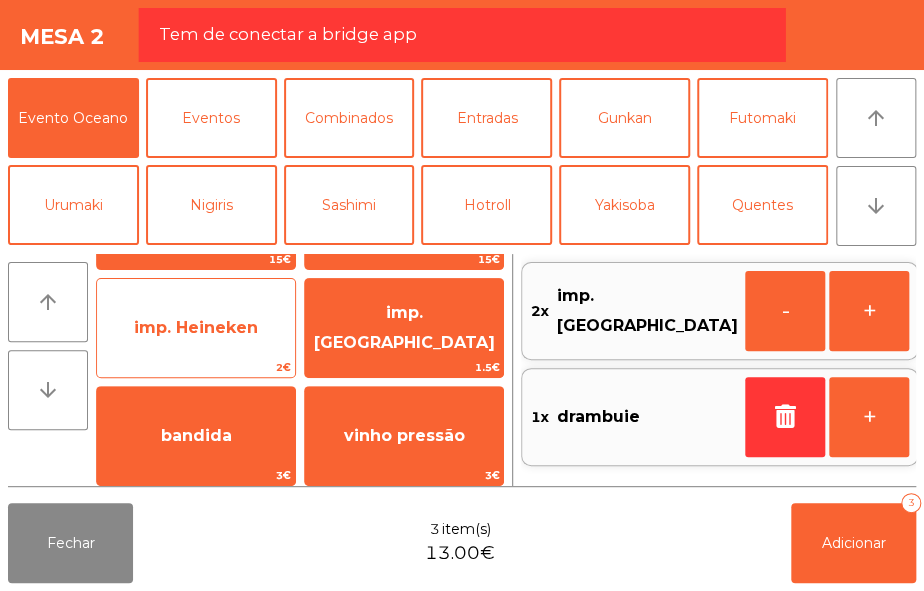 click on "imp. Heineken" 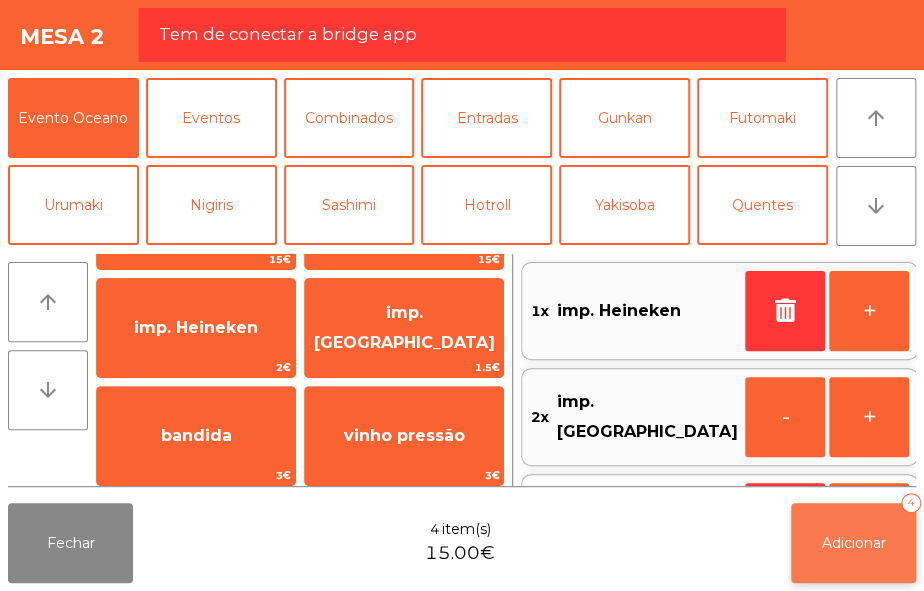 click on "Adicionar   4" 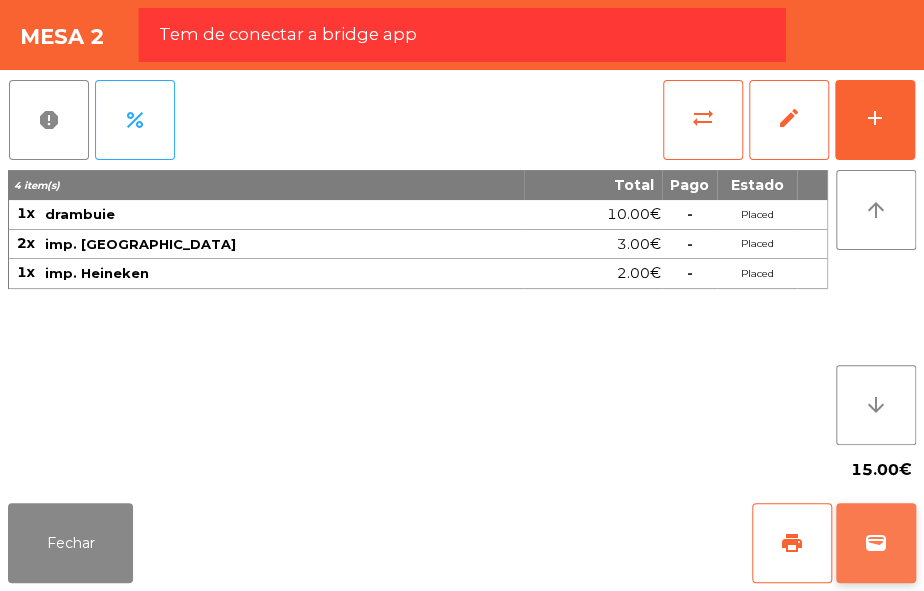 click on "wallet" 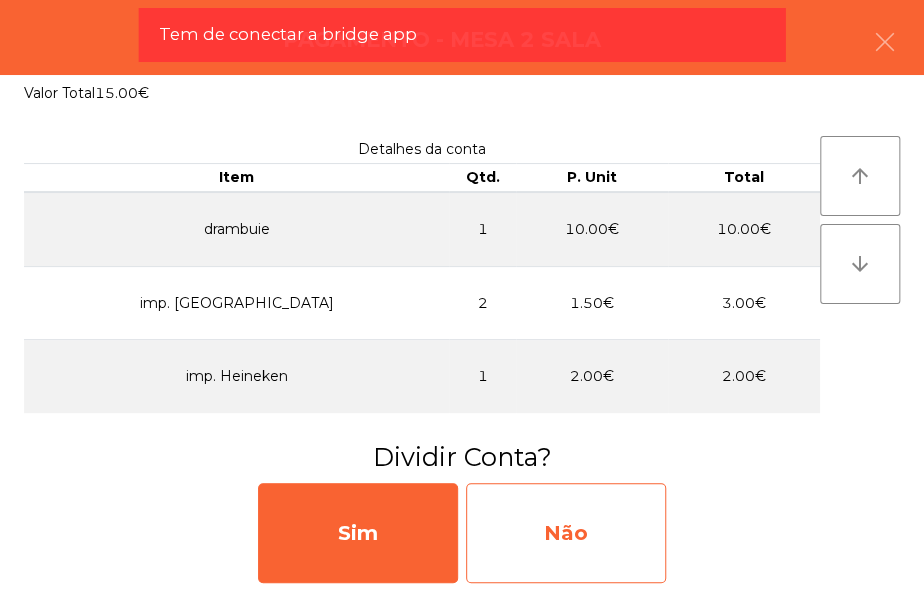 click on "Não" 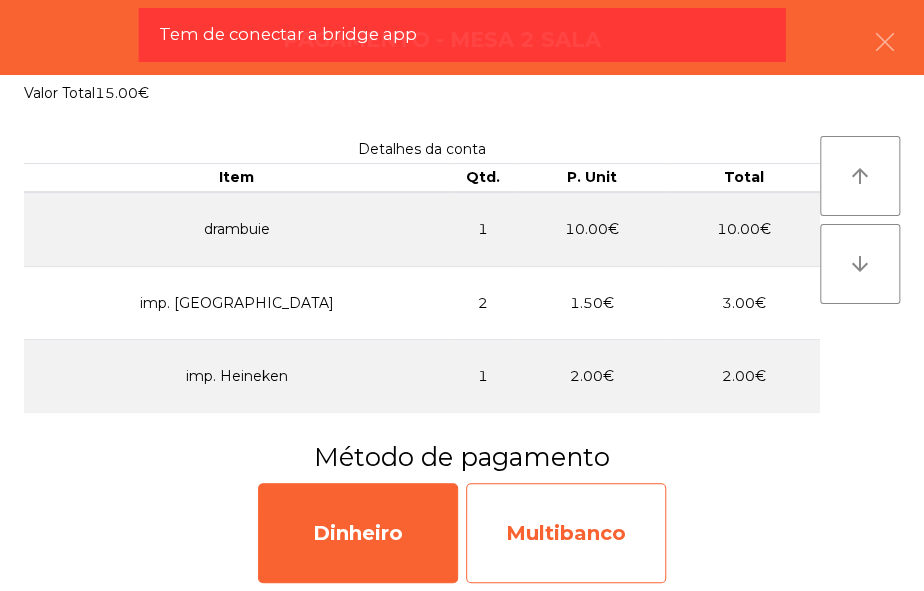 click on "Multibanco" 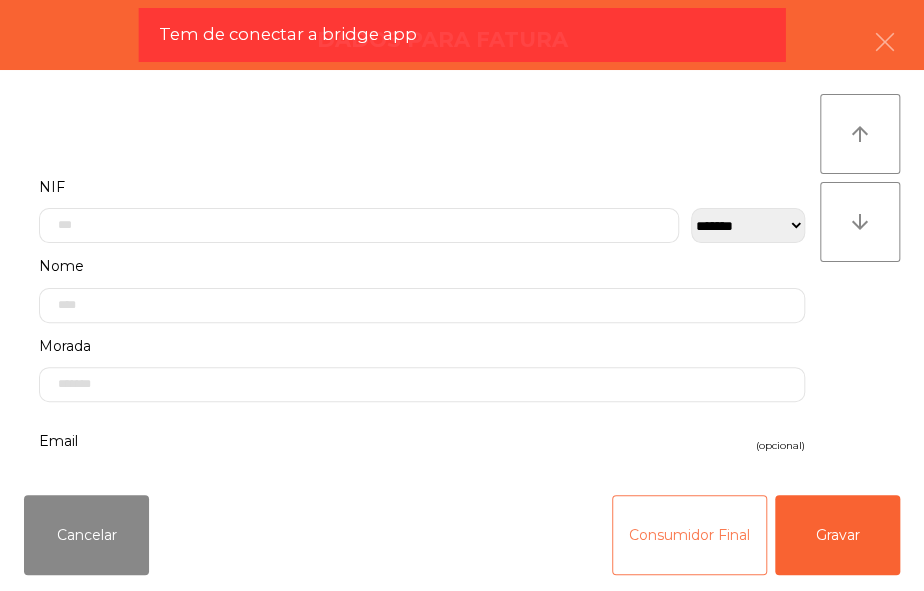 click on "Consumidor Final" 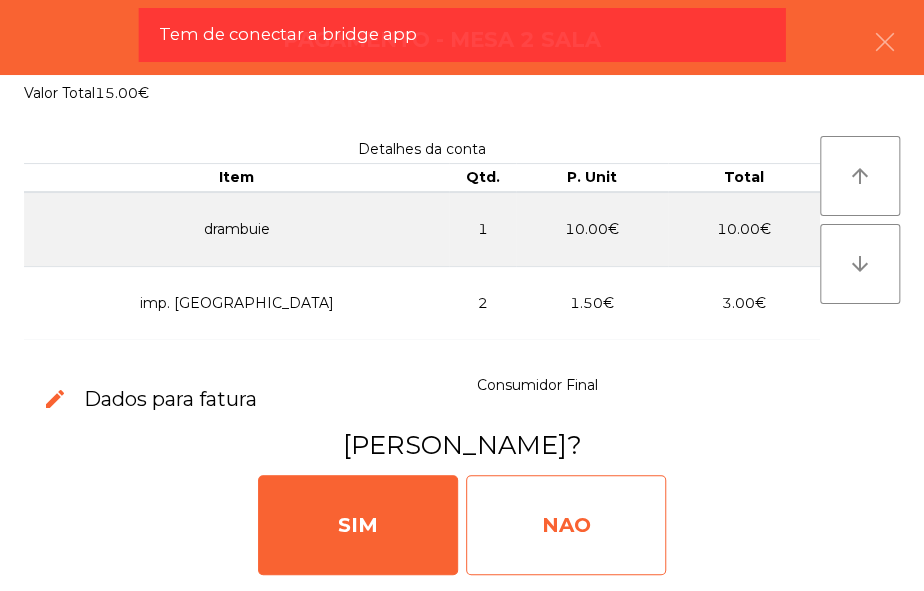 click on "NAO" 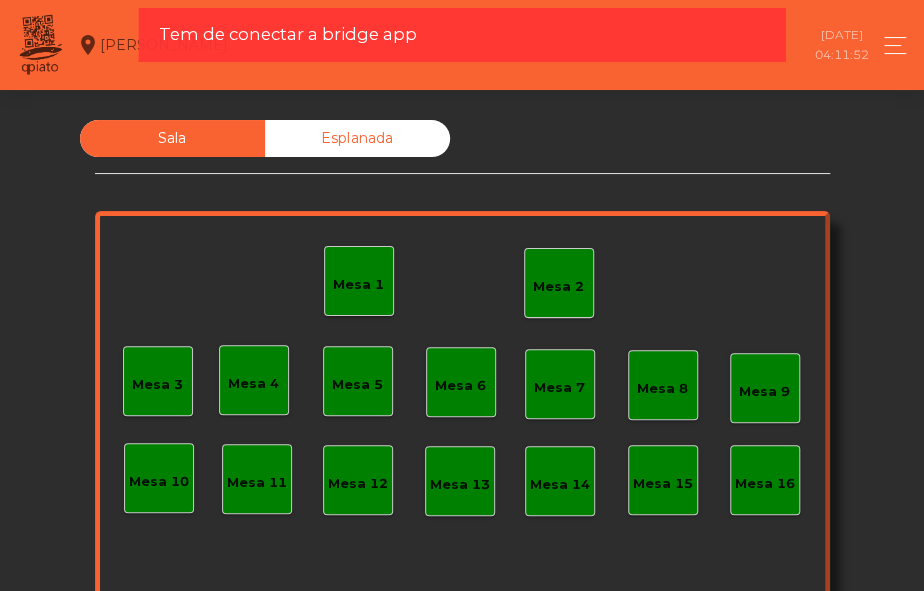 click on "Mesa 2" 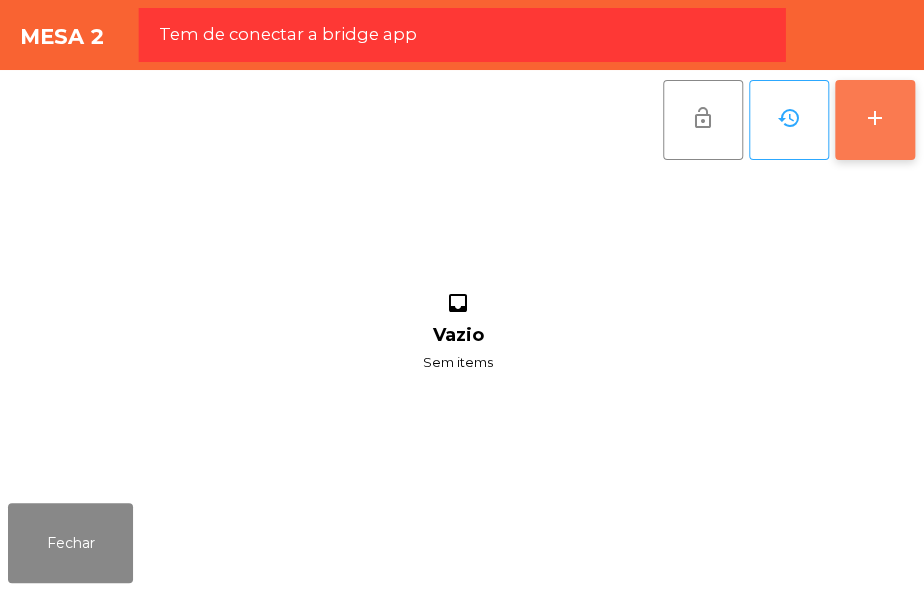 click on "add" 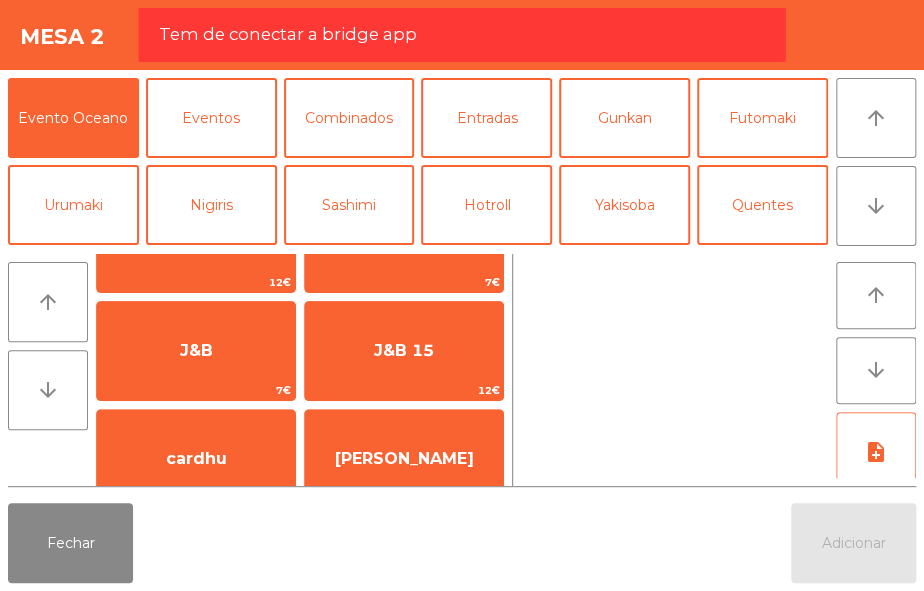 scroll, scrollTop: 395, scrollLeft: 0, axis: vertical 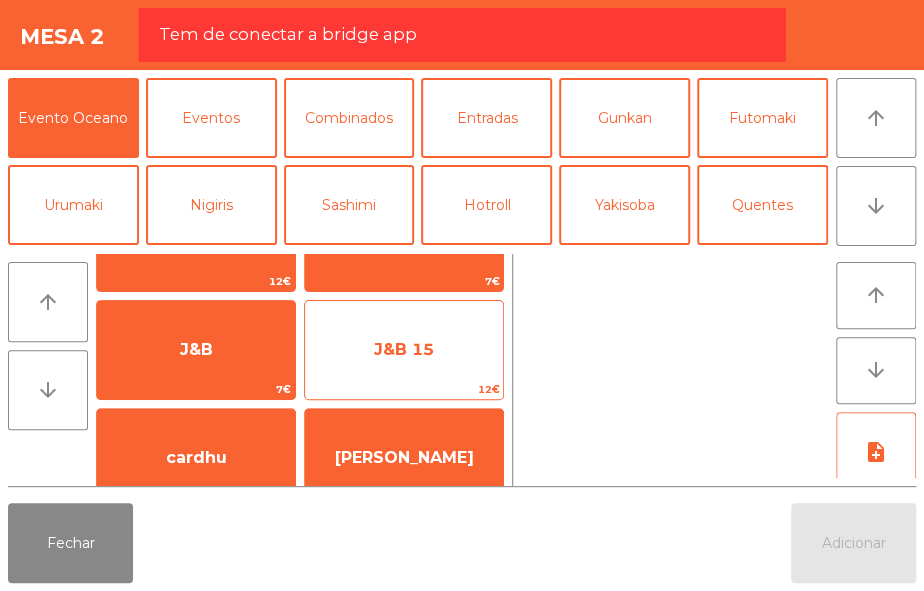 click on "J&B 15" 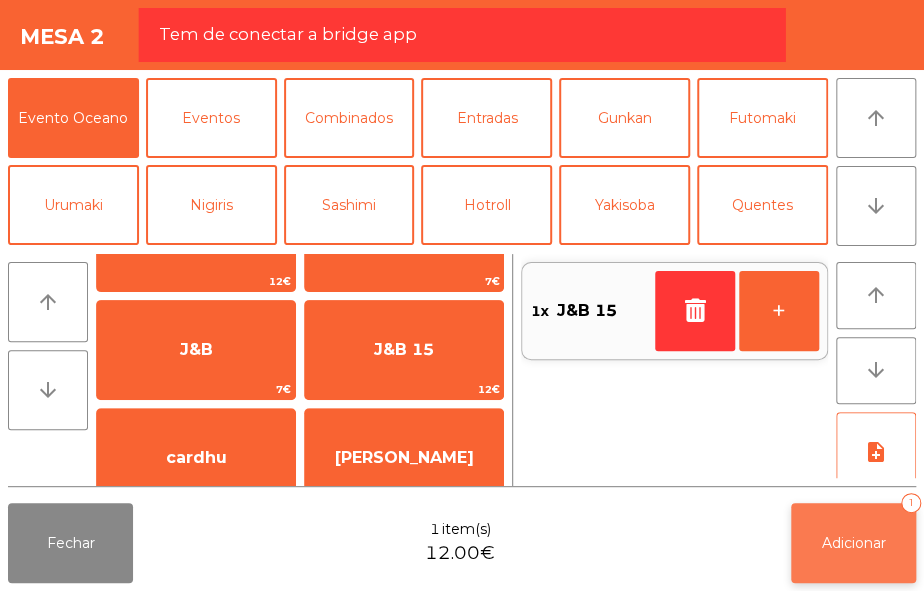 click on "Adicionar" 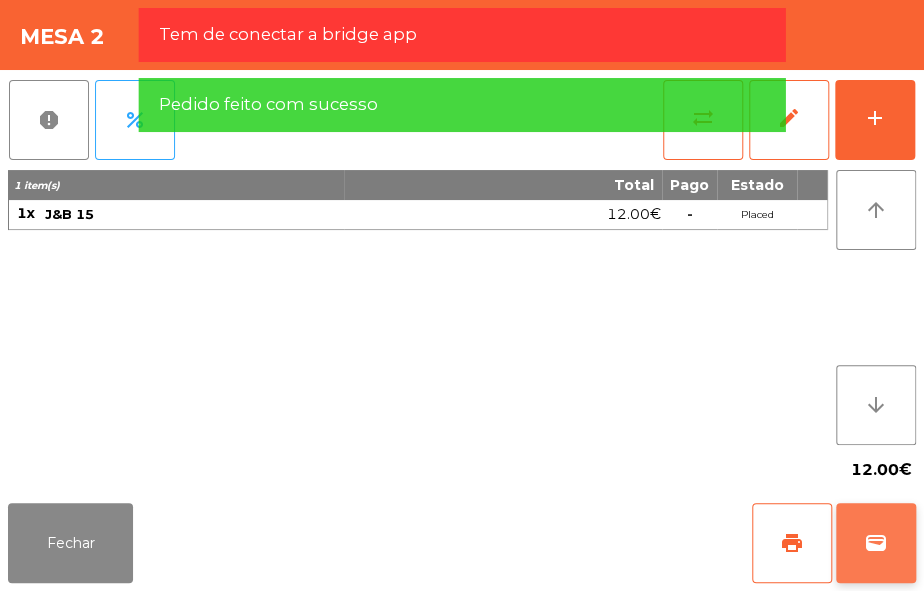 click on "wallet" 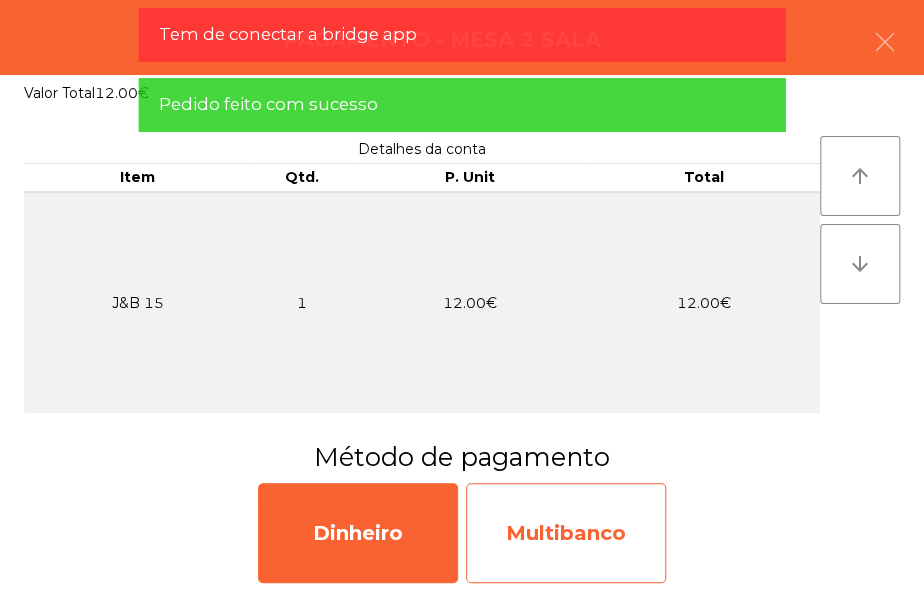 click on "Multibanco" 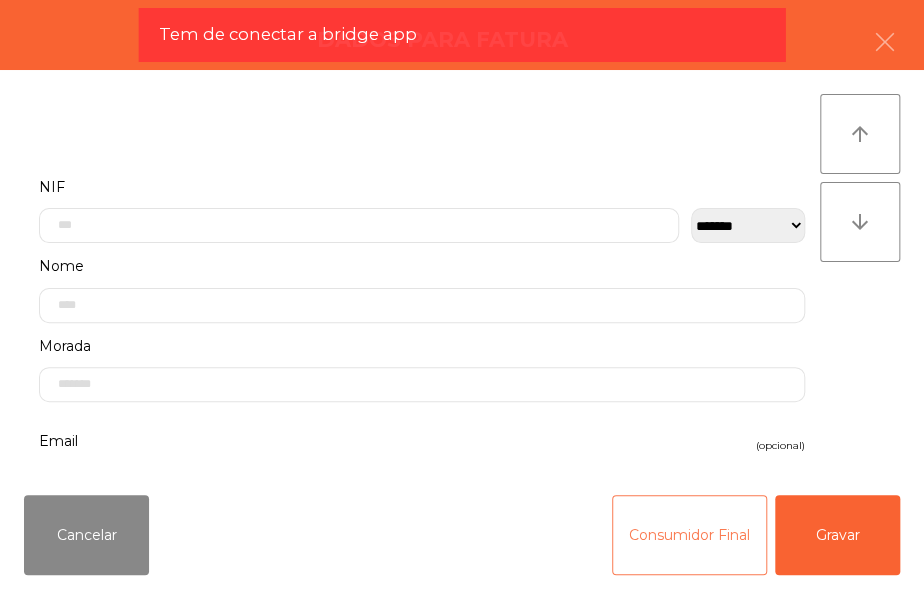 click on "Consumidor Final" 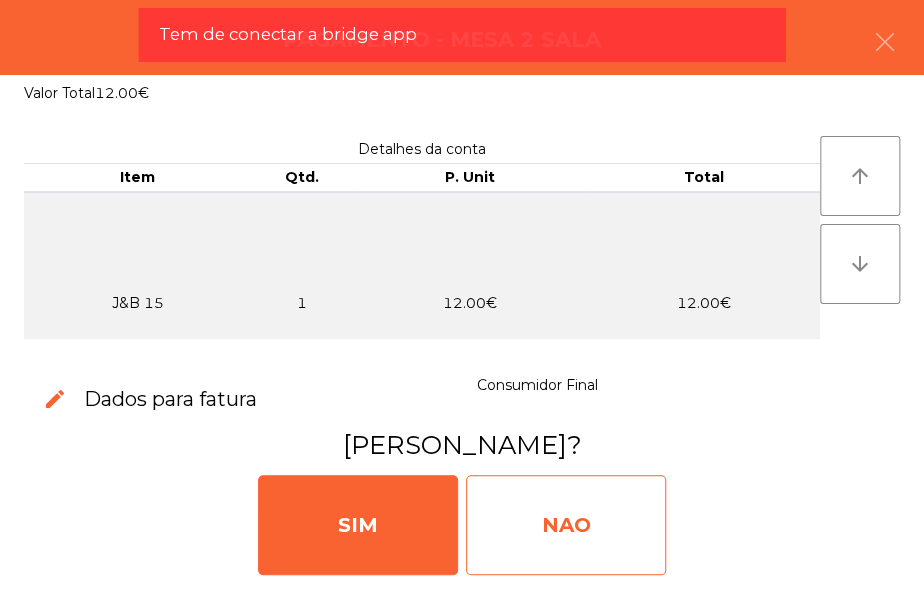click on "NAO" 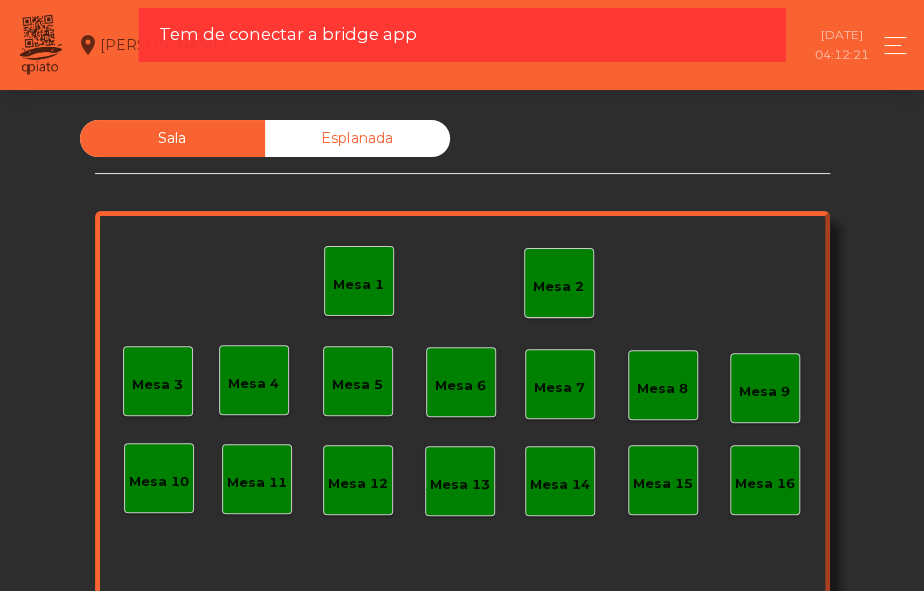 click on "Mesa 2" 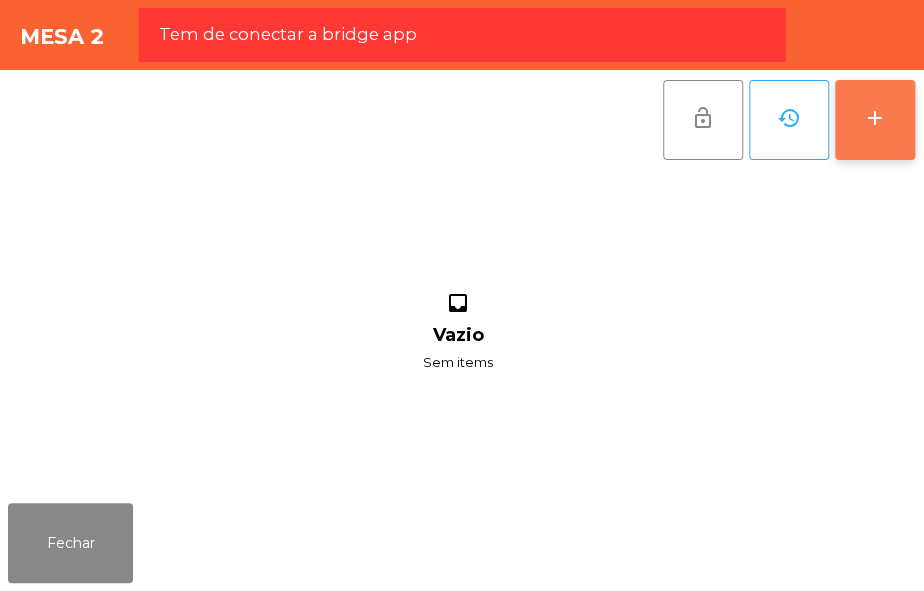 click on "add" 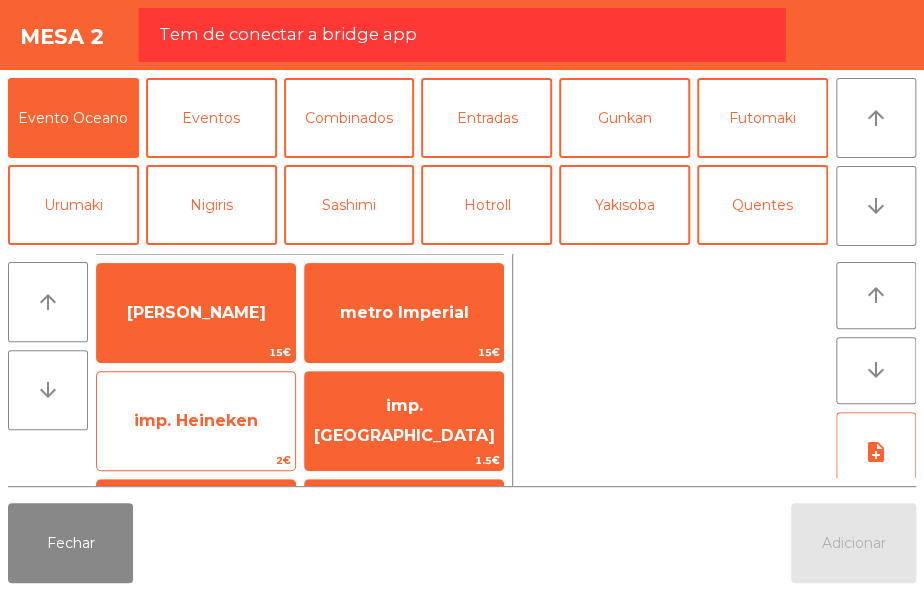 click on "imp. Heineken" 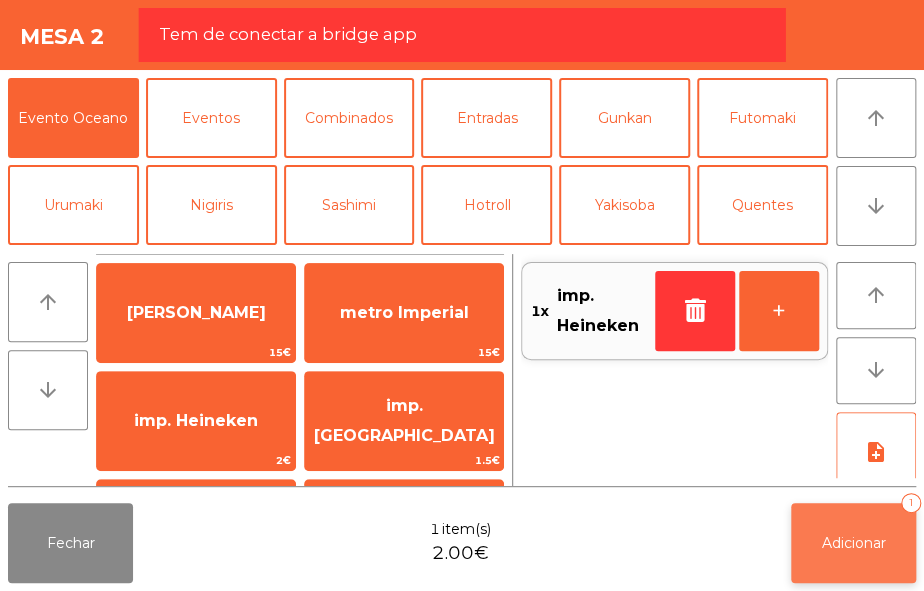 click on "Adicionar   1" 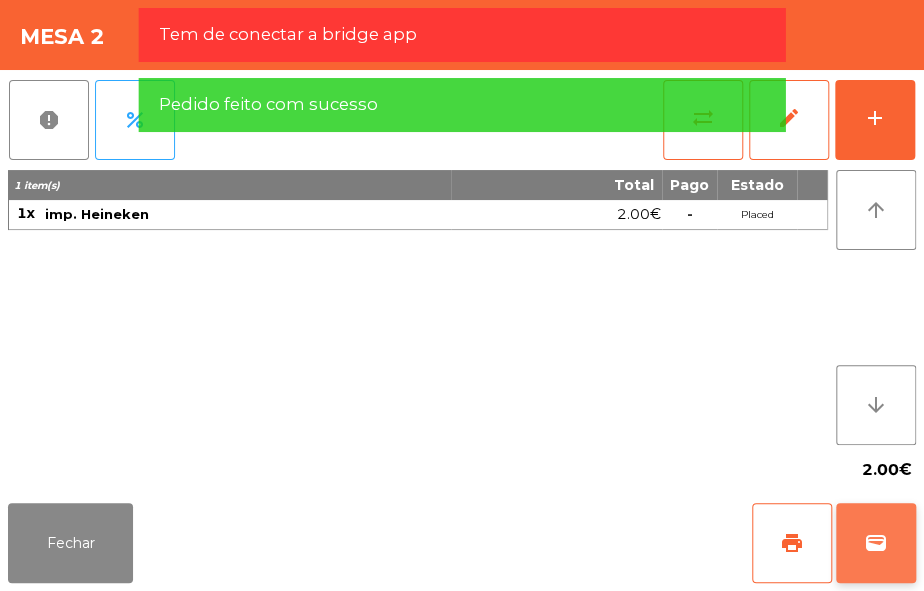 click on "wallet" 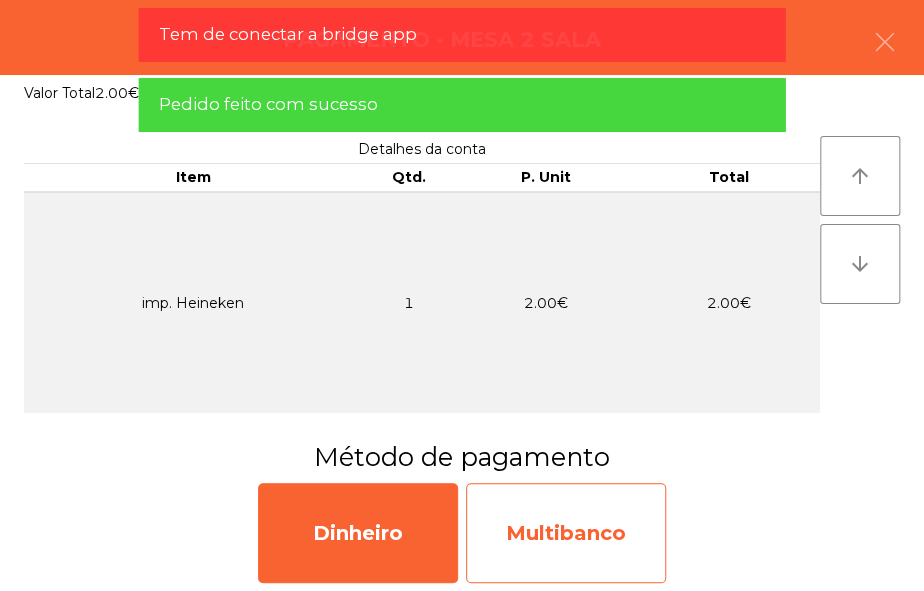 click on "Multibanco" 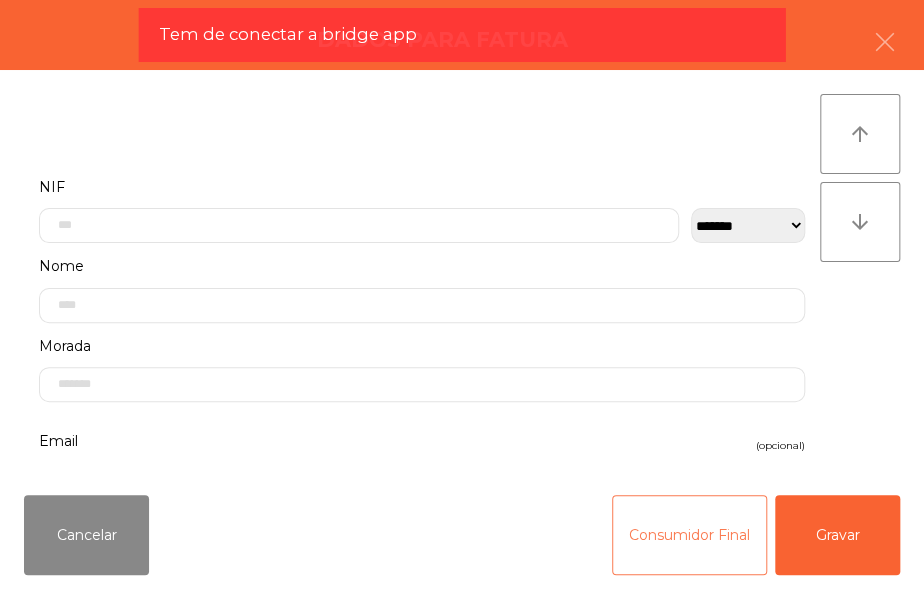 click on "Consumidor Final" 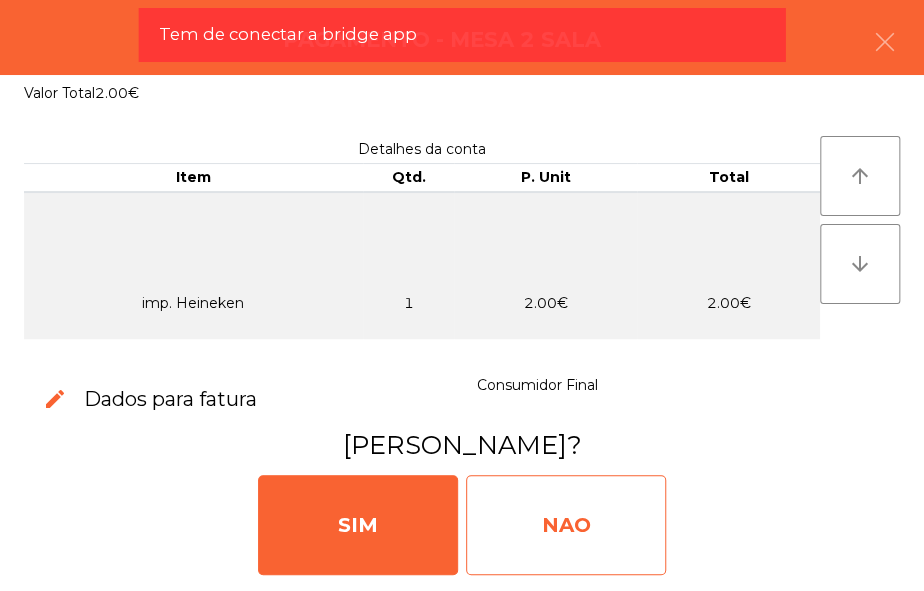 click on "NAO" 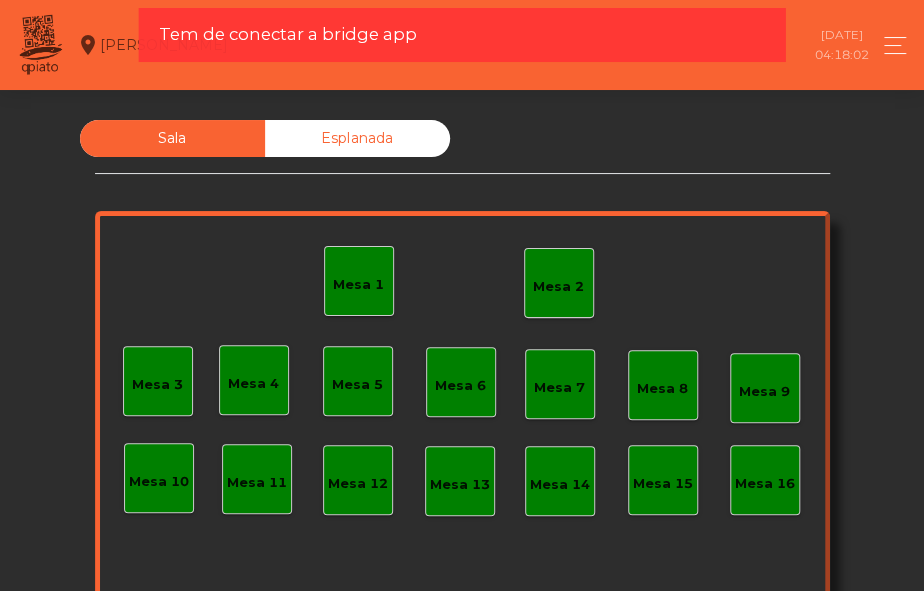 click on "Mesa 2" 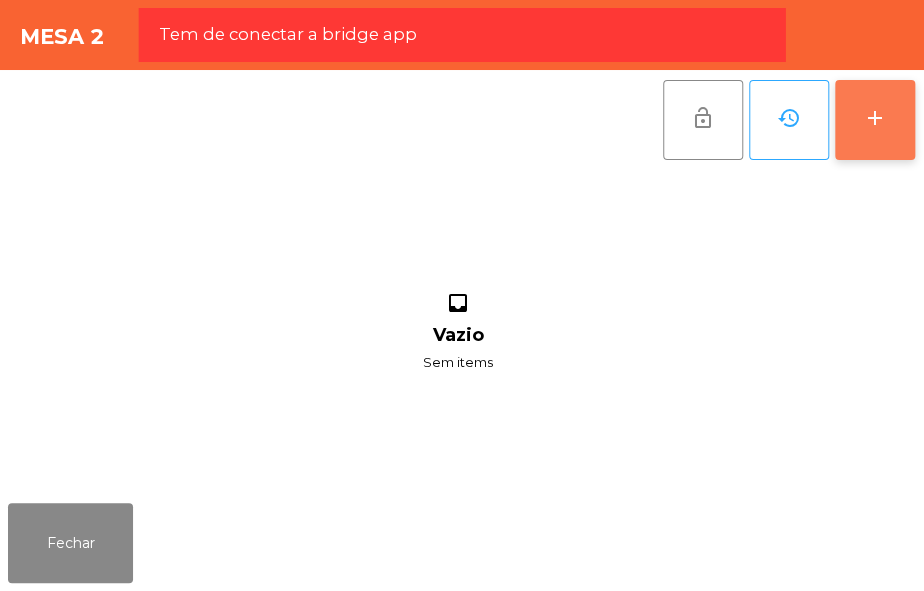 click on "add" 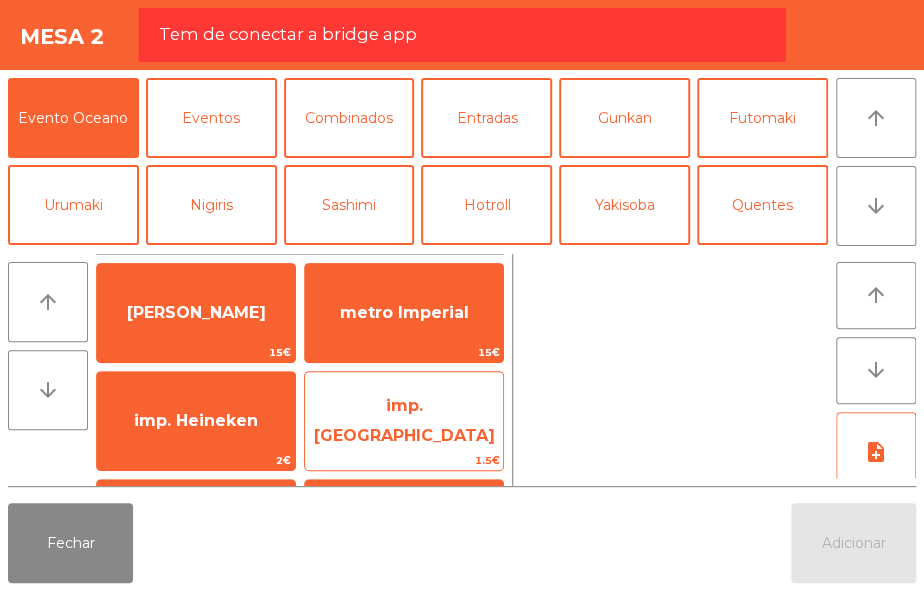 click on "imp. [GEOGRAPHIC_DATA]" 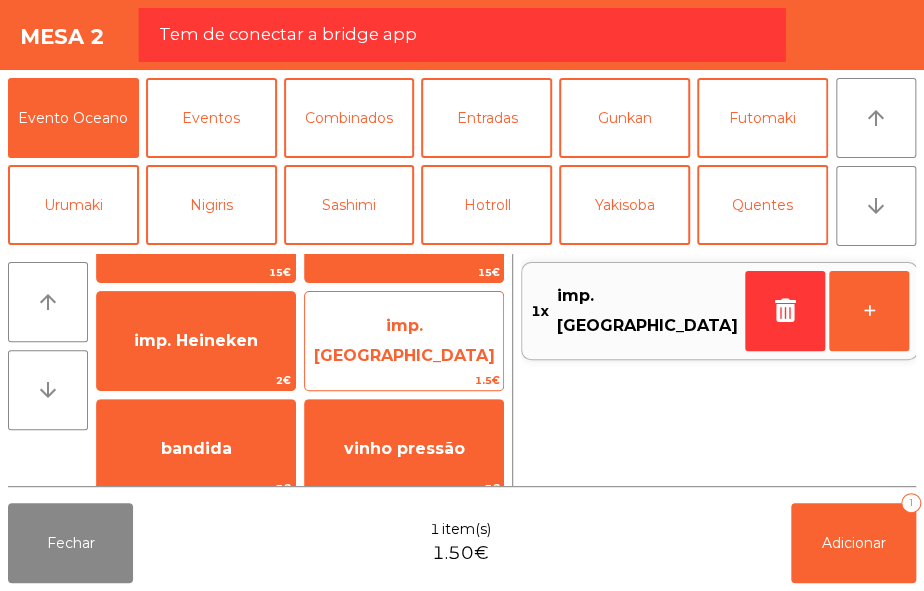 scroll, scrollTop: 89, scrollLeft: 0, axis: vertical 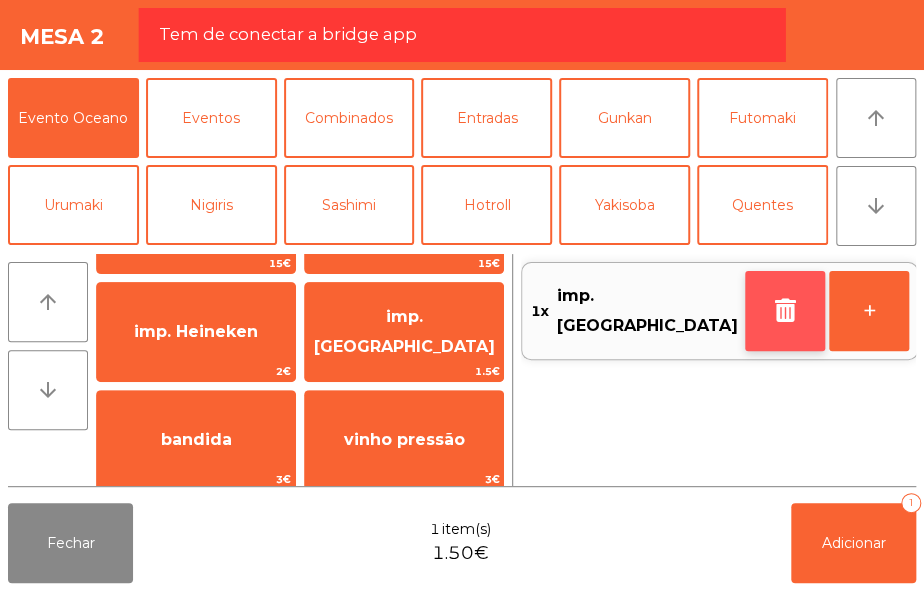 click 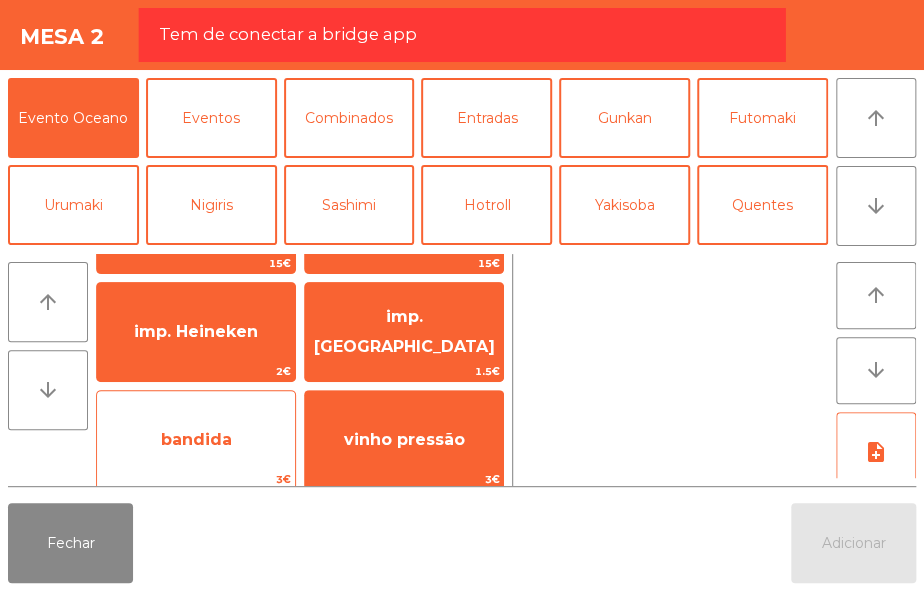 click on "bandida" 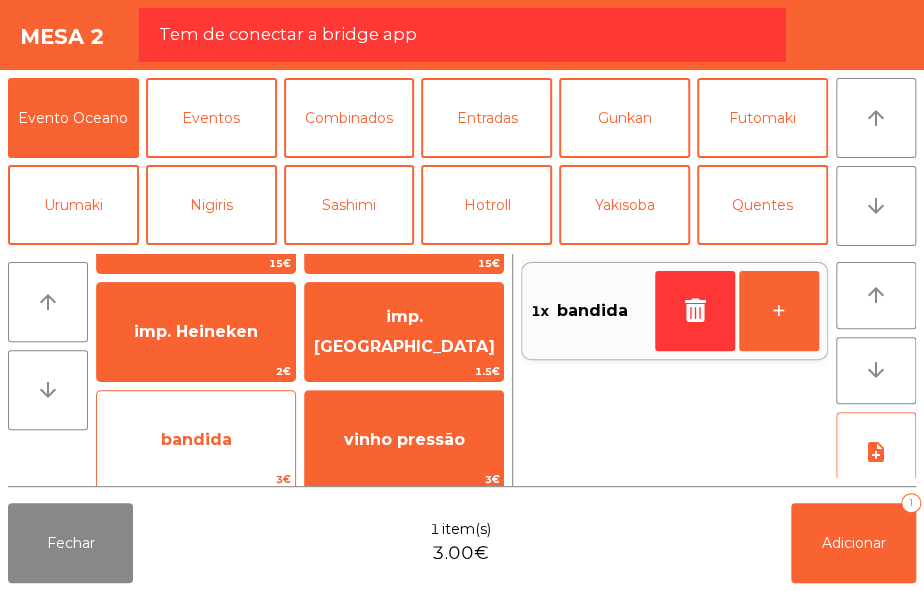 click on "bandida" 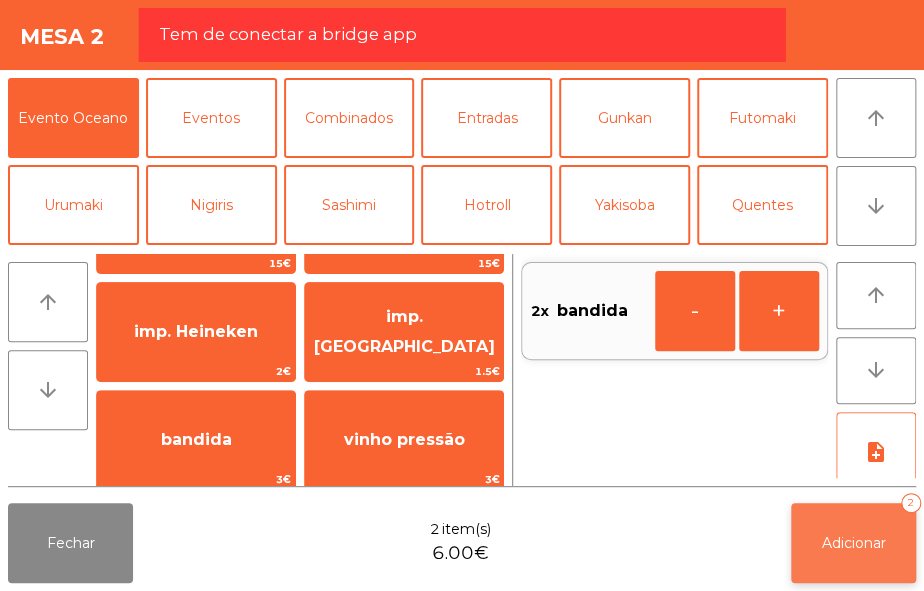 click on "Adicionar   2" 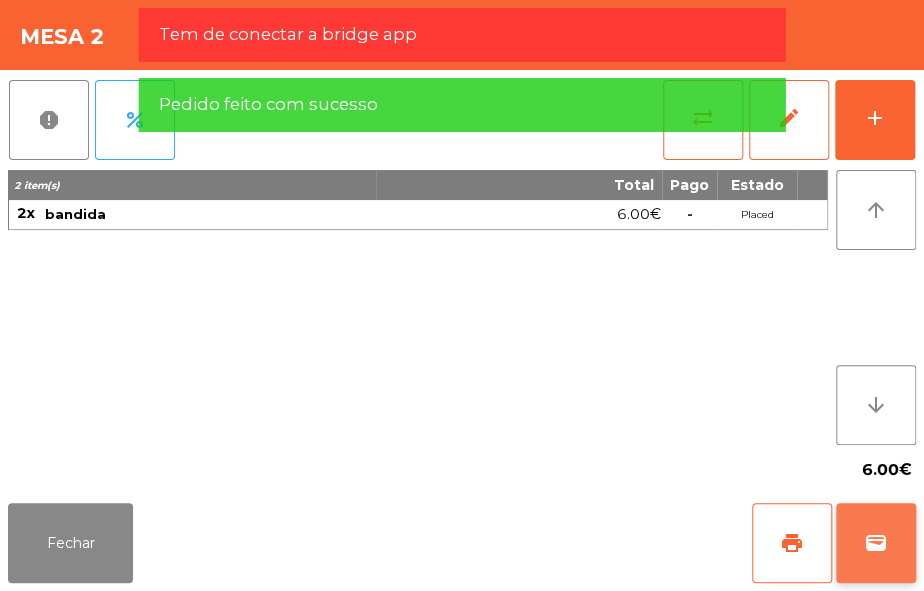 click on "wallet" 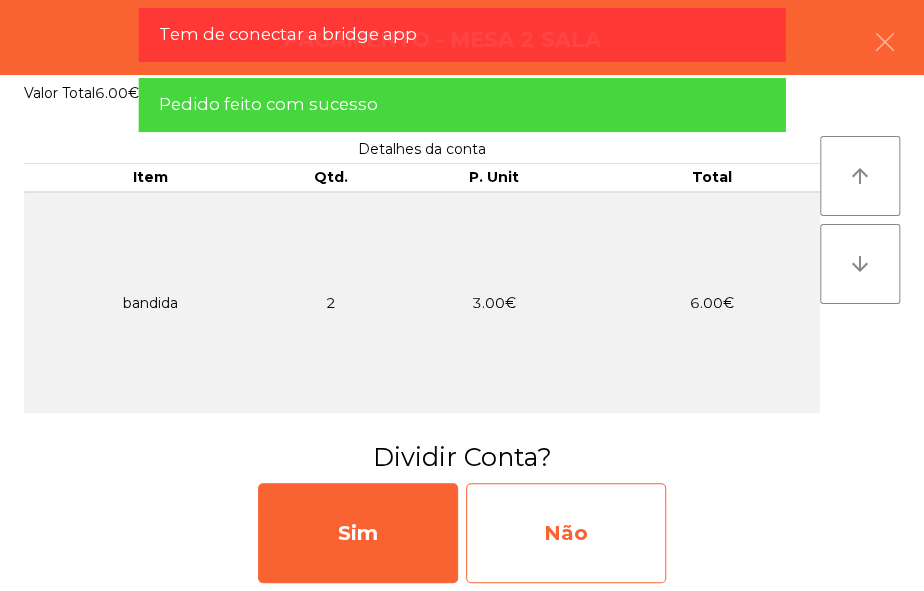 click on "Não" 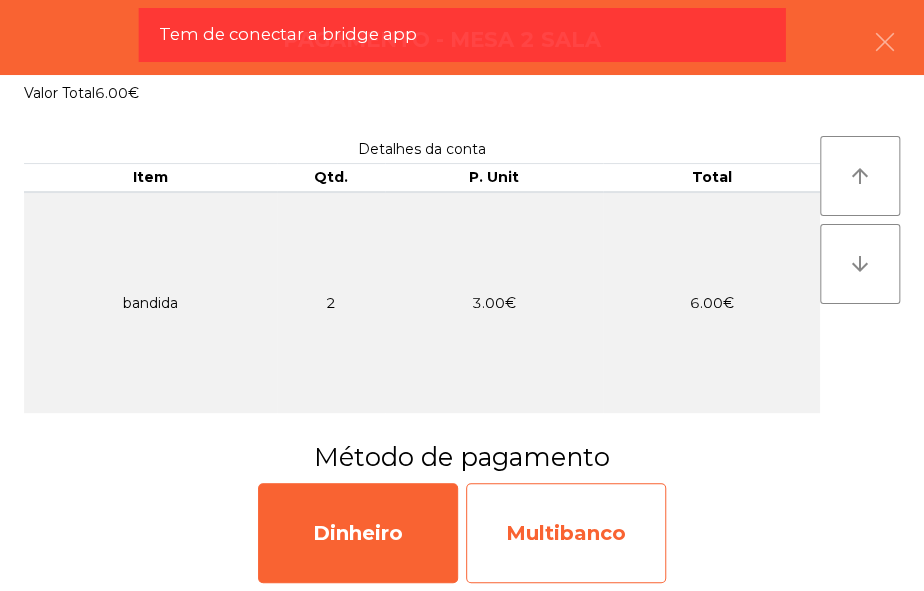 click on "Multibanco" 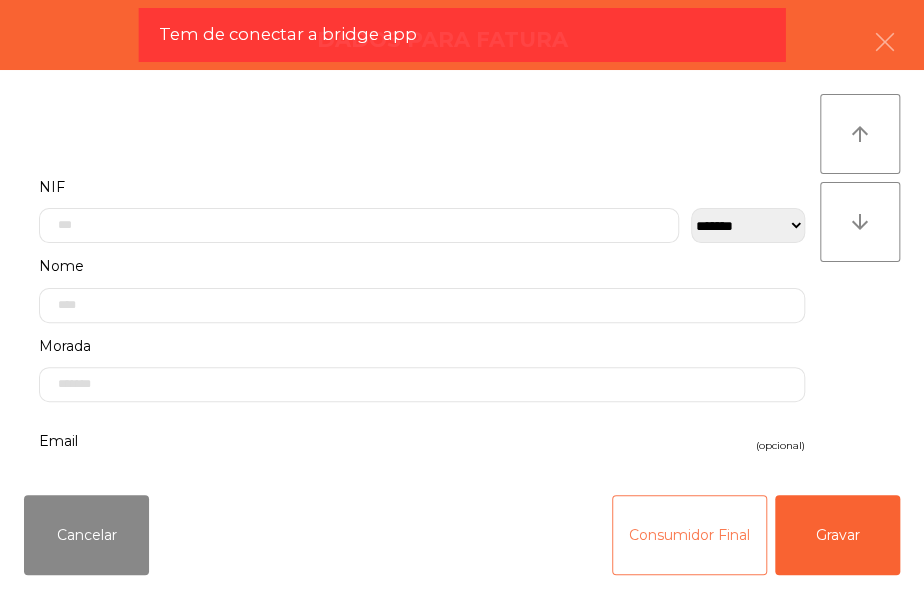 click on "Consumidor Final" 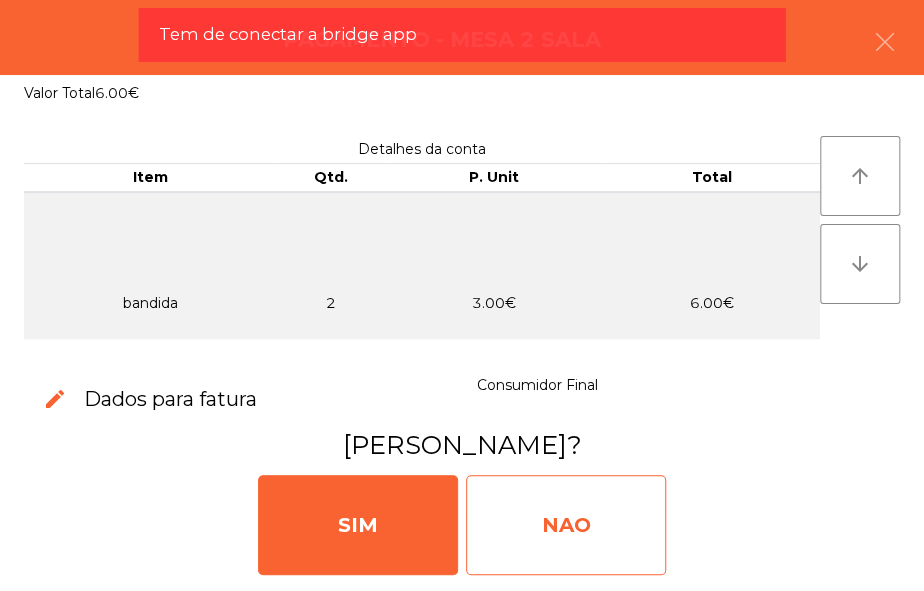 click on "NAO" 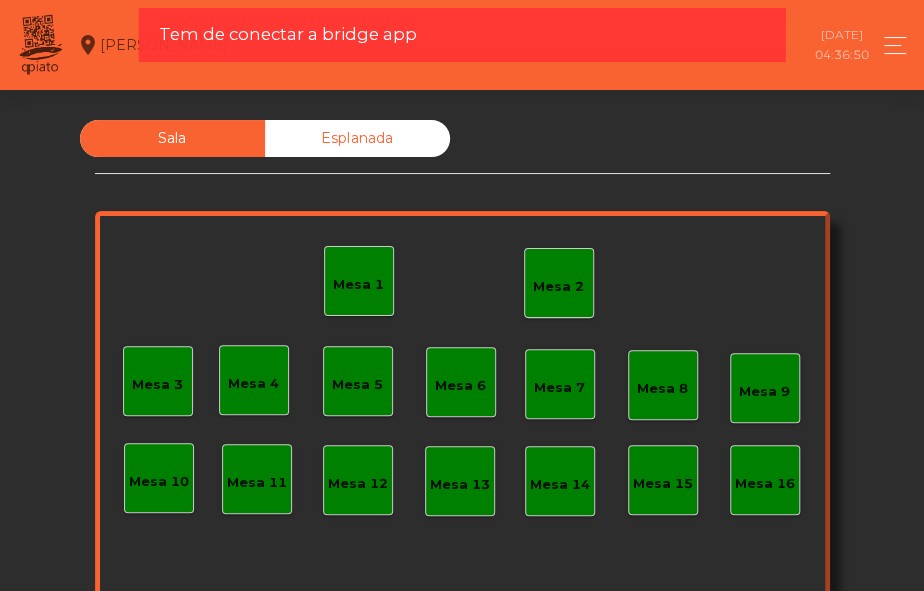 click on "Mesa 2" 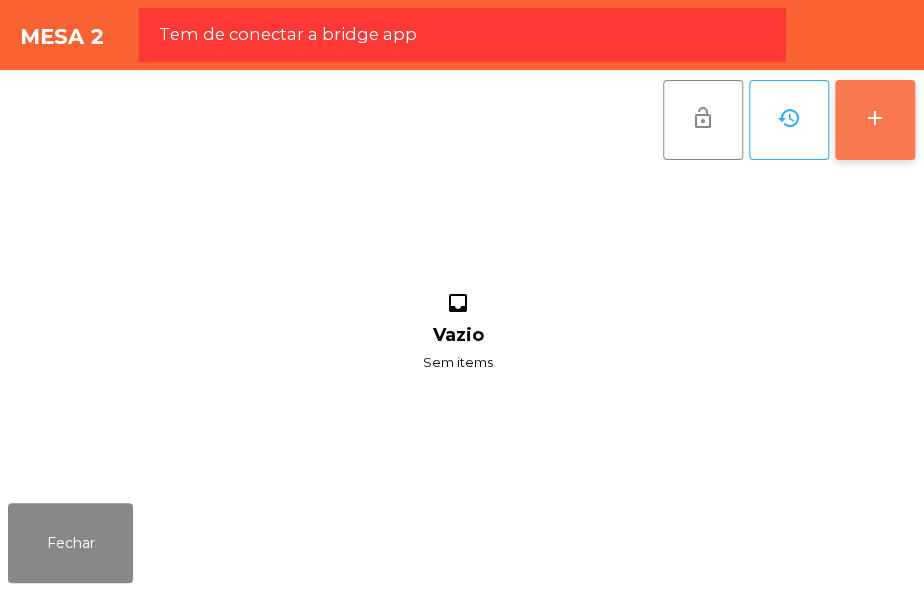 click on "add" 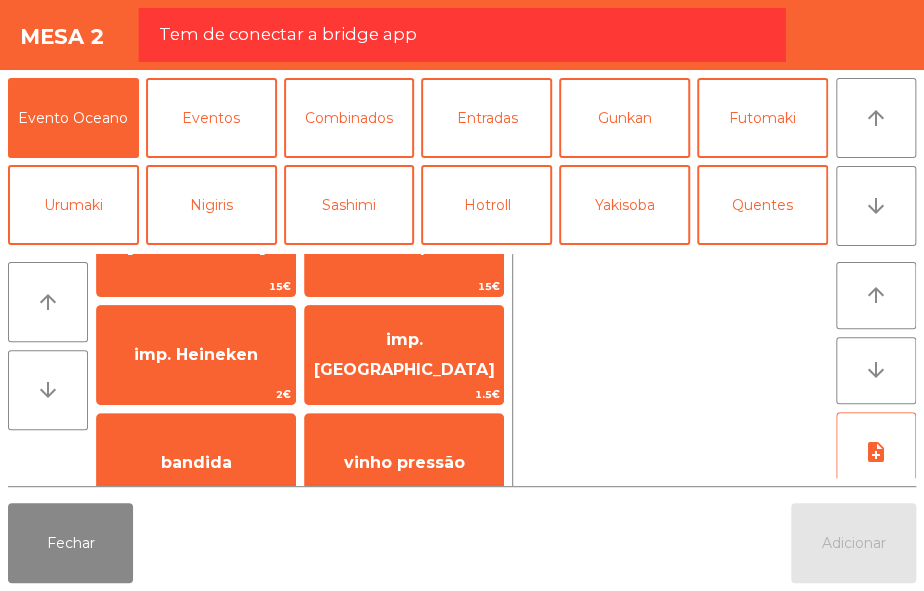 scroll, scrollTop: 111, scrollLeft: 0, axis: vertical 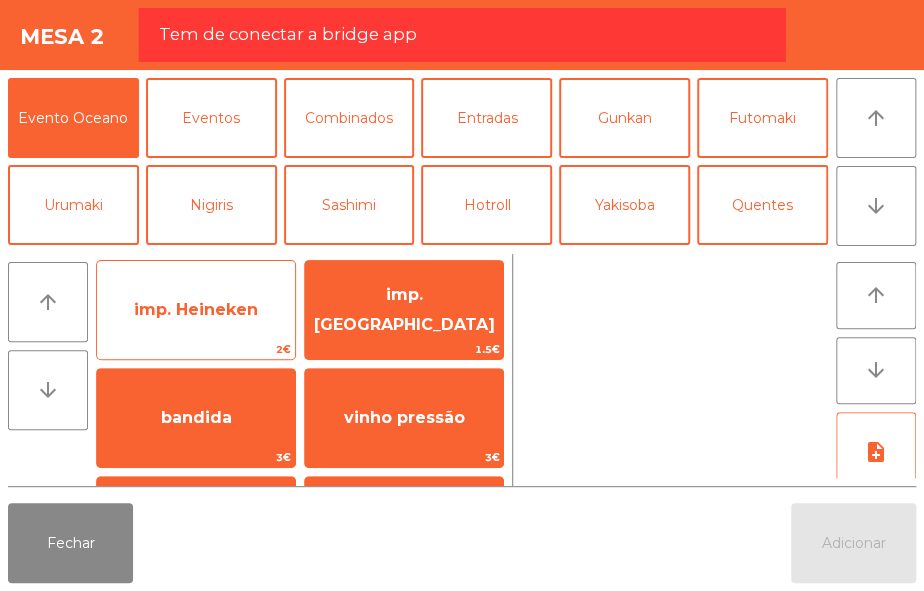 click on "2€" 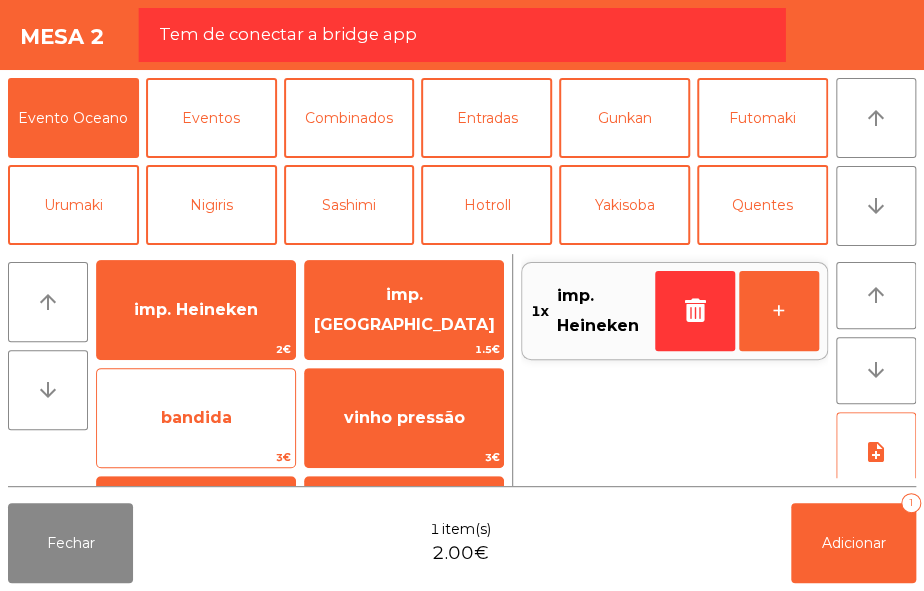 click on "bandida" 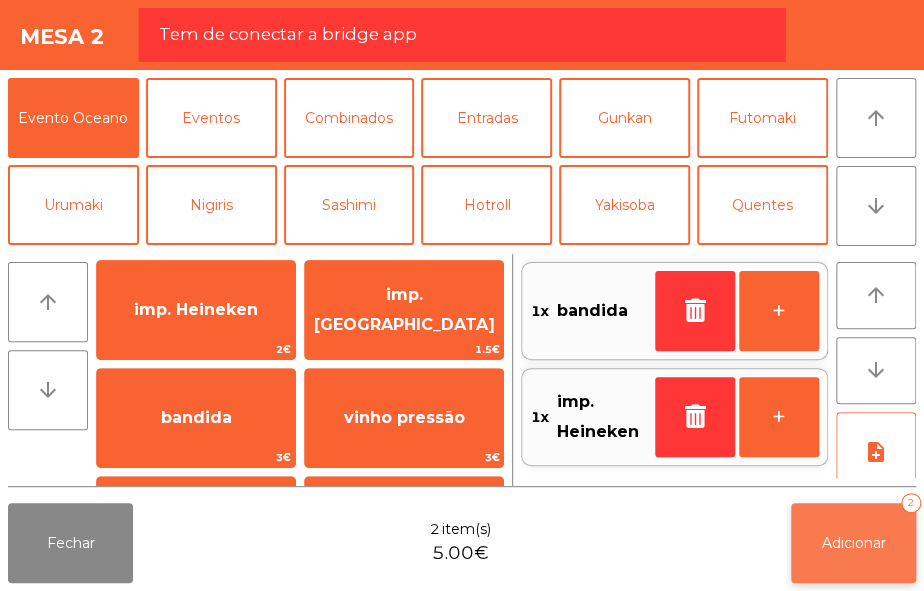 click on "Adicionar" 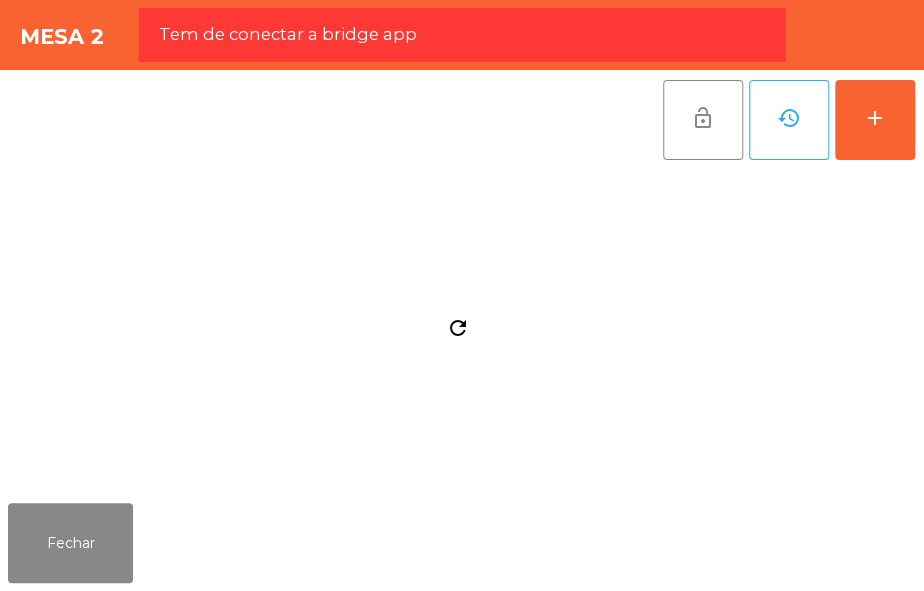 click on "Fechar" 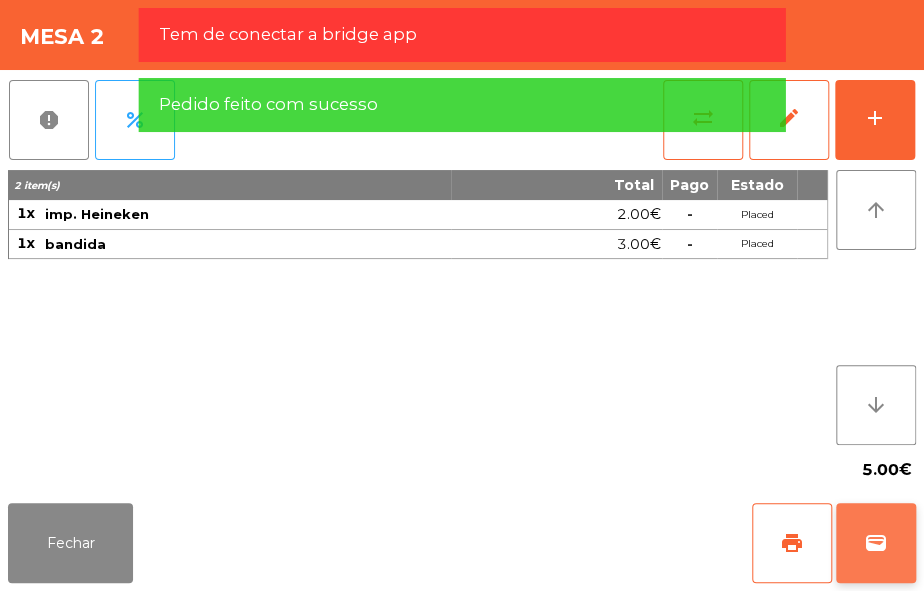 click on "wallet" 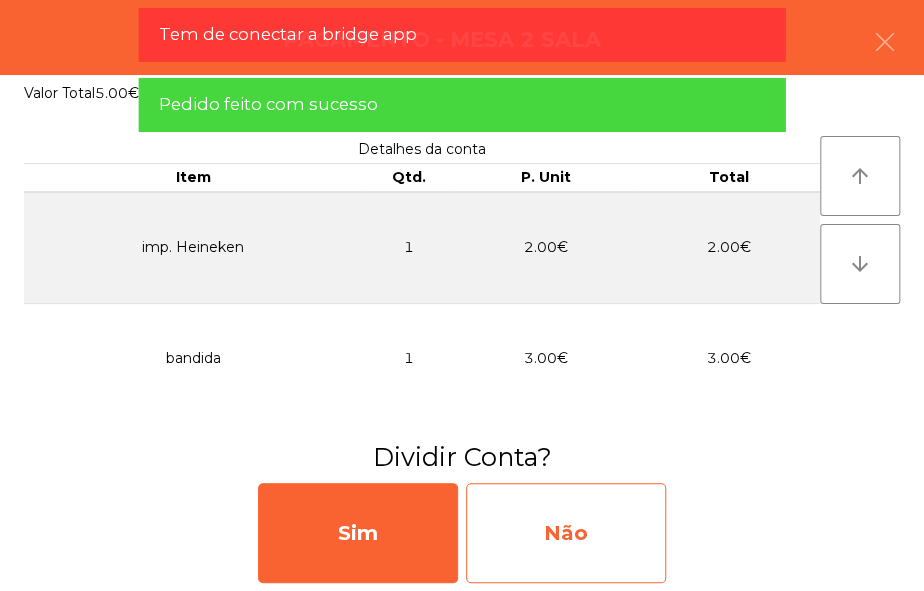 click on "Não" 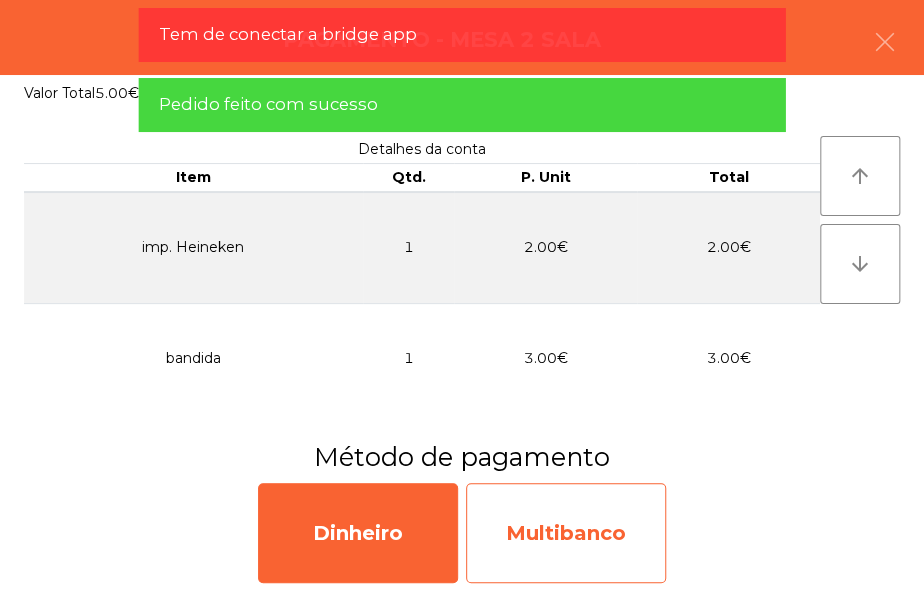 click on "Multibanco" 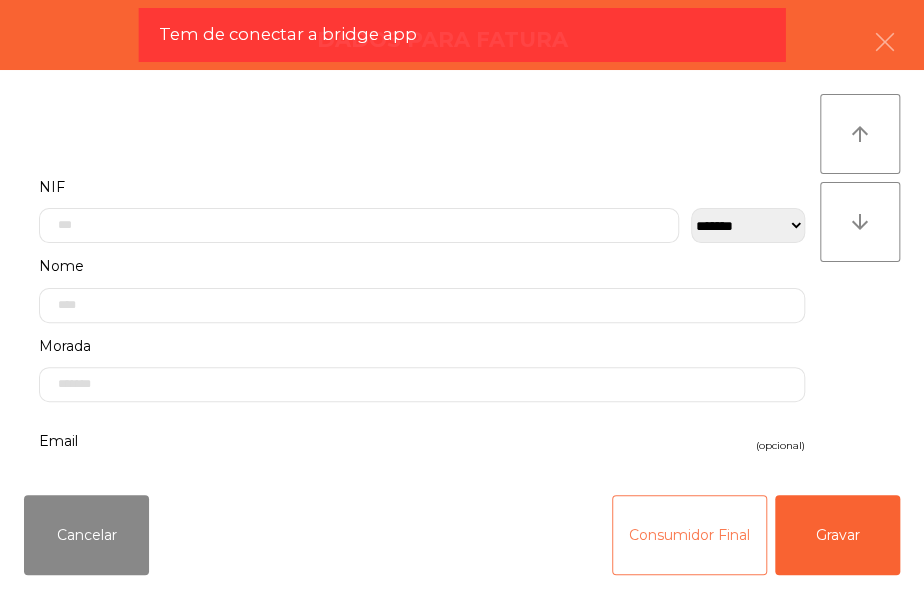 click on "Consumidor Final" 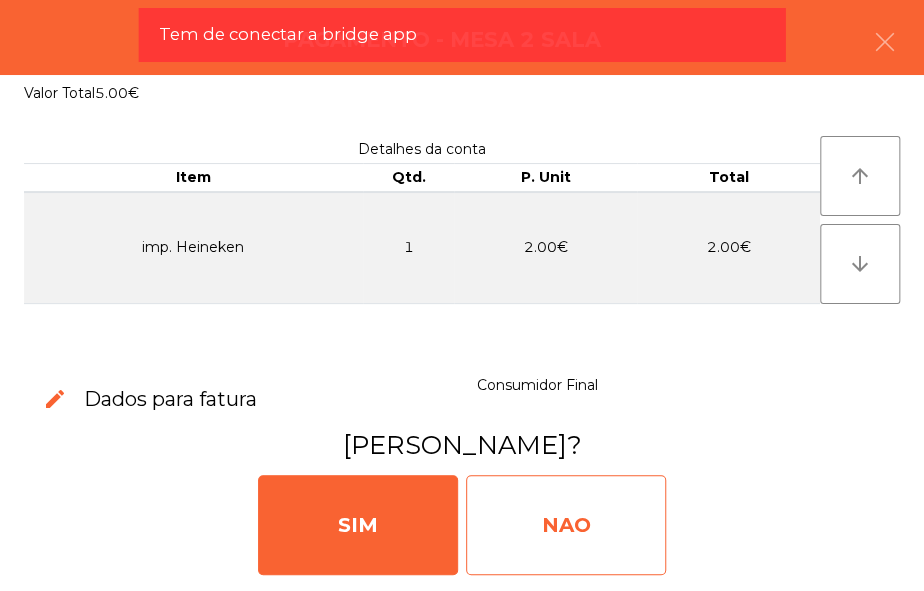 click on "NAO" 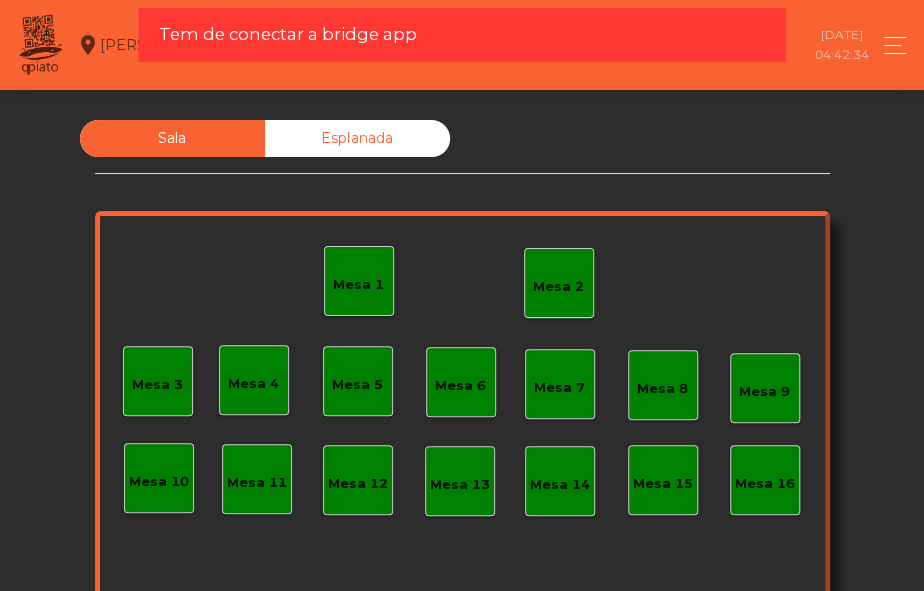 click on "Mesa 2" 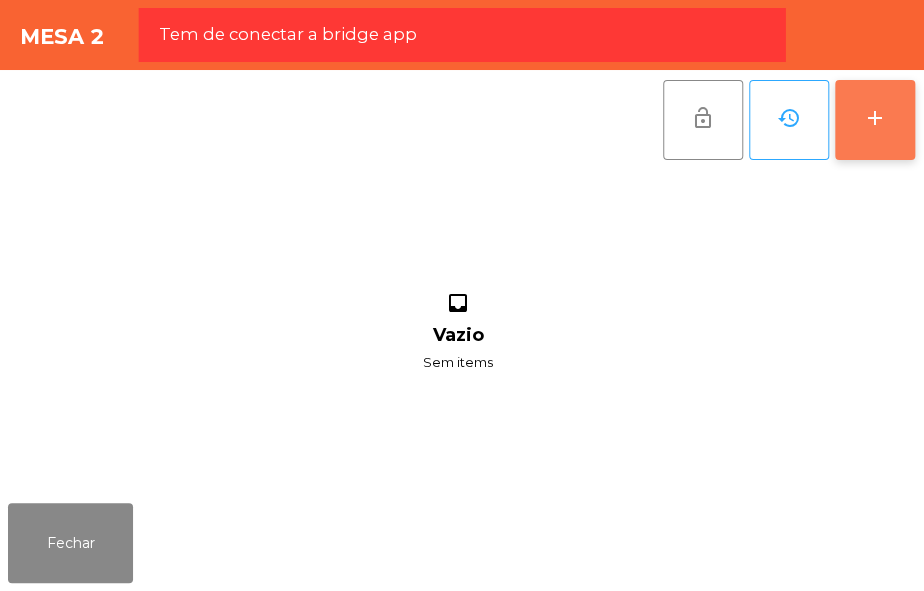 click on "add" 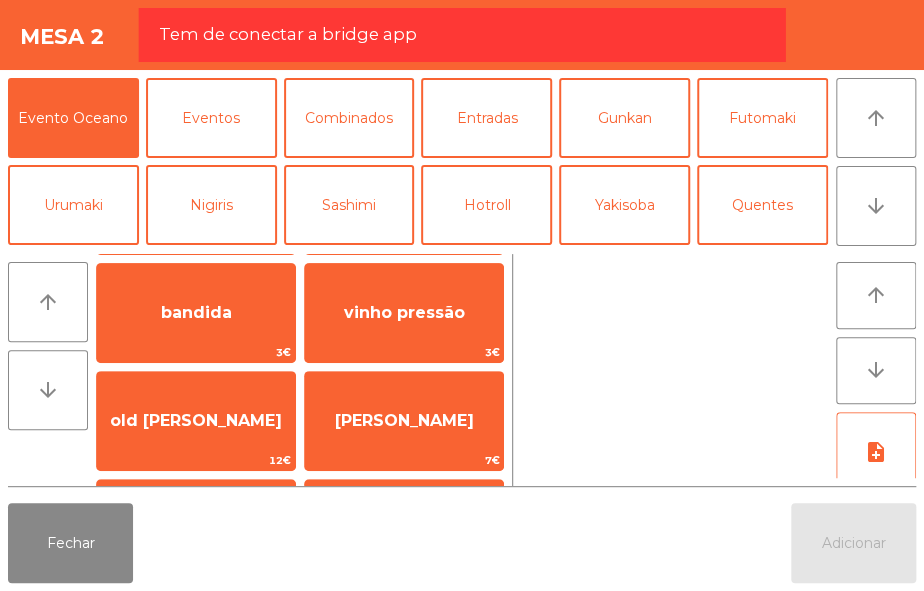 scroll, scrollTop: 266, scrollLeft: 0, axis: vertical 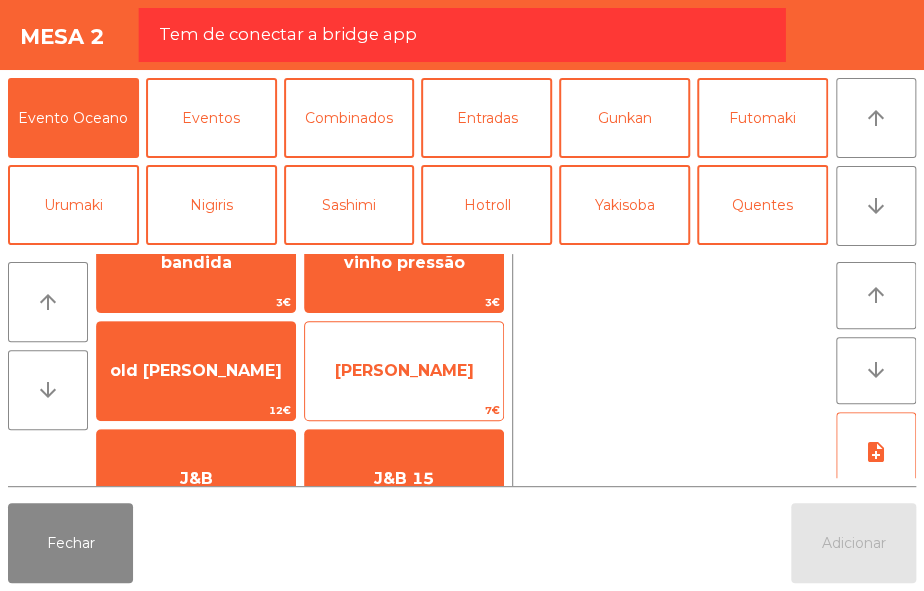 click on "[PERSON_NAME]" 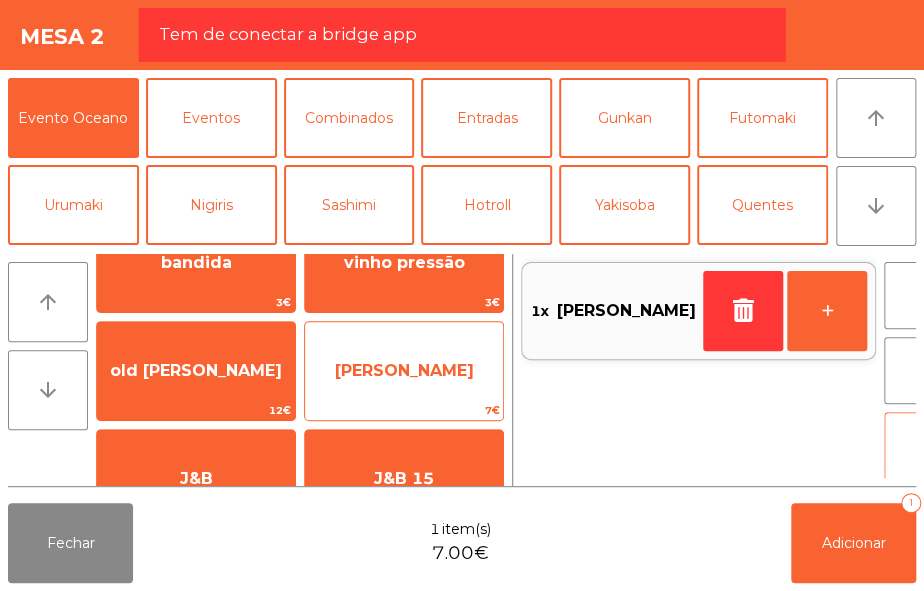 click on "[PERSON_NAME]" 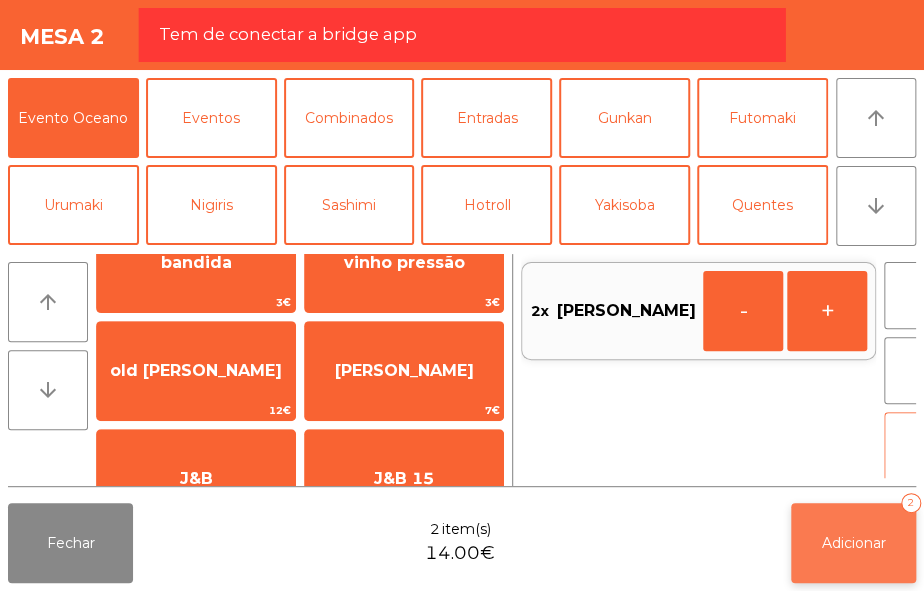 click on "Adicionar   2" 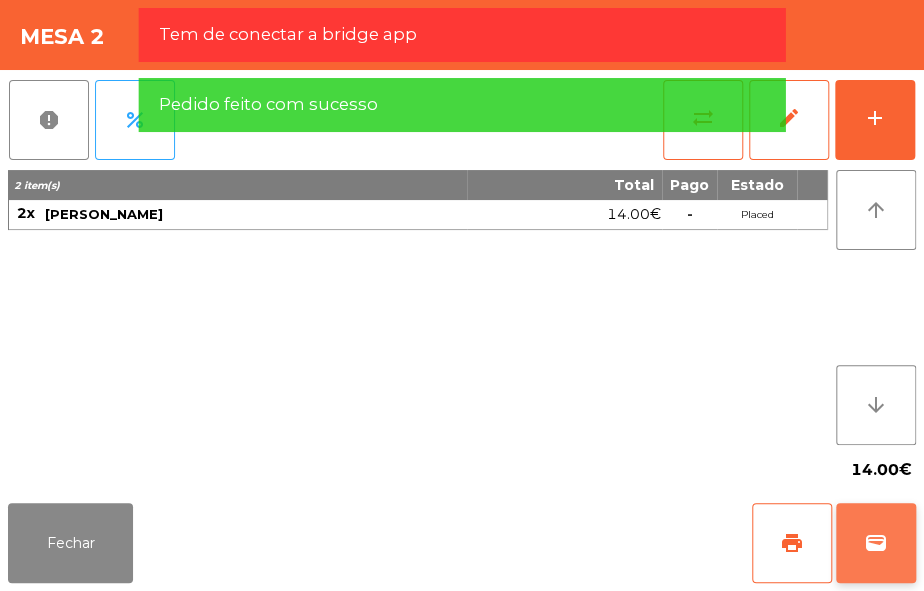 click on "wallet" 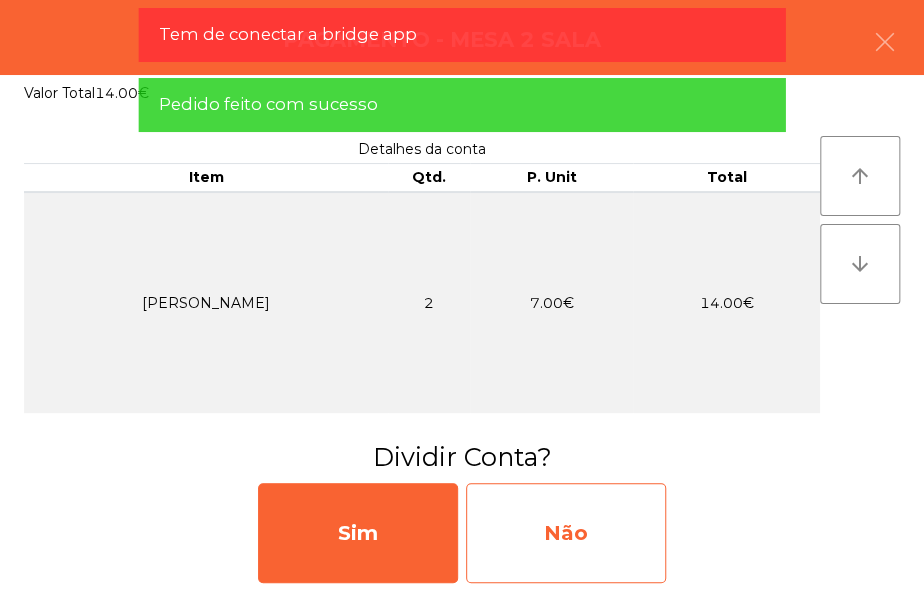 click on "Não" 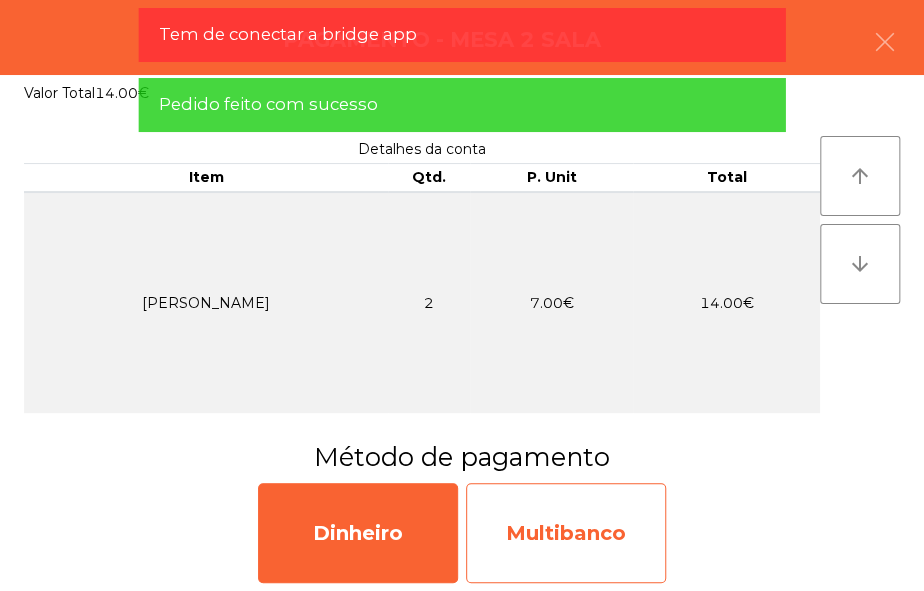 click on "Multibanco" 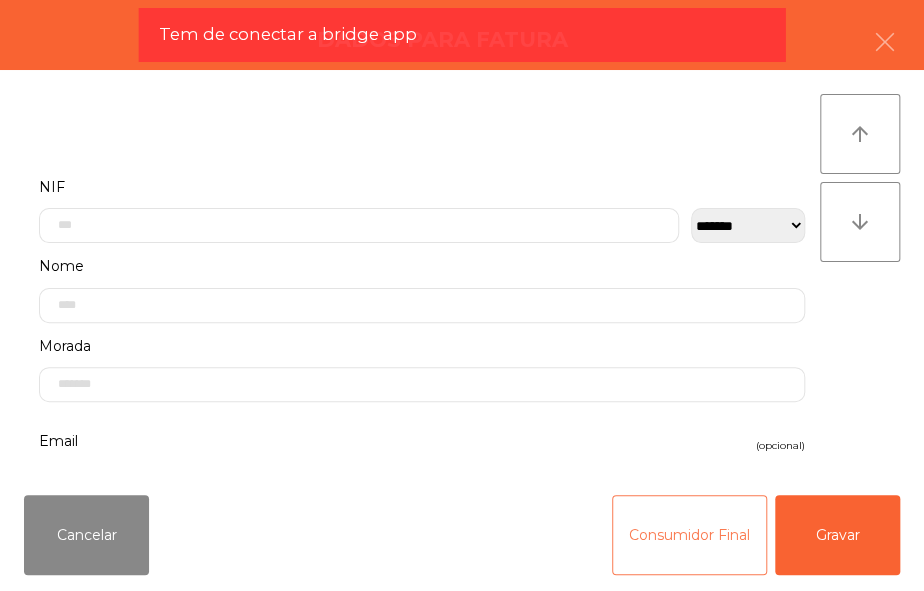 click on "Consumidor Final" 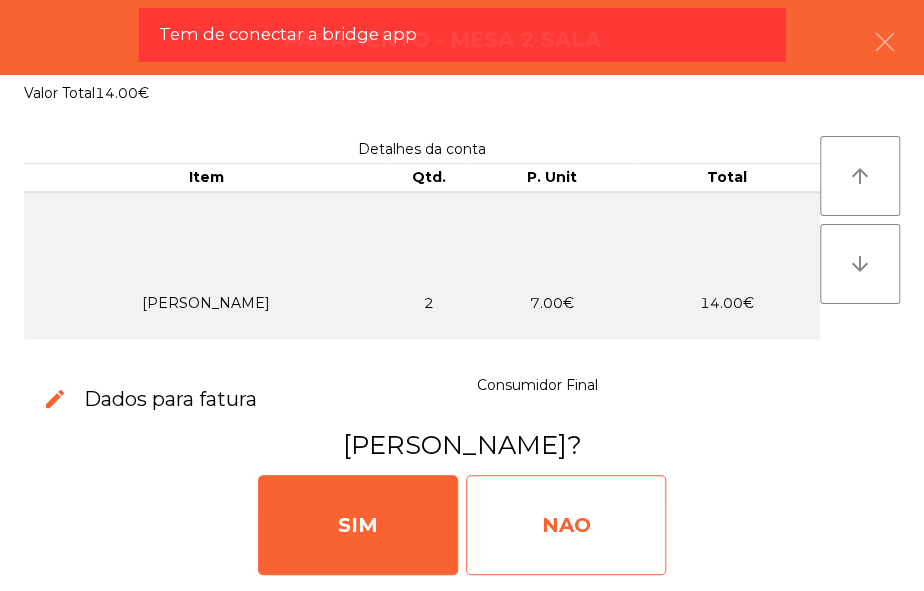 click on "NAO" 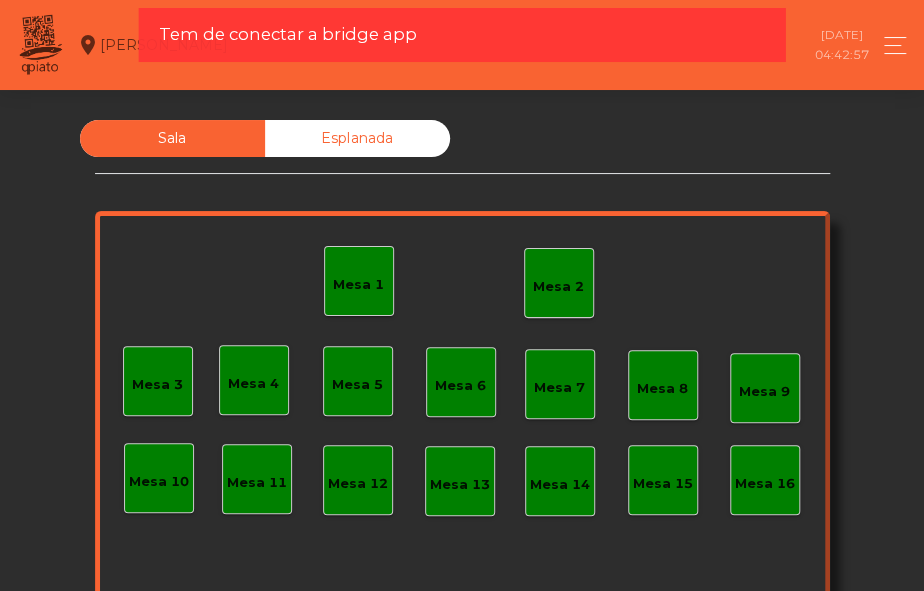 click on "Mesa 2" 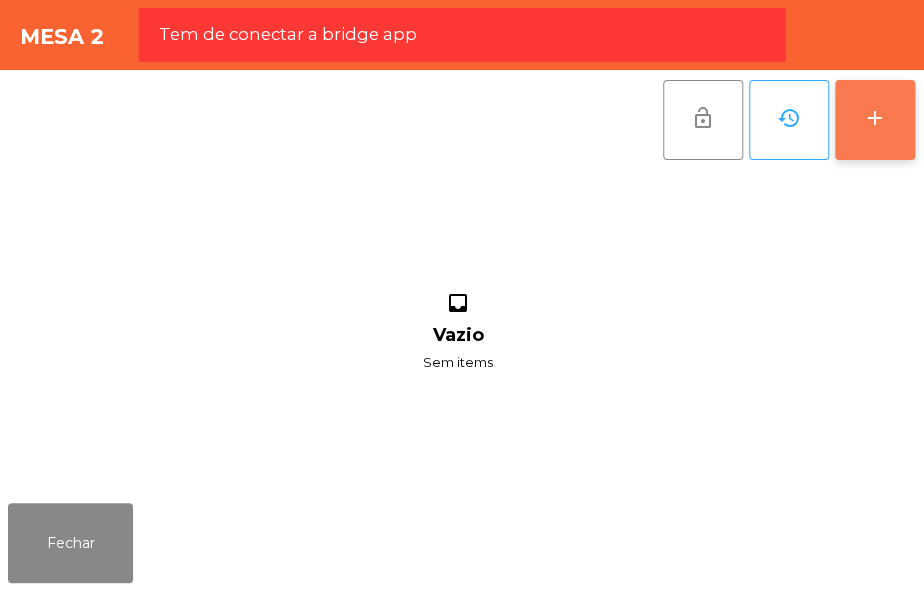 click on "add" 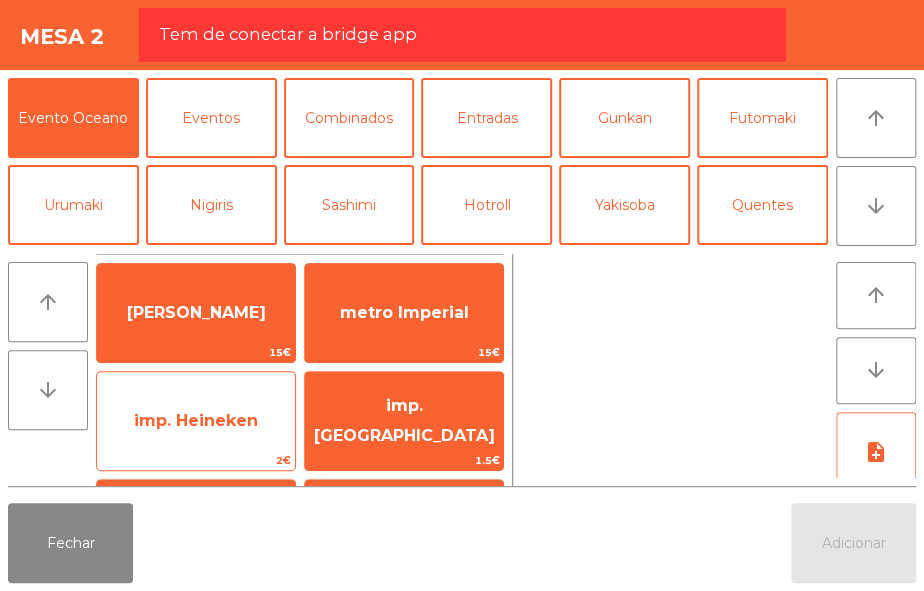 click on "imp. Heineken" 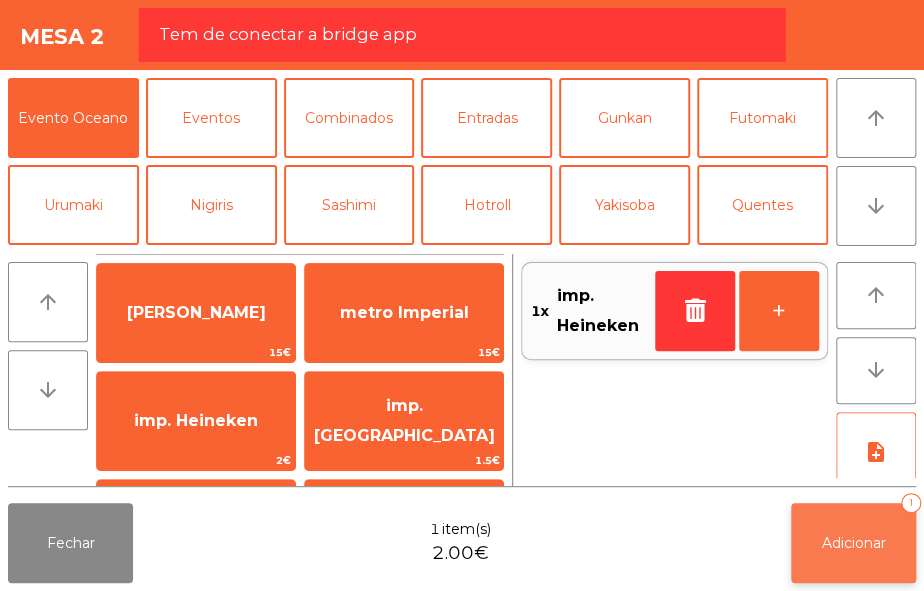 click on "Adicionar" 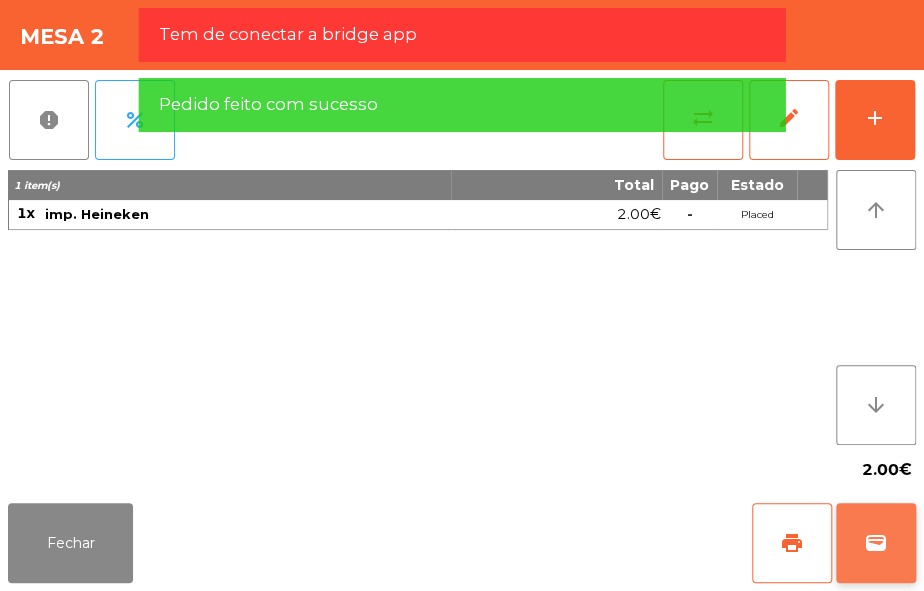 click on "wallet" 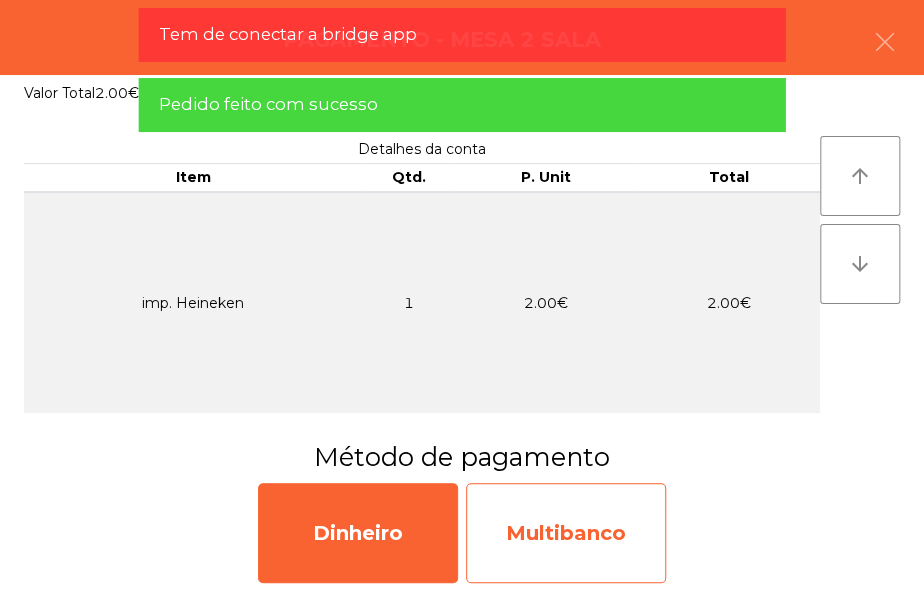 click on "Multibanco" 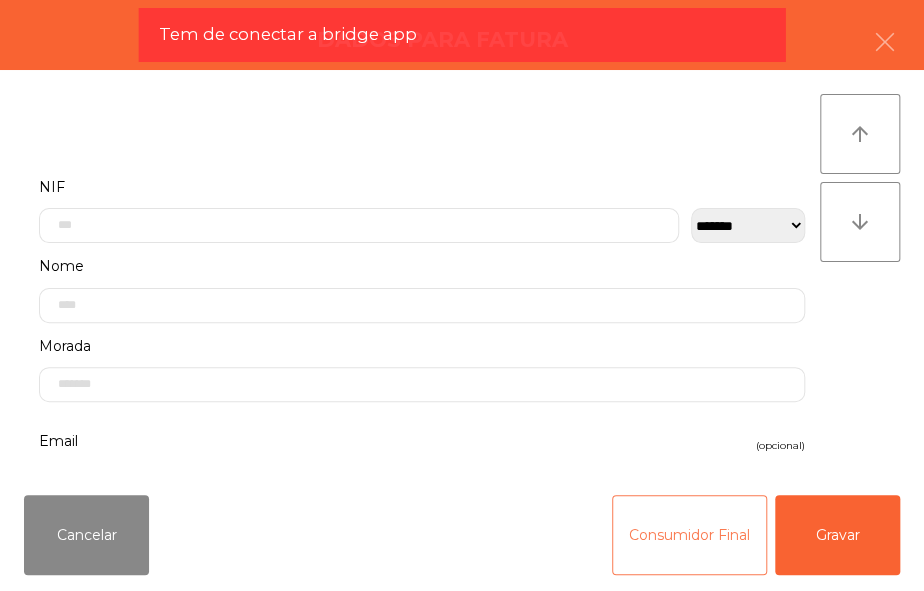 click on "Consumidor Final" 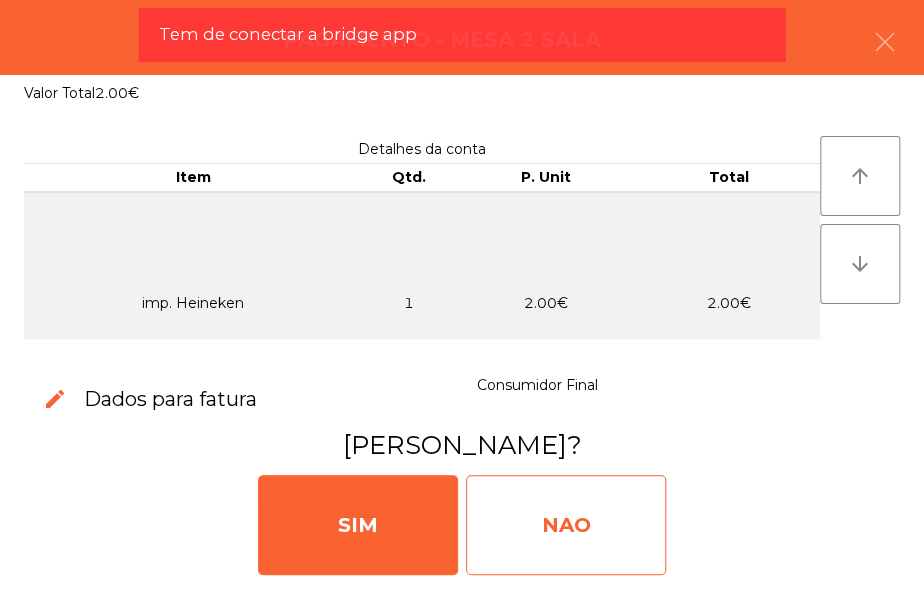 click on "NAO" 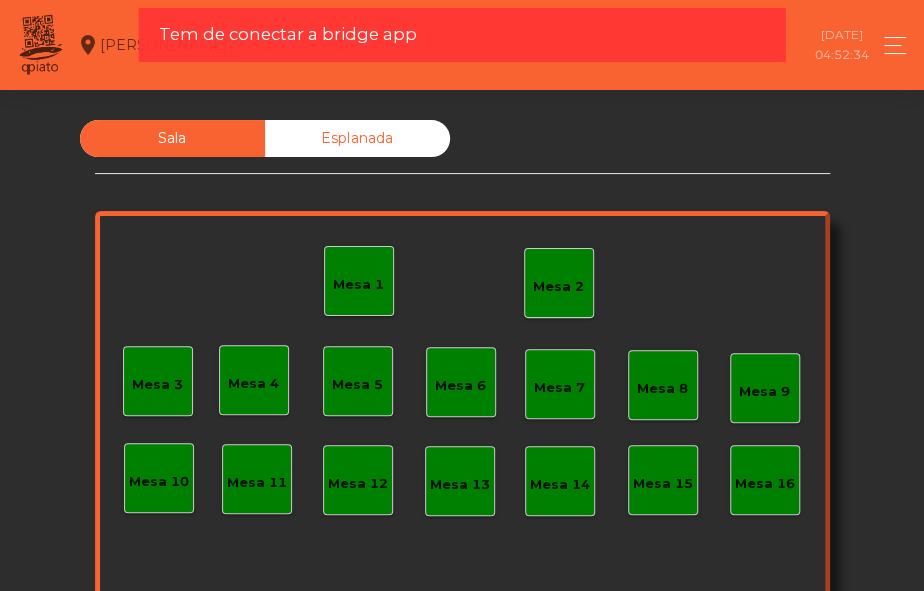 click on "Mesa 2" 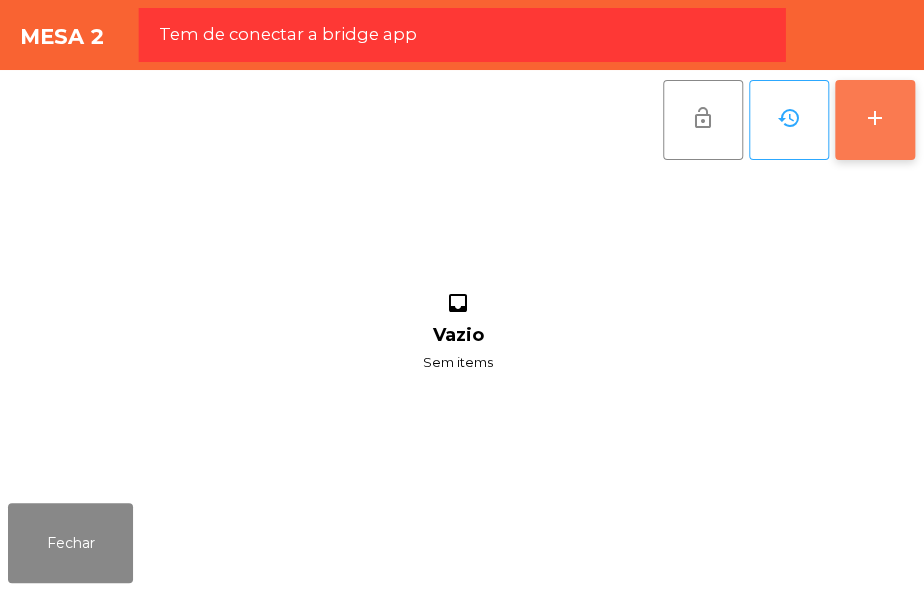 click on "add" 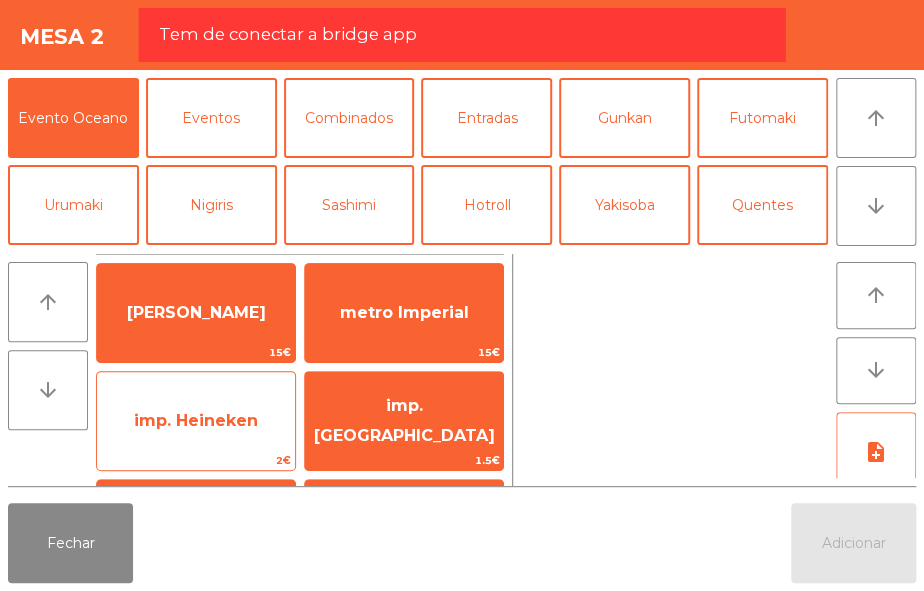click on "imp. Heineken" 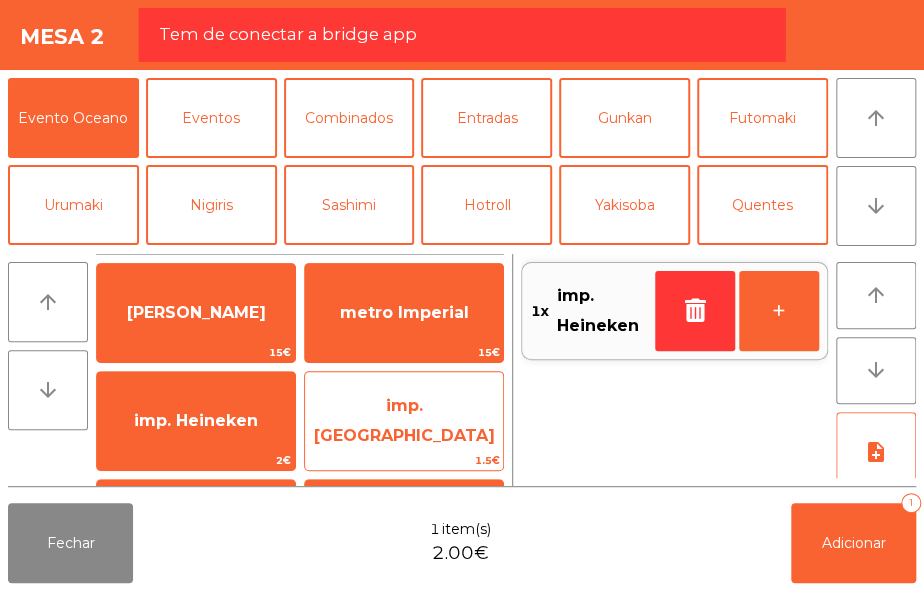 click on "imp. [GEOGRAPHIC_DATA]" 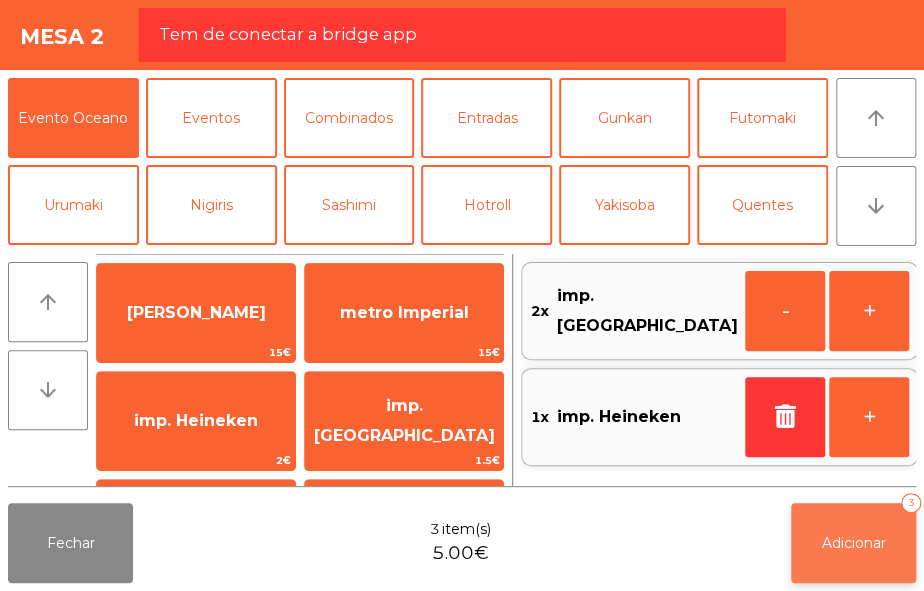 click on "Adicionar" 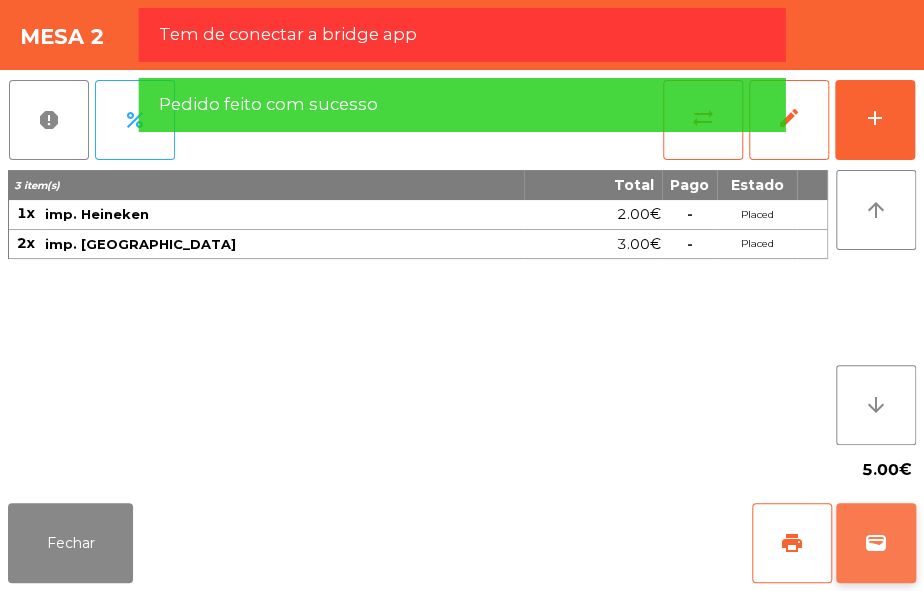 click on "wallet" 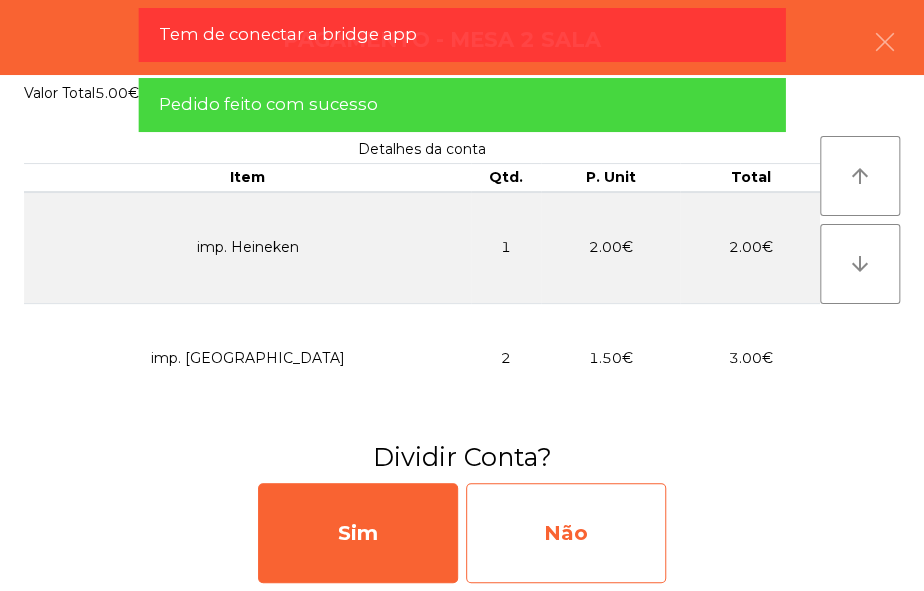 click on "Não" 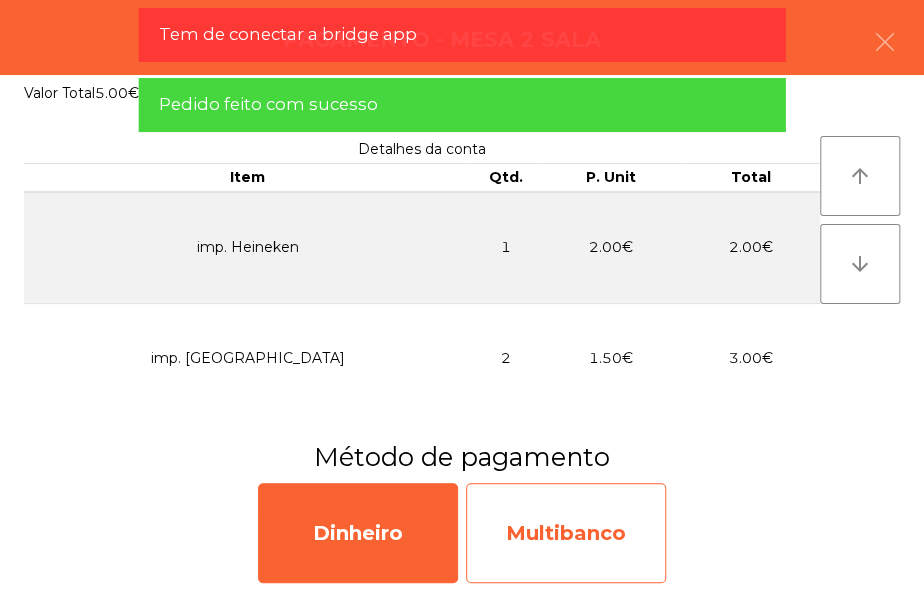click on "Multibanco" 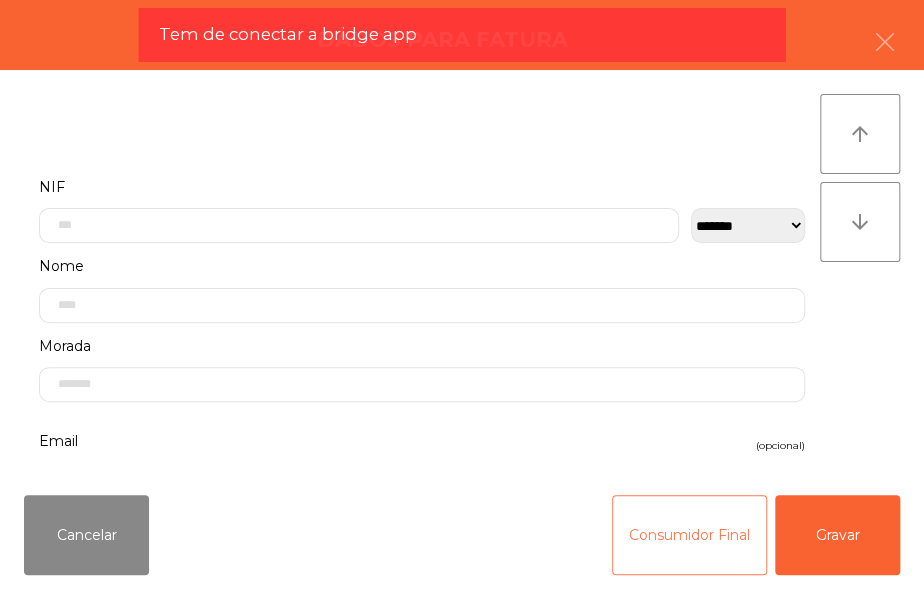 click on "Consumidor Final" 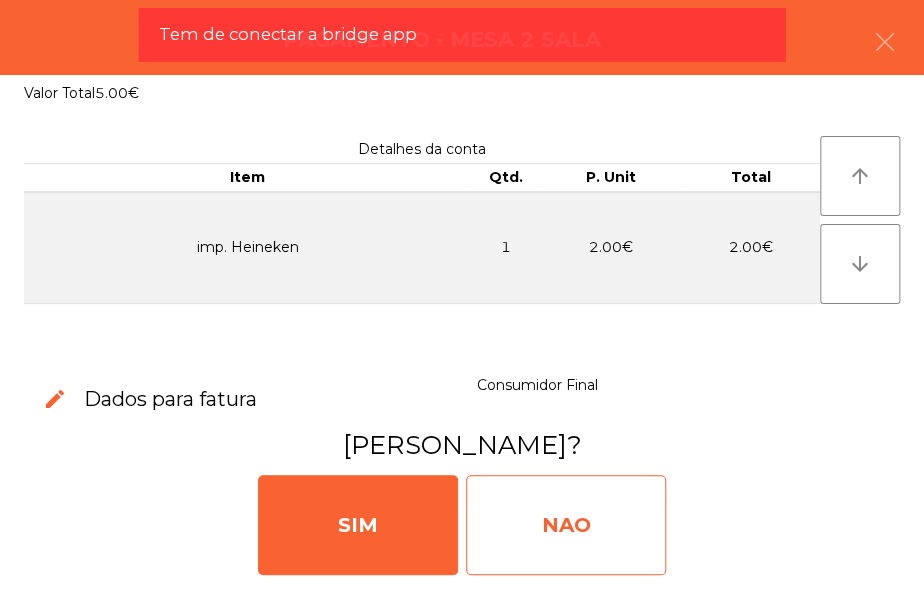 click on "NAO" 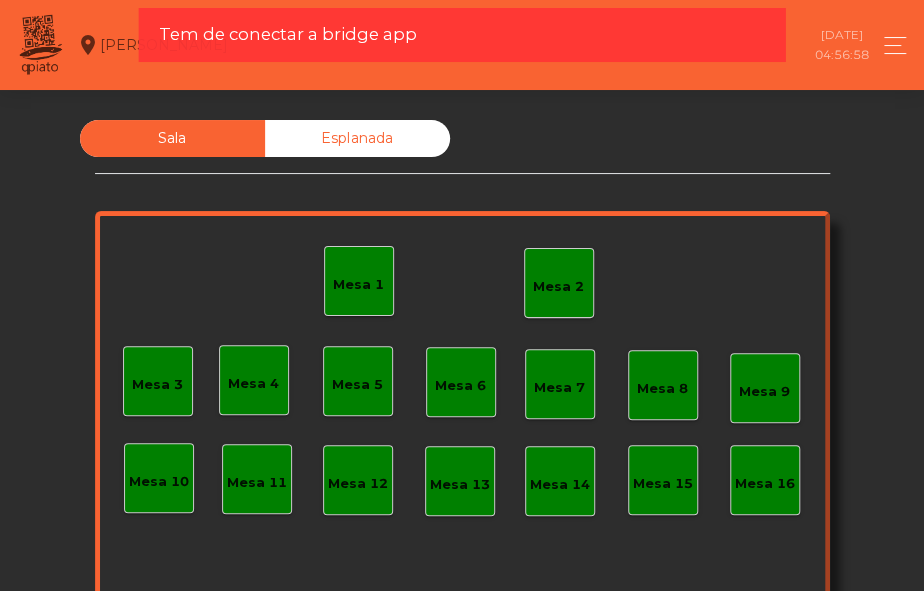 click on "Mesa 2" 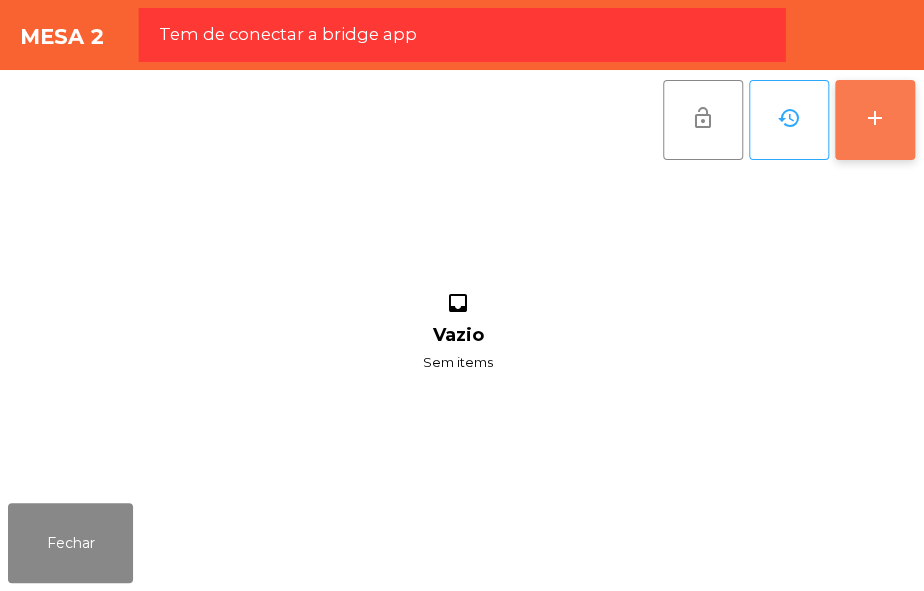 click on "add" 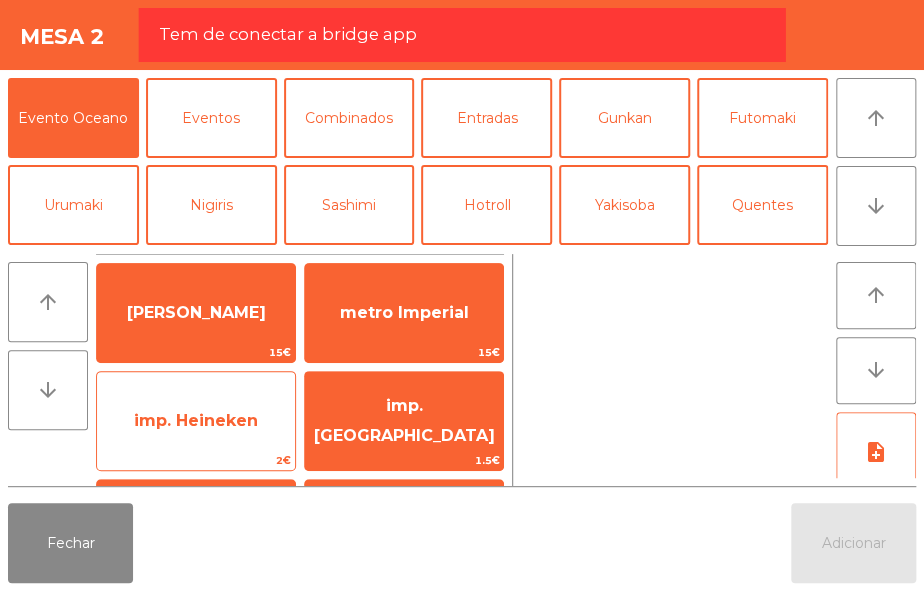 click on "imp. Heineken" 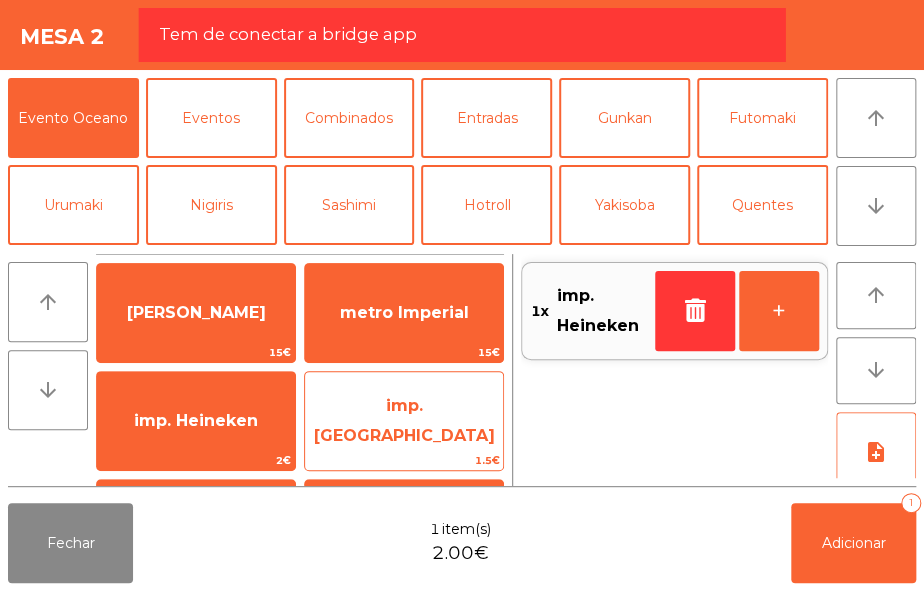 click on "imp. [GEOGRAPHIC_DATA]" 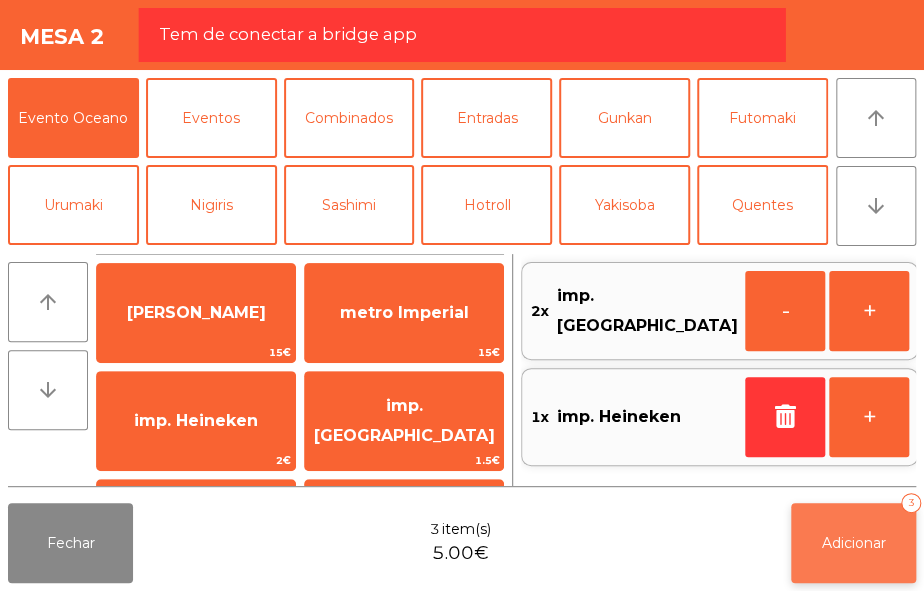 click on "Adicionar" 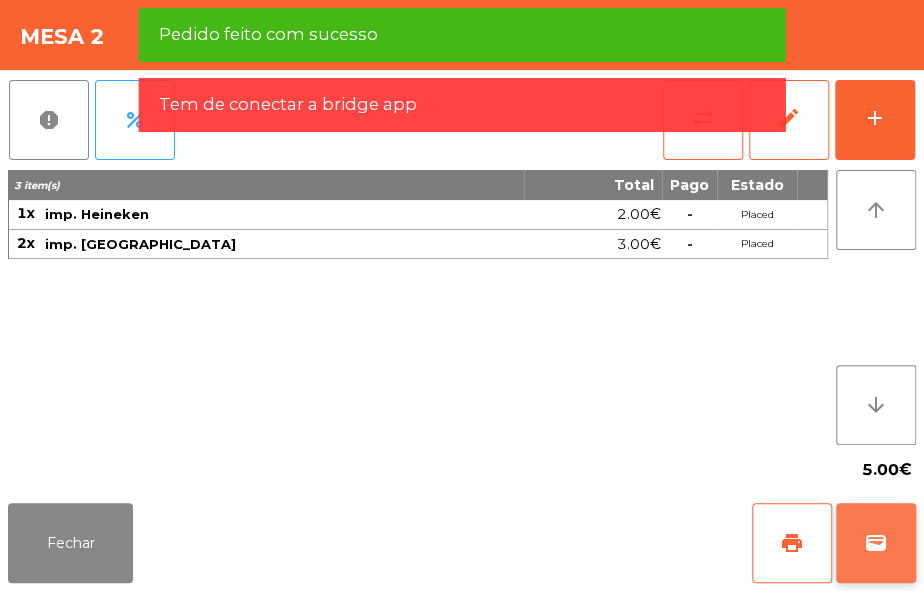 click on "wallet" 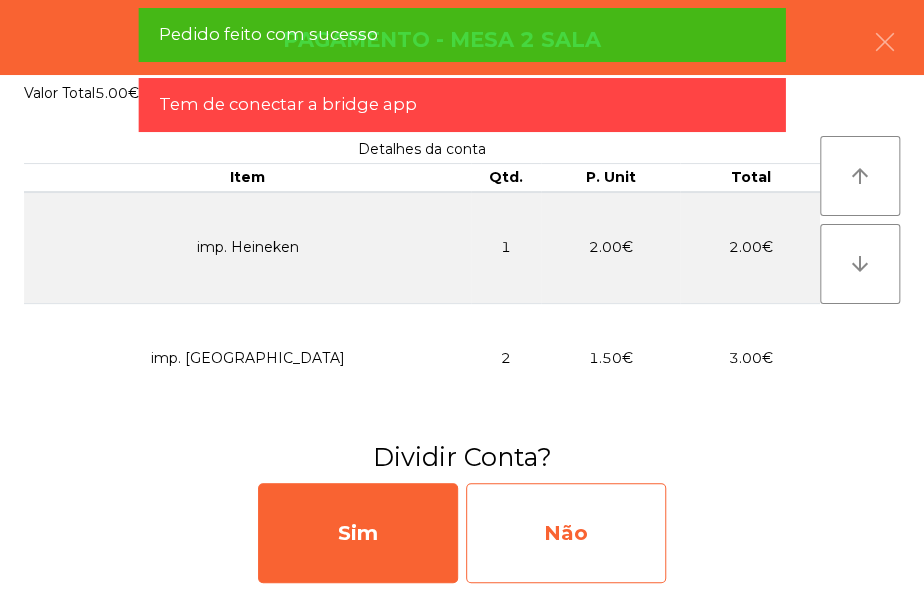click on "Não" 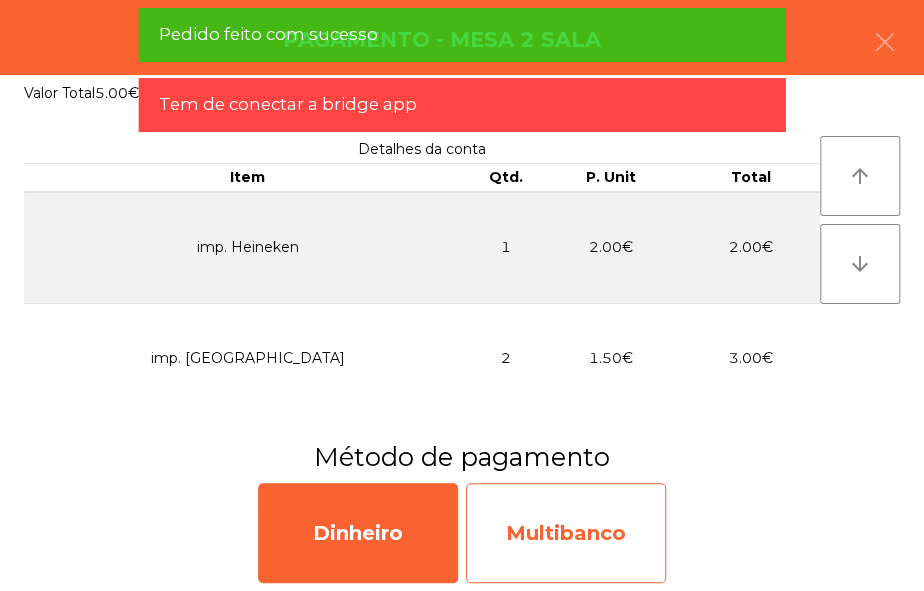 click on "Multibanco" 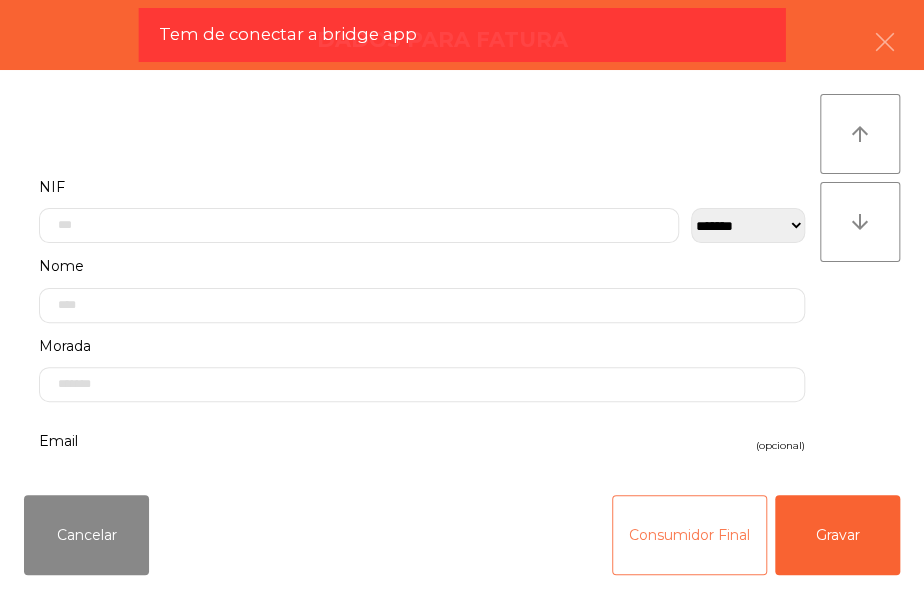 click on "Consumidor Final" 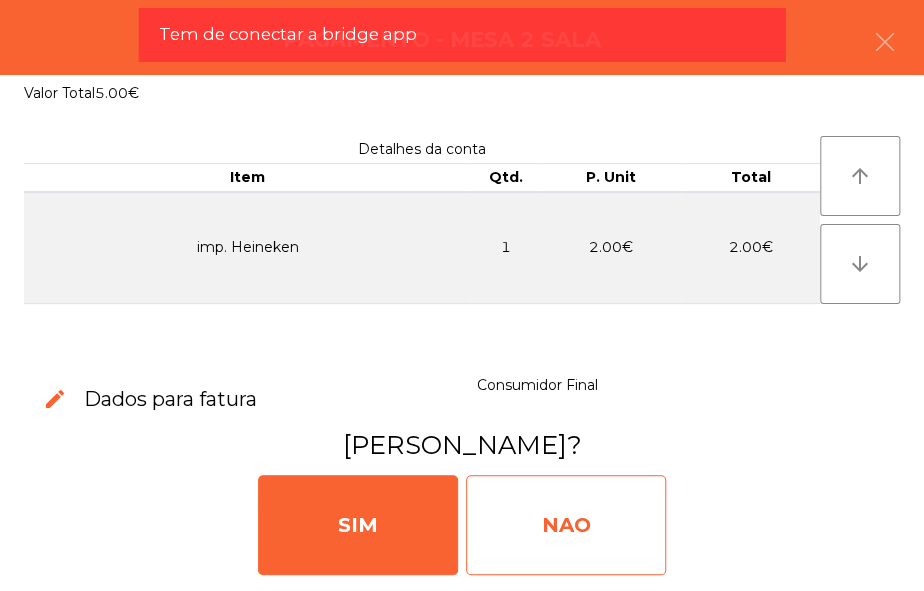click on "NAO" 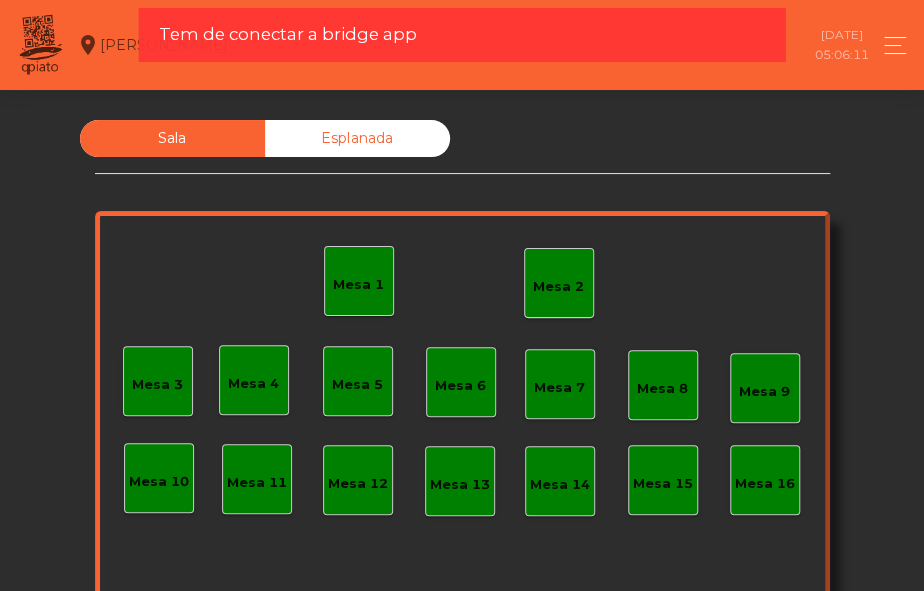 click on "Mesa 2" 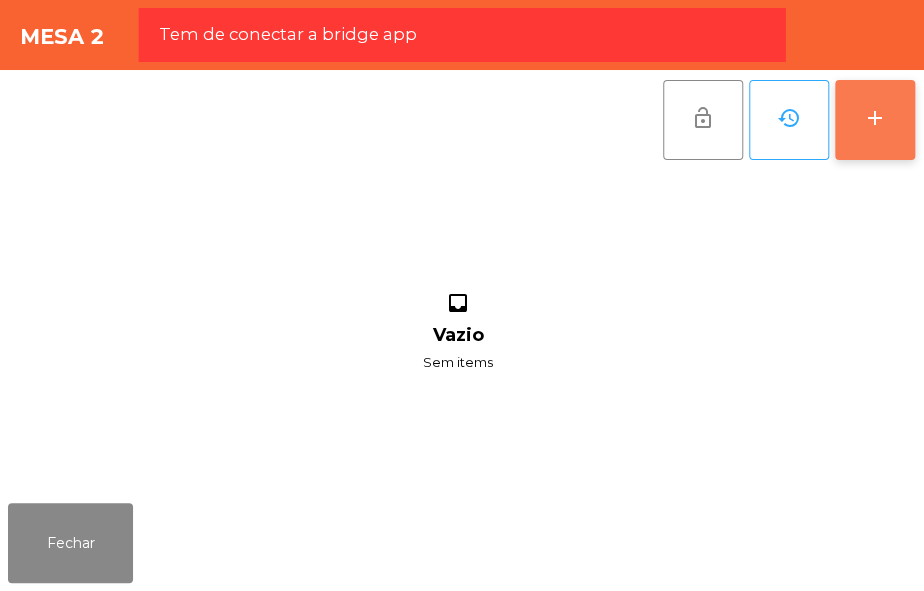 click on "add" 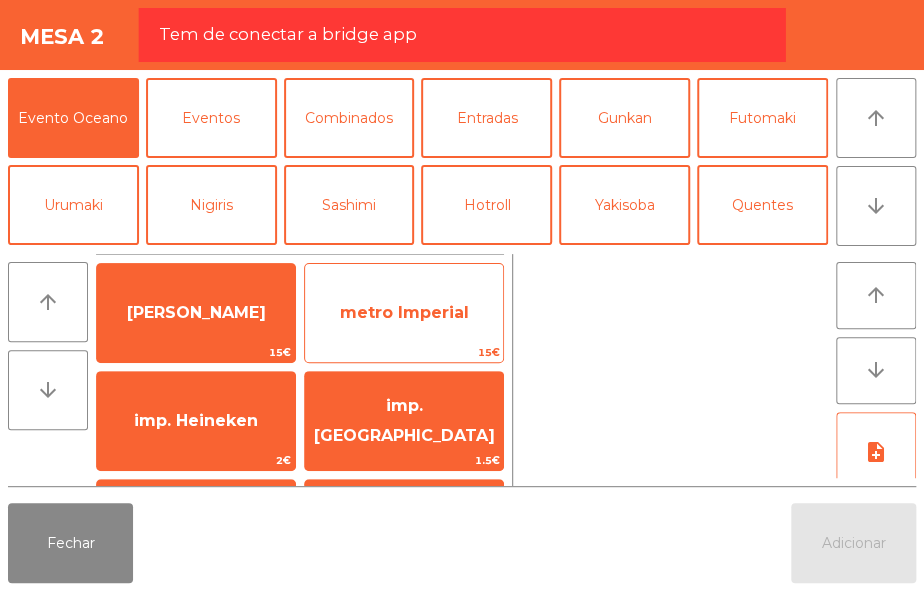 click on "metro Imperial" 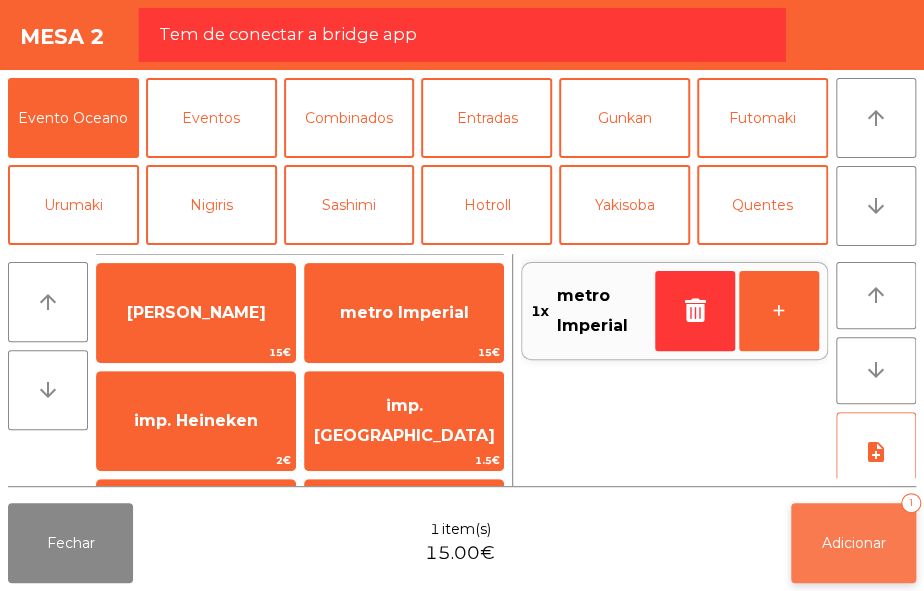 click on "Adicionar   1" 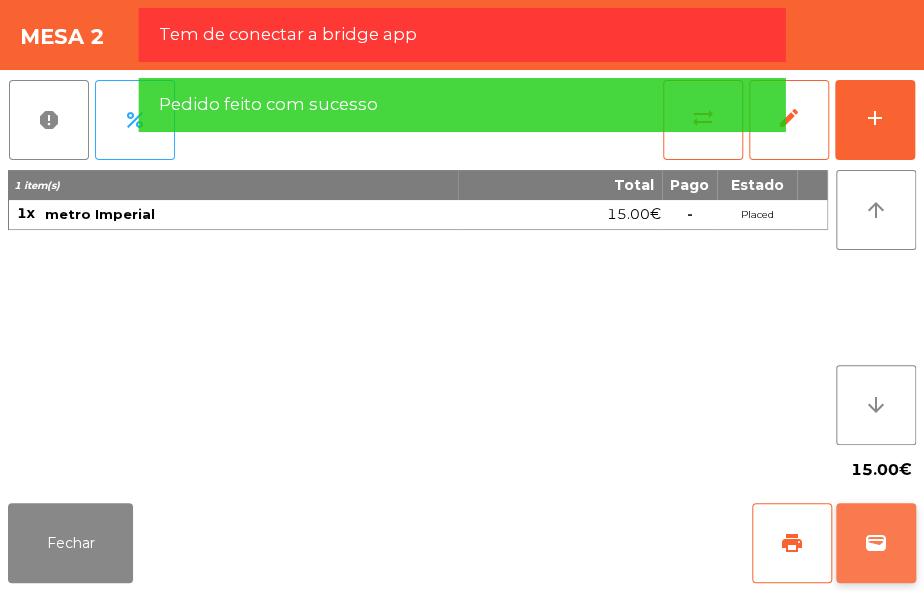 click on "wallet" 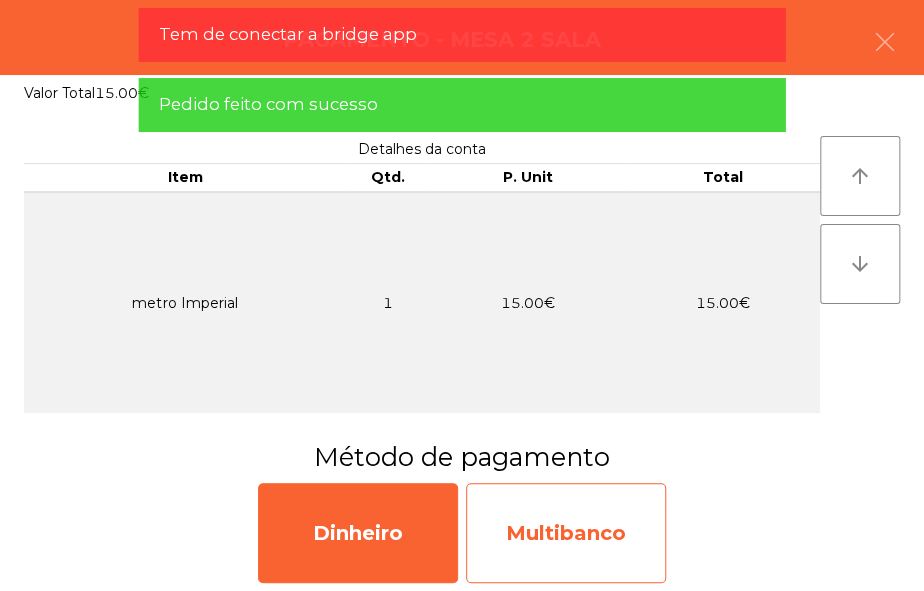 click on "Multibanco" 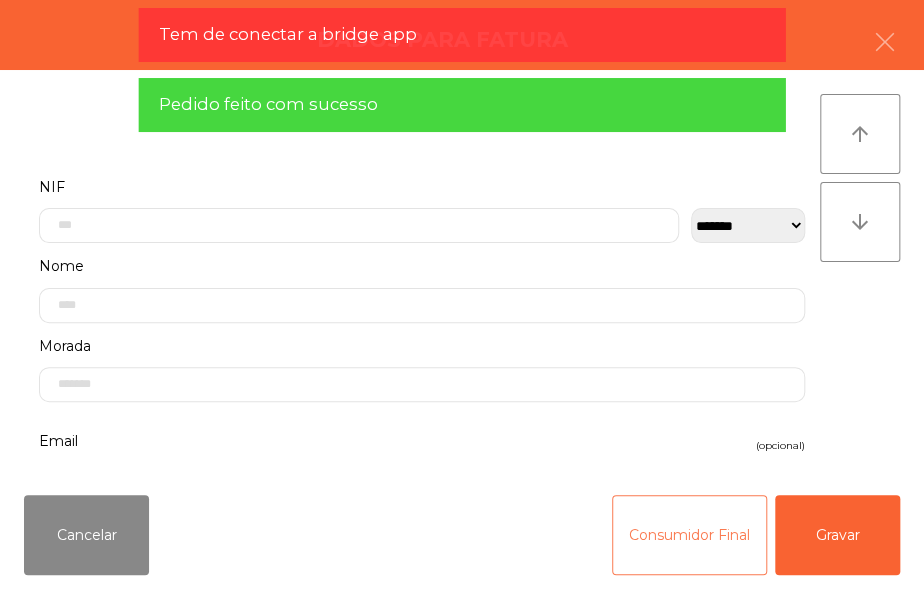 click on "Consumidor Final" 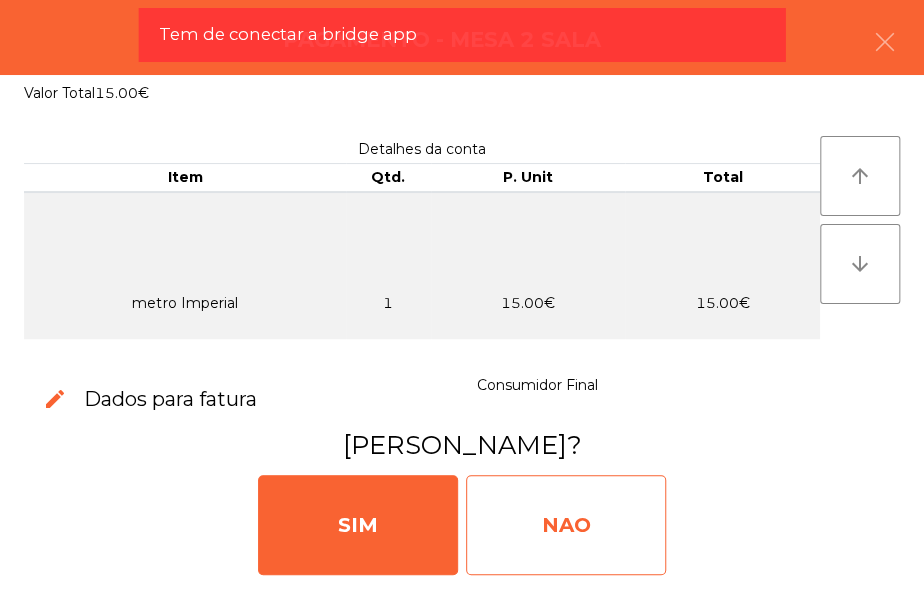 click on "NAO" 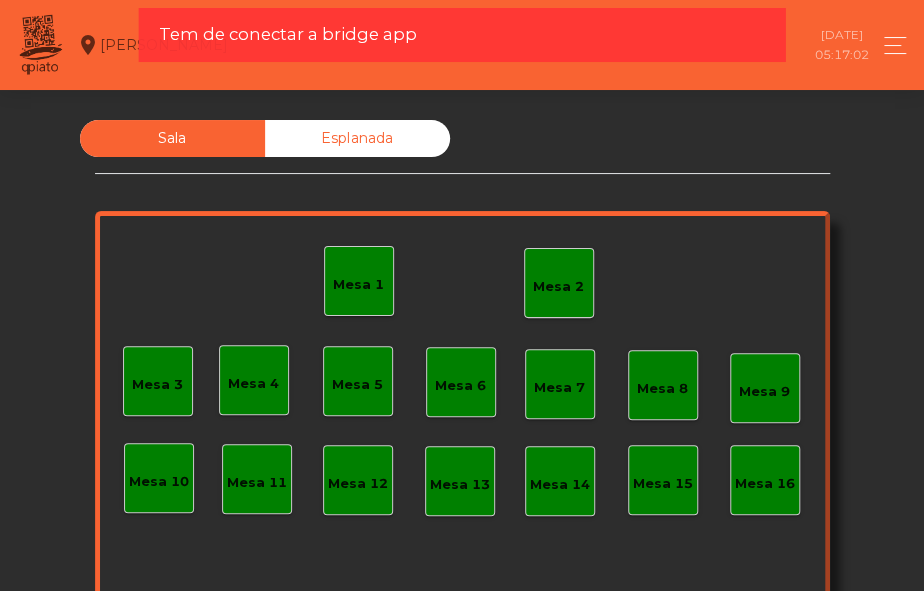 click on "Mesa 2" 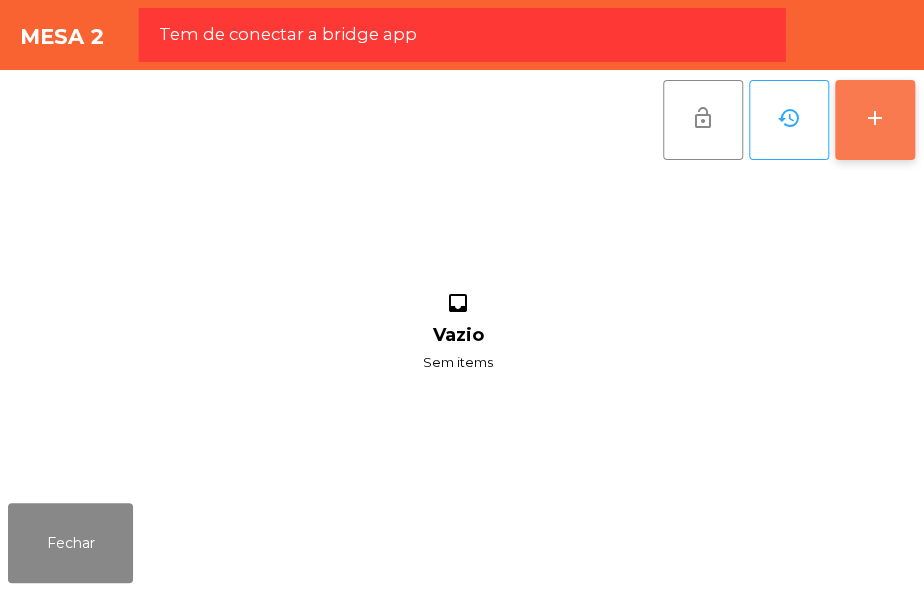 click on "add" 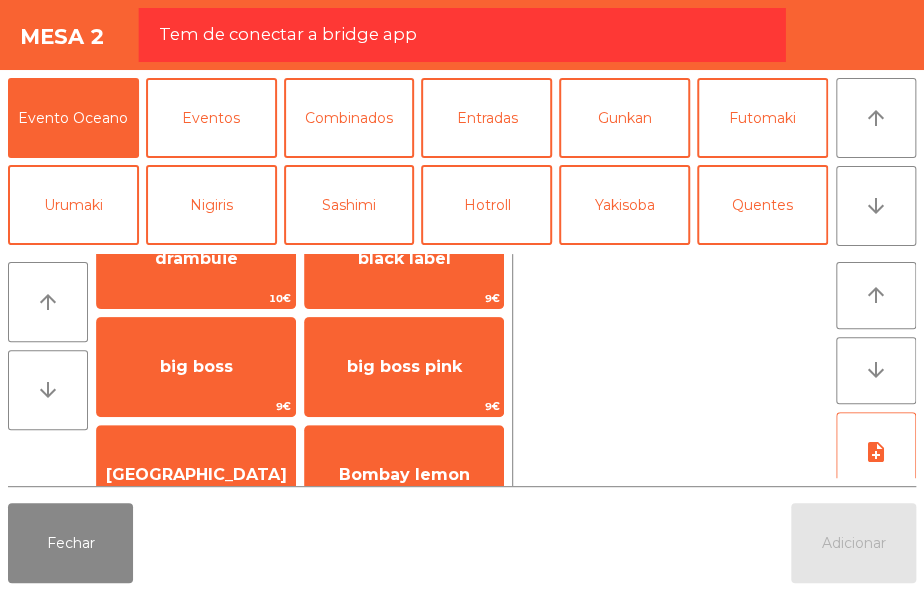 scroll, scrollTop: 703, scrollLeft: 0, axis: vertical 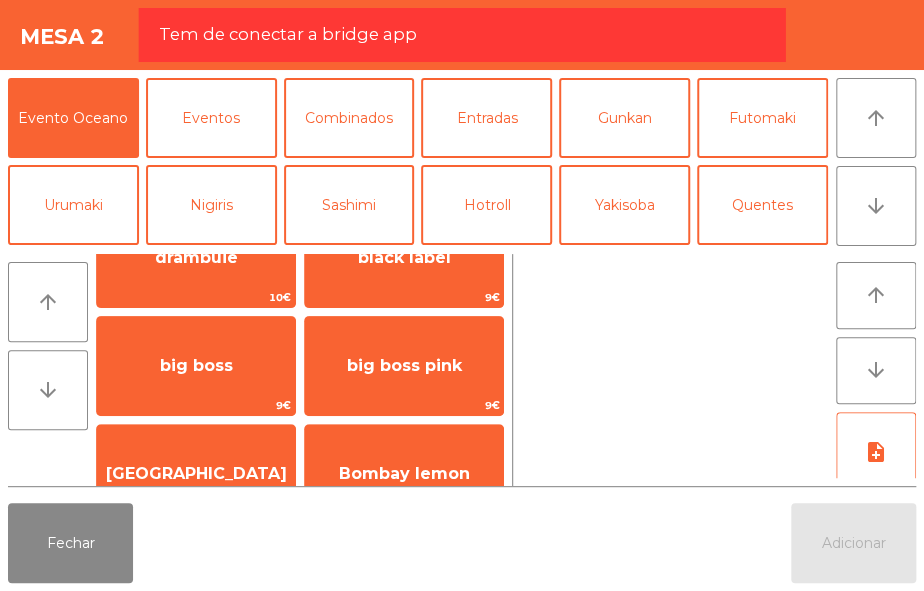 click on "arrow_upward arrow_downward  [PERSON_NAME]   15€   metro Imperial   15€   imp. Heineken   2€   imp. sagres   1.5€   bandida   3€   vinho pressão   3€   old [PERSON_NAME]   12€   [PERSON_NAME]   7€   J&B   7€   J&B 15   12€   cardhu   12€   [PERSON_NAME]   7€   drambuie   10€   black label   9€   big boss   9€   big boss pink   9€   Bombay   6€   Bombay lemon   6€   Bombay f.v   6€   tenquerey   10€   eristoff   6€   eristoff black   6€   eristoff maracujá   6€   eristoff morango   6€   eristoff caramelo   6€   grey goose   9€   Bacardi   6€   Bacardi lemon   6€   Havana anejo3   9€   Havana anejo 7   12€   Carolans   6€   Baileys   6€   Mulata coffee   6€   bols amst egg   6€   Amêndoa   4€   Martini rosso   4€   Martini [PERSON_NAME]   4€   Licor Beirão   4€   Caipirinha   6€   Caipiblack   6€   Caipirinha Premium   9€   Caipirinha Maracujá   7.5€   Mojito   8€   Havanissima   7.5€   Caipiroska   7.5€   Sangria 1lt   12€   14€" 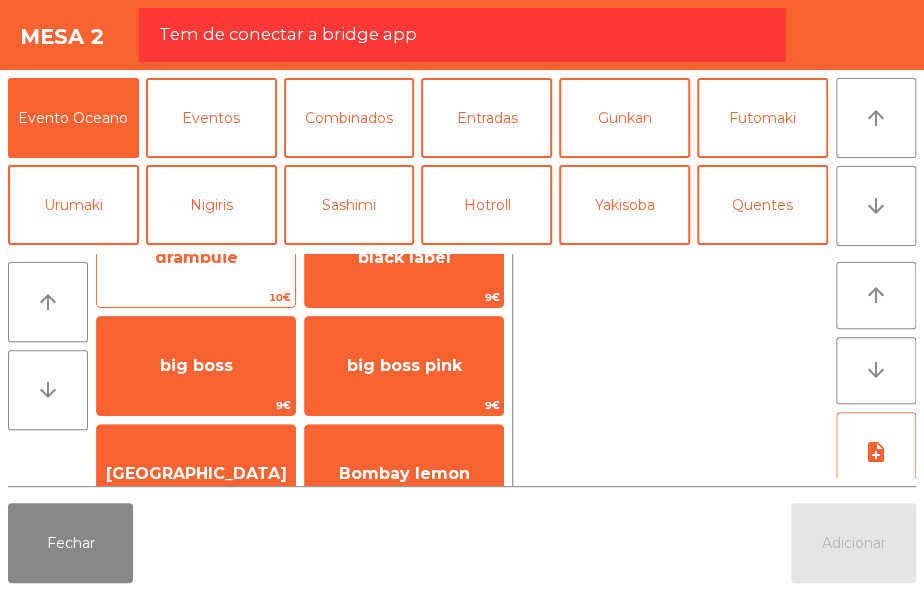 click on "drambuie" 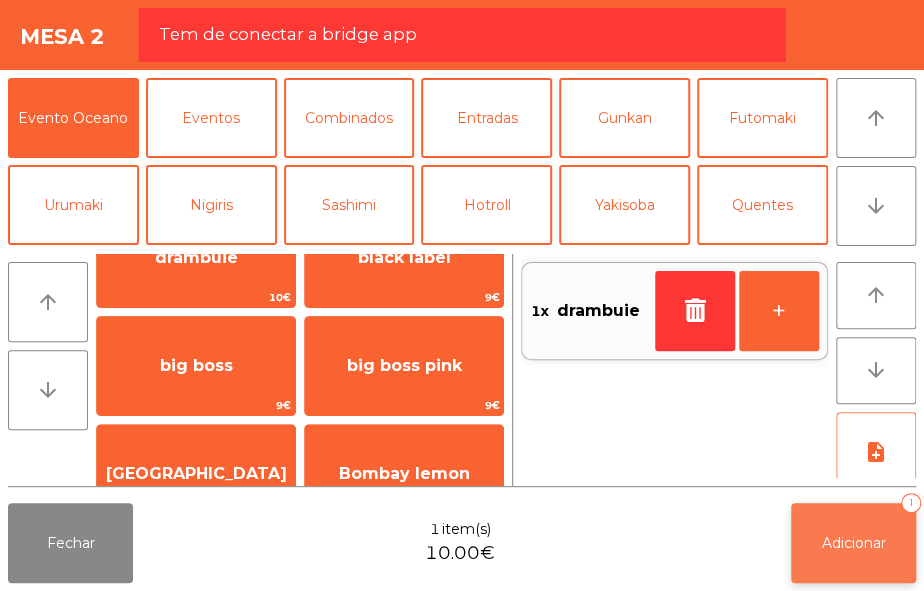 click on "Adicionar" 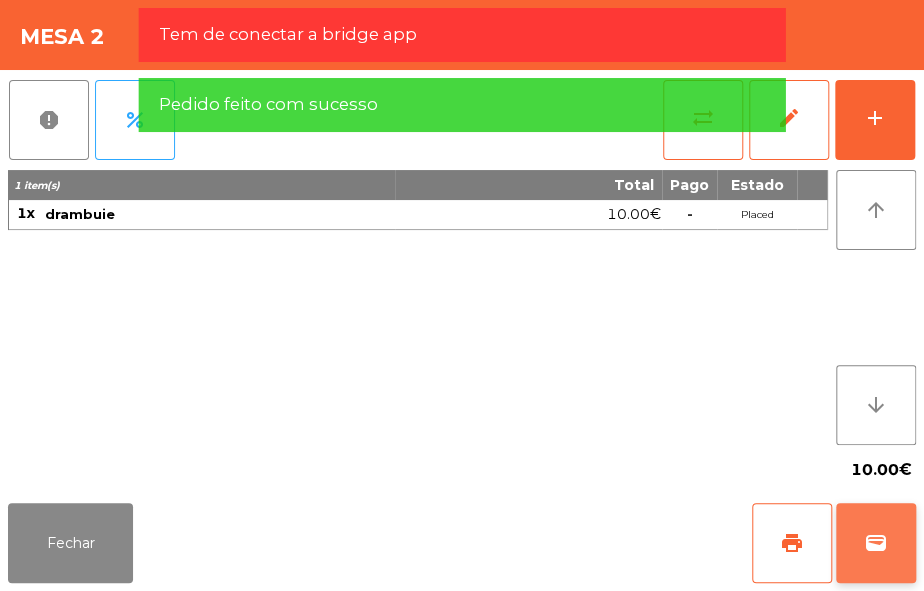 click on "wallet" 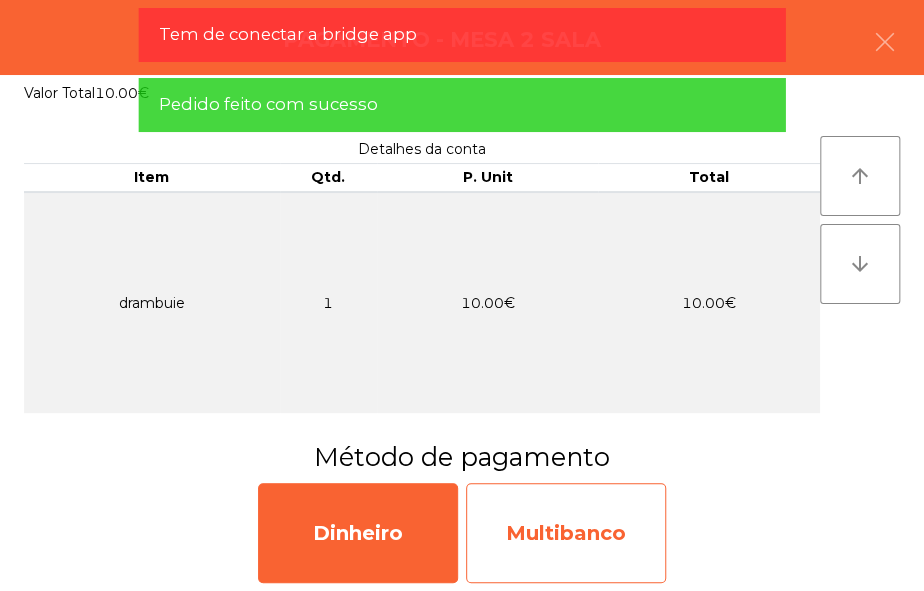 click on "Multibanco" 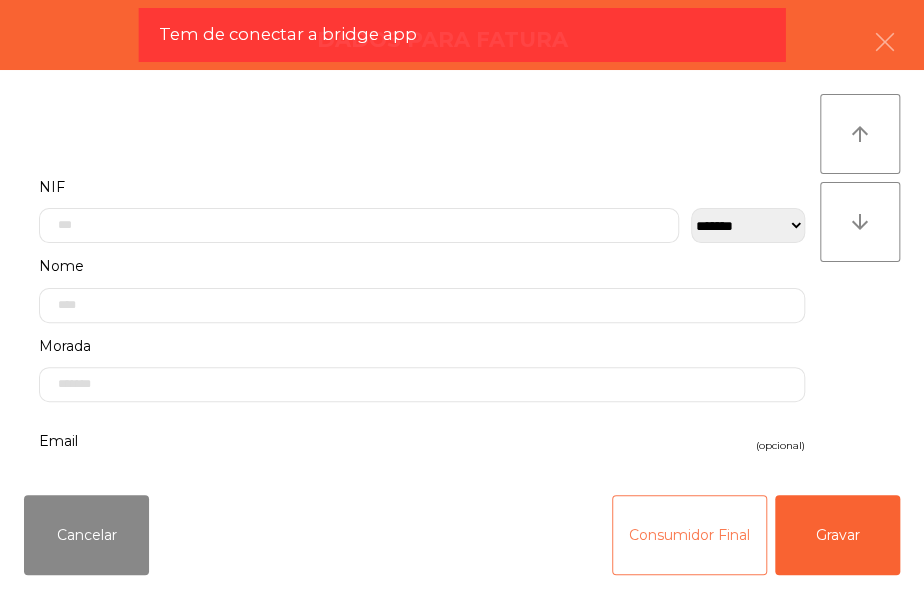 click on "Consumidor Final" 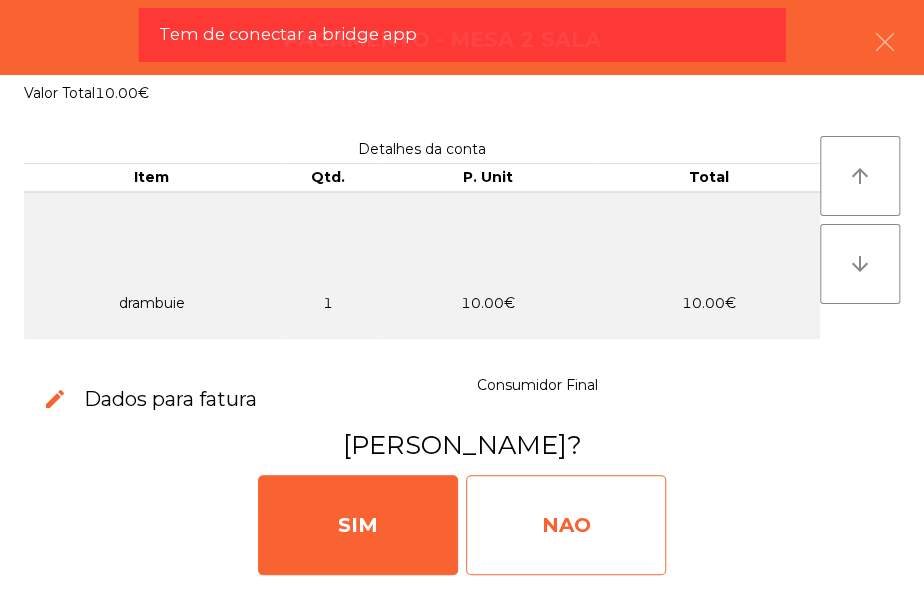 click on "NAO" 